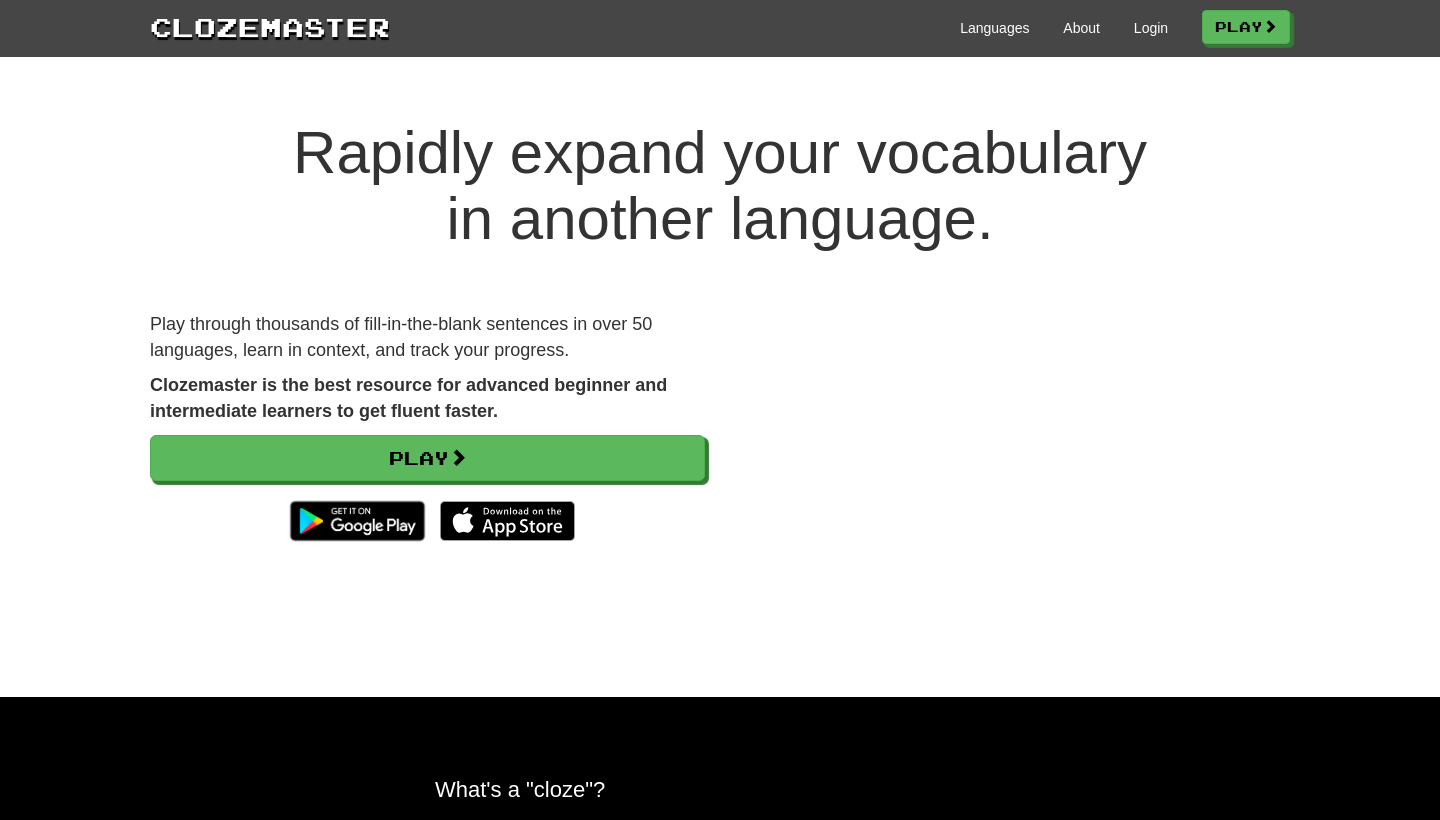 scroll, scrollTop: 0, scrollLeft: 0, axis: both 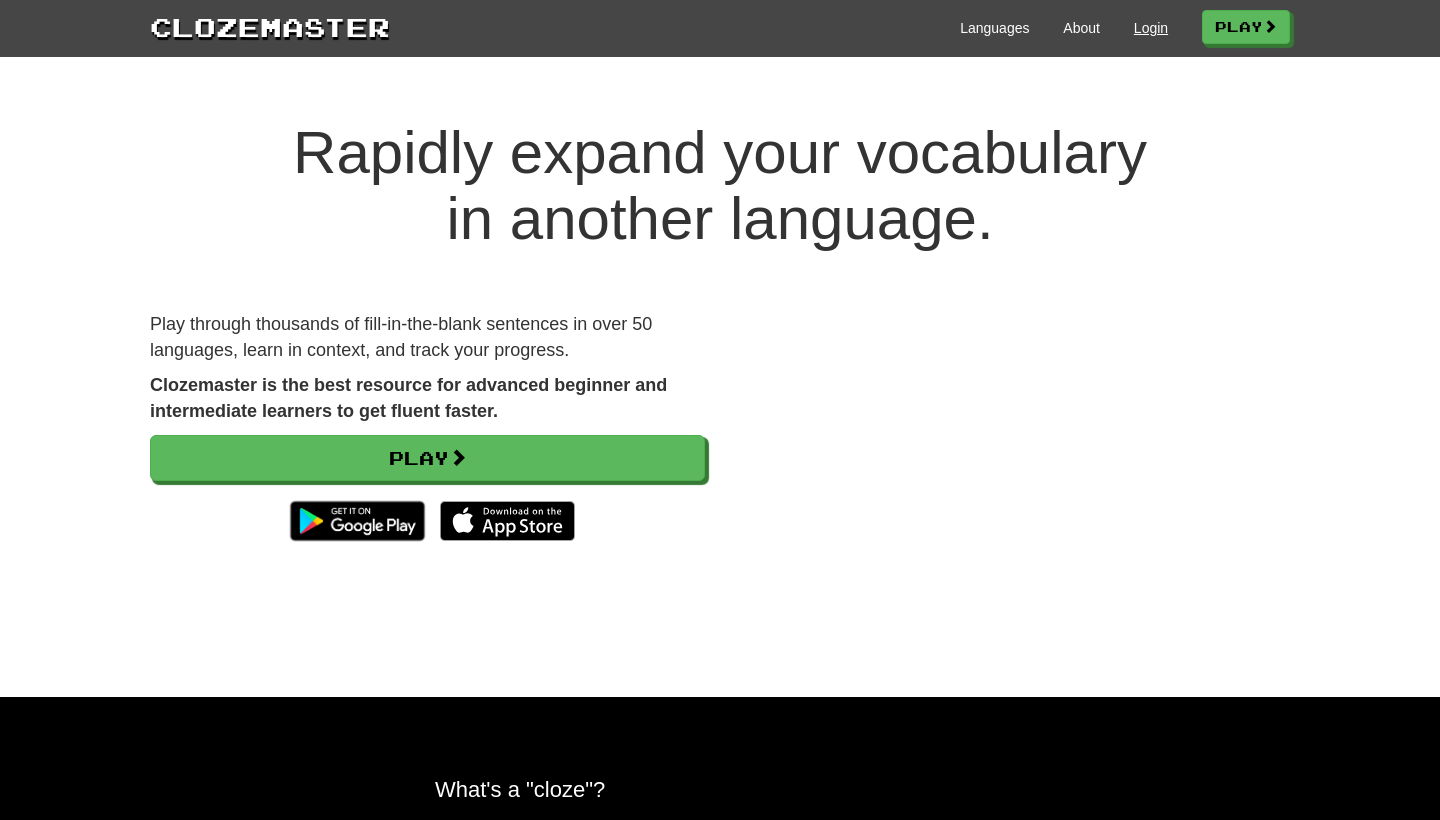 click on "Login" at bounding box center [1151, 28] 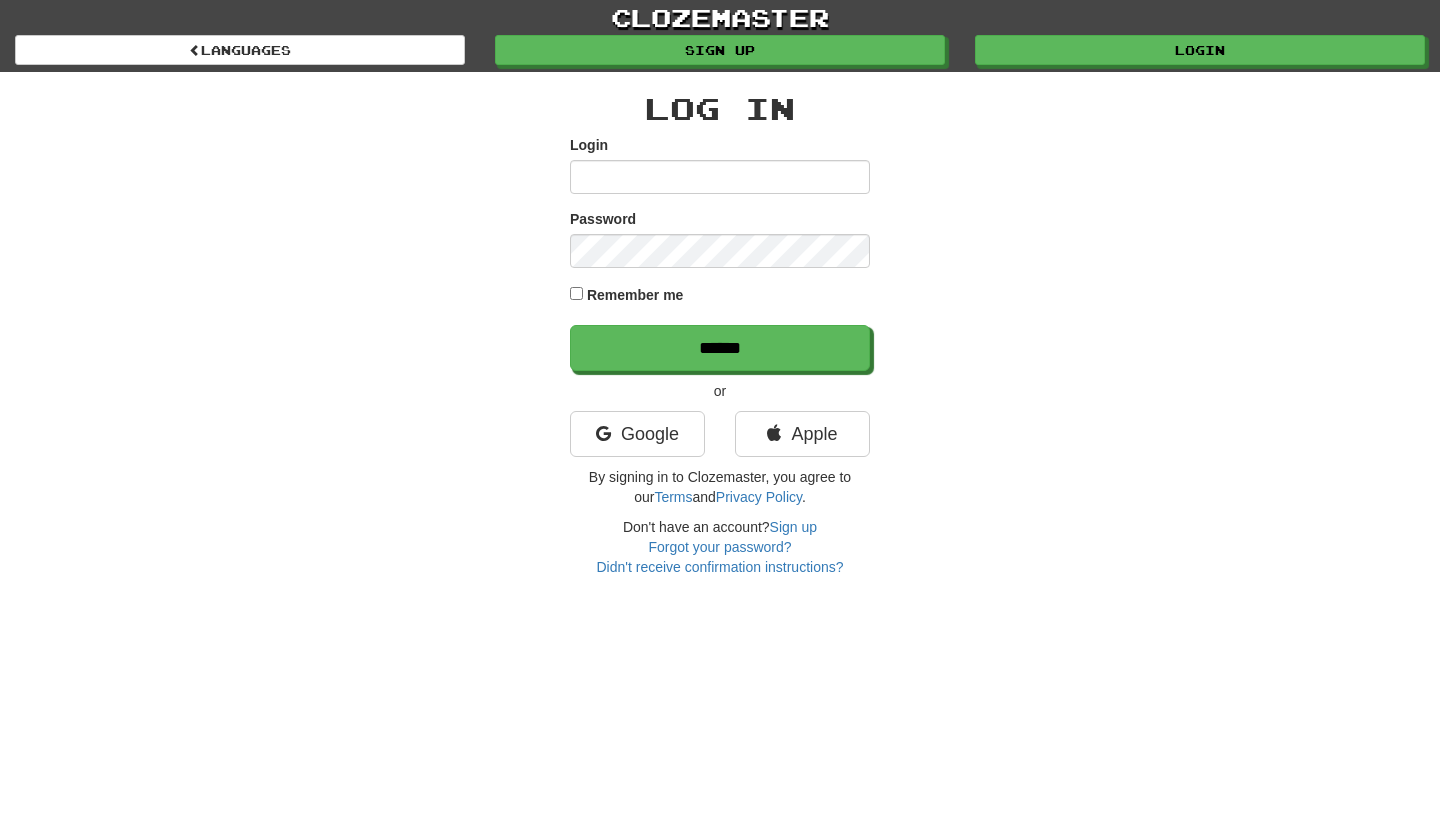 scroll, scrollTop: 0, scrollLeft: 0, axis: both 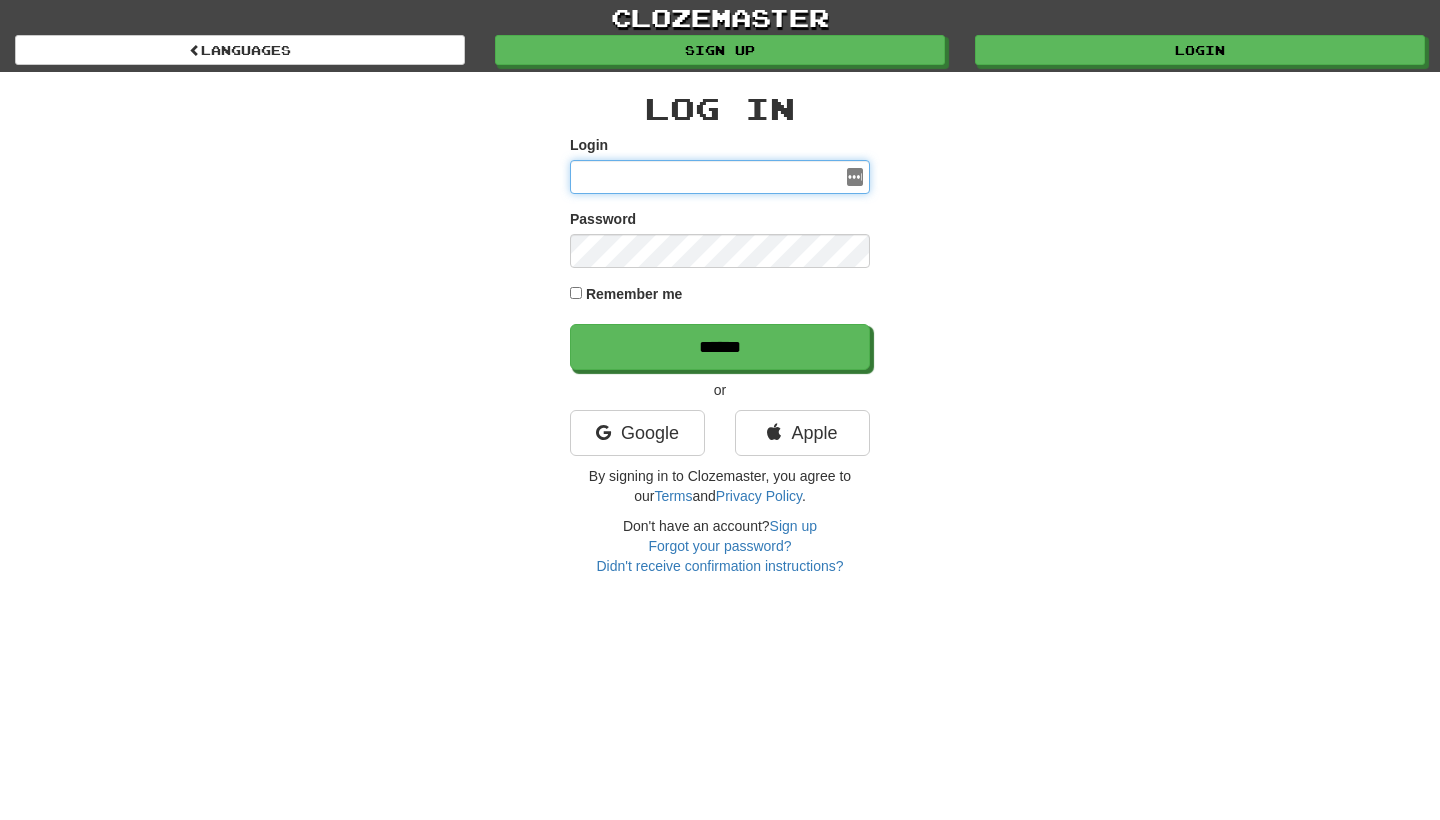 type on "**********" 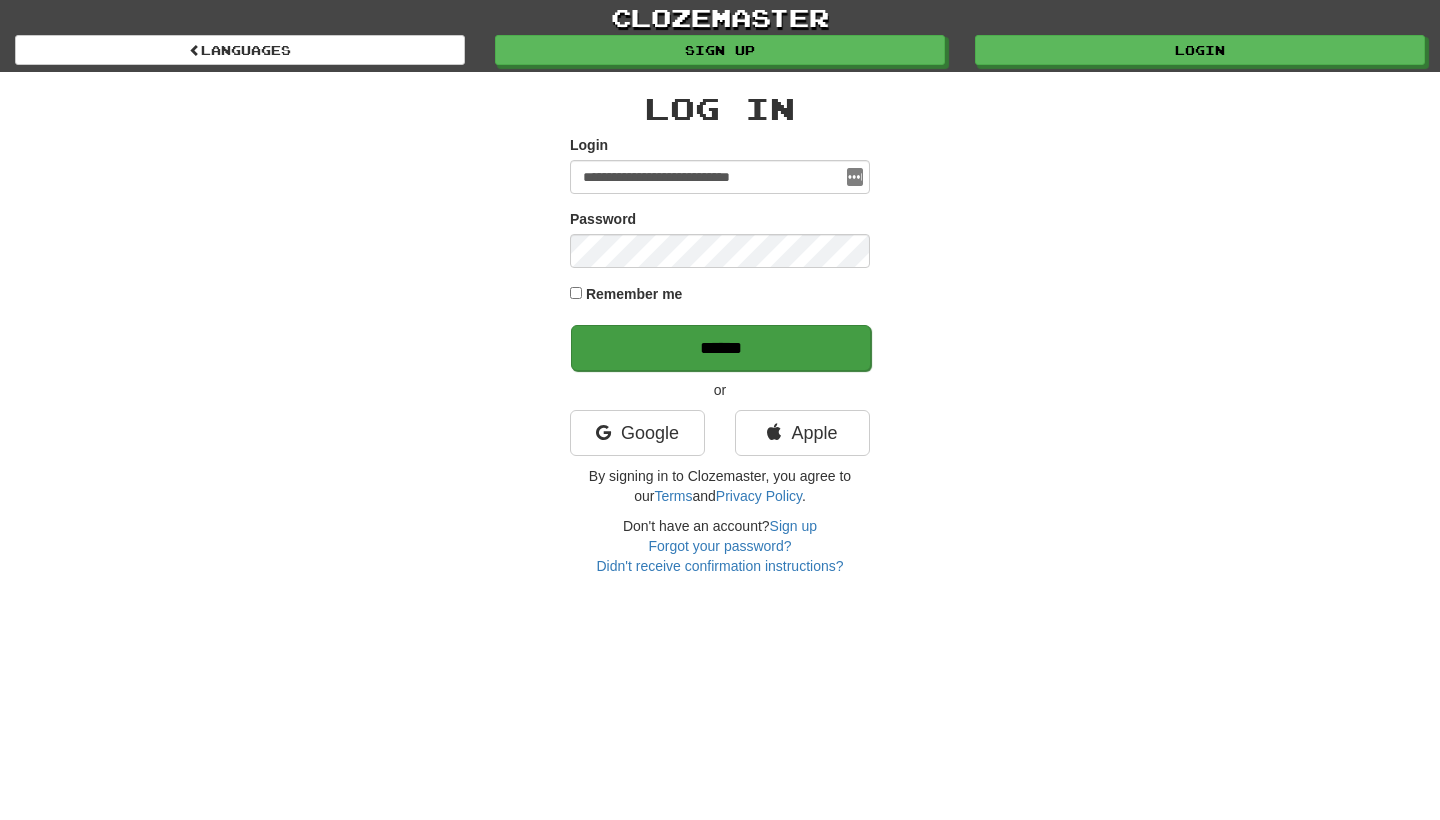 click on "******" at bounding box center (721, 348) 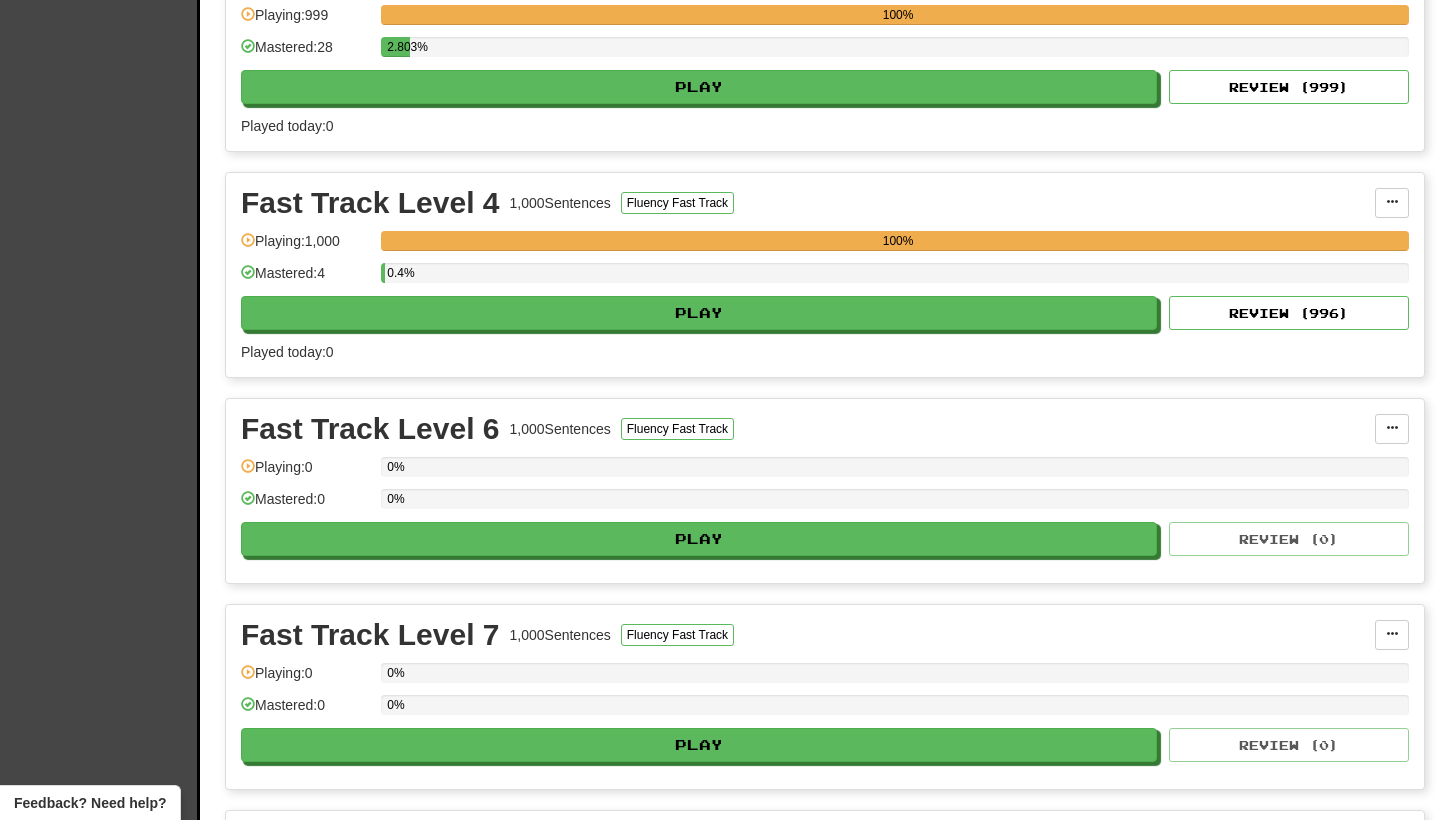 scroll, scrollTop: 991, scrollLeft: 0, axis: vertical 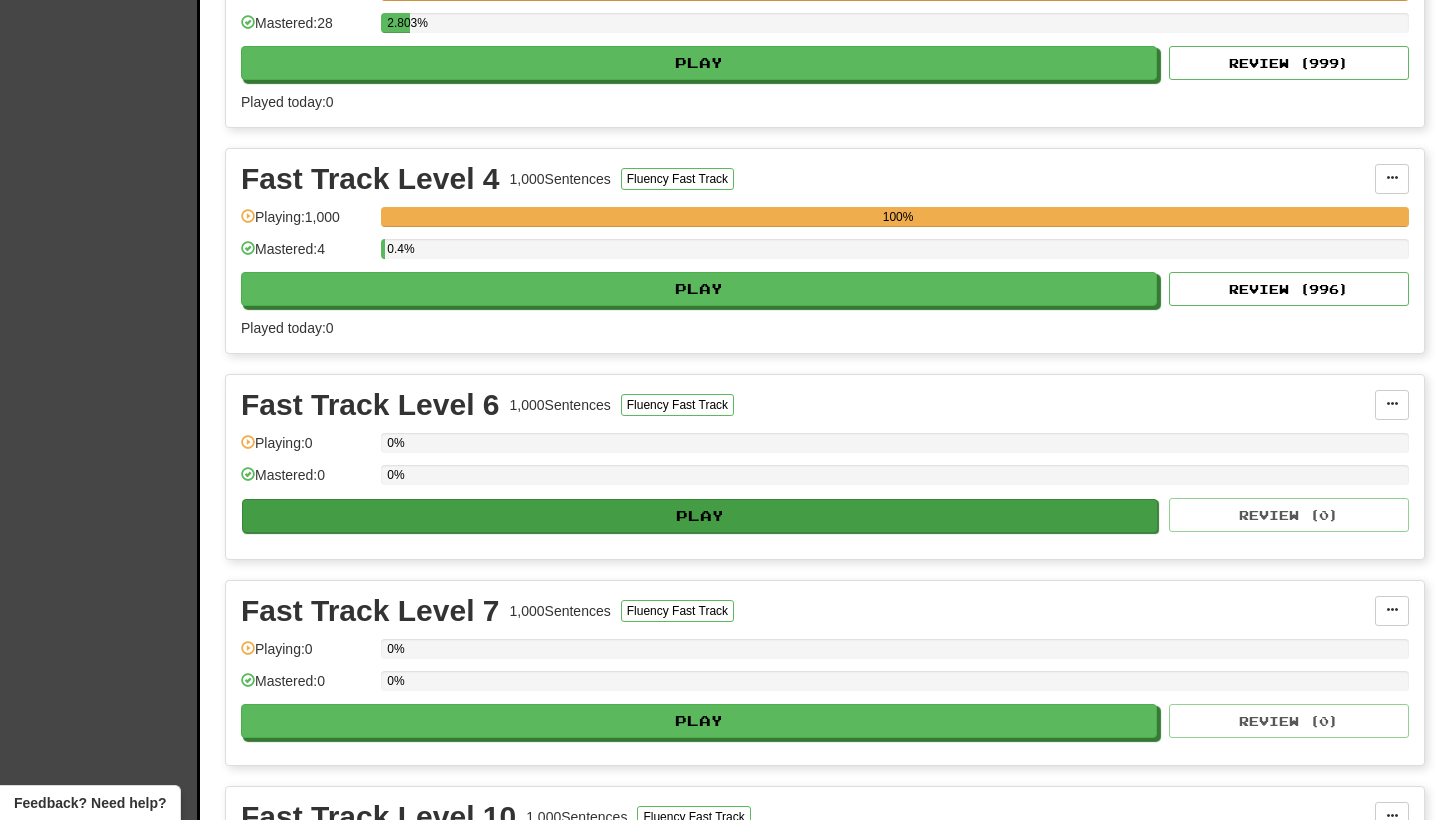 click on "Play" at bounding box center (700, 516) 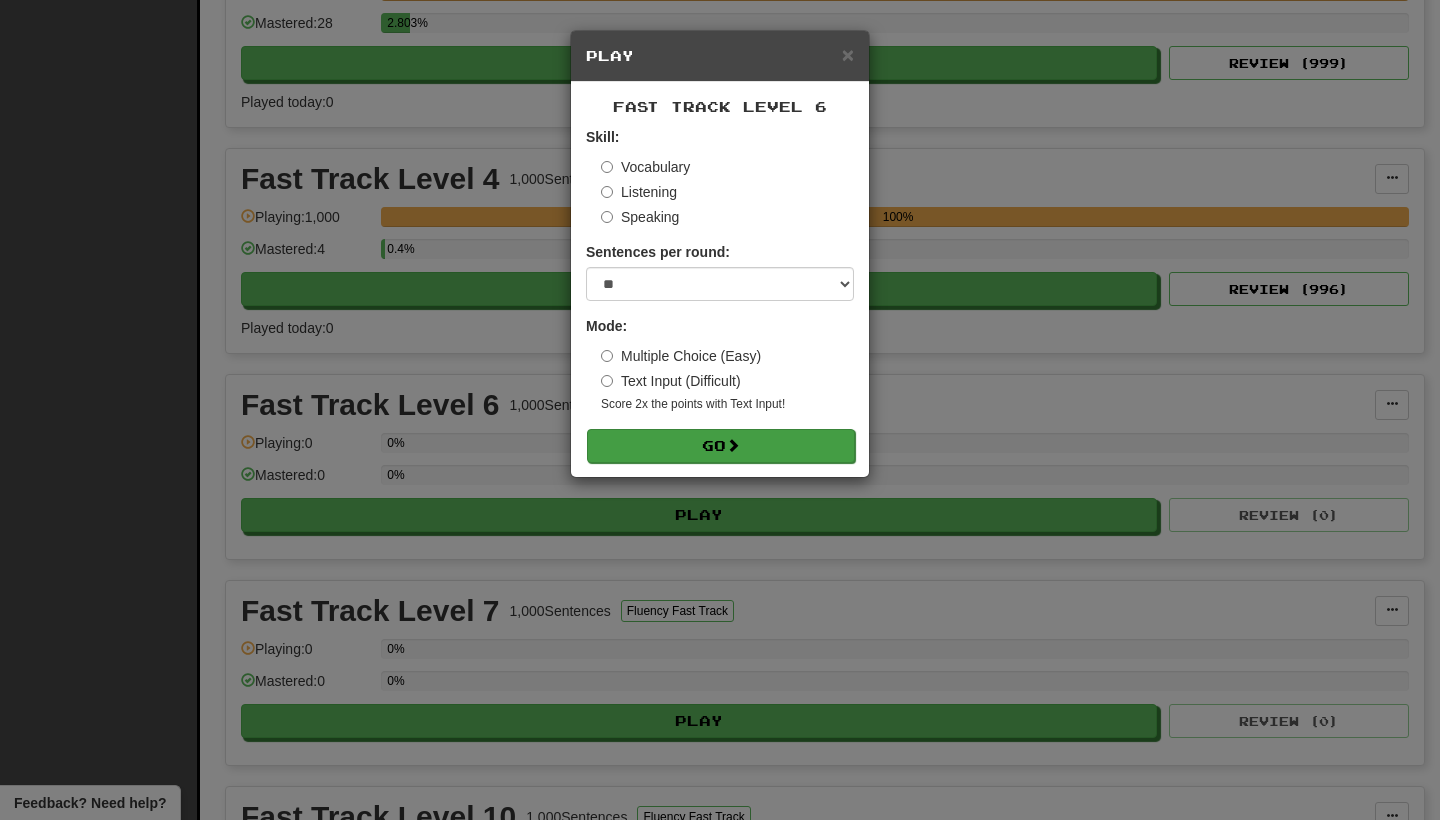 click at bounding box center [733, 445] 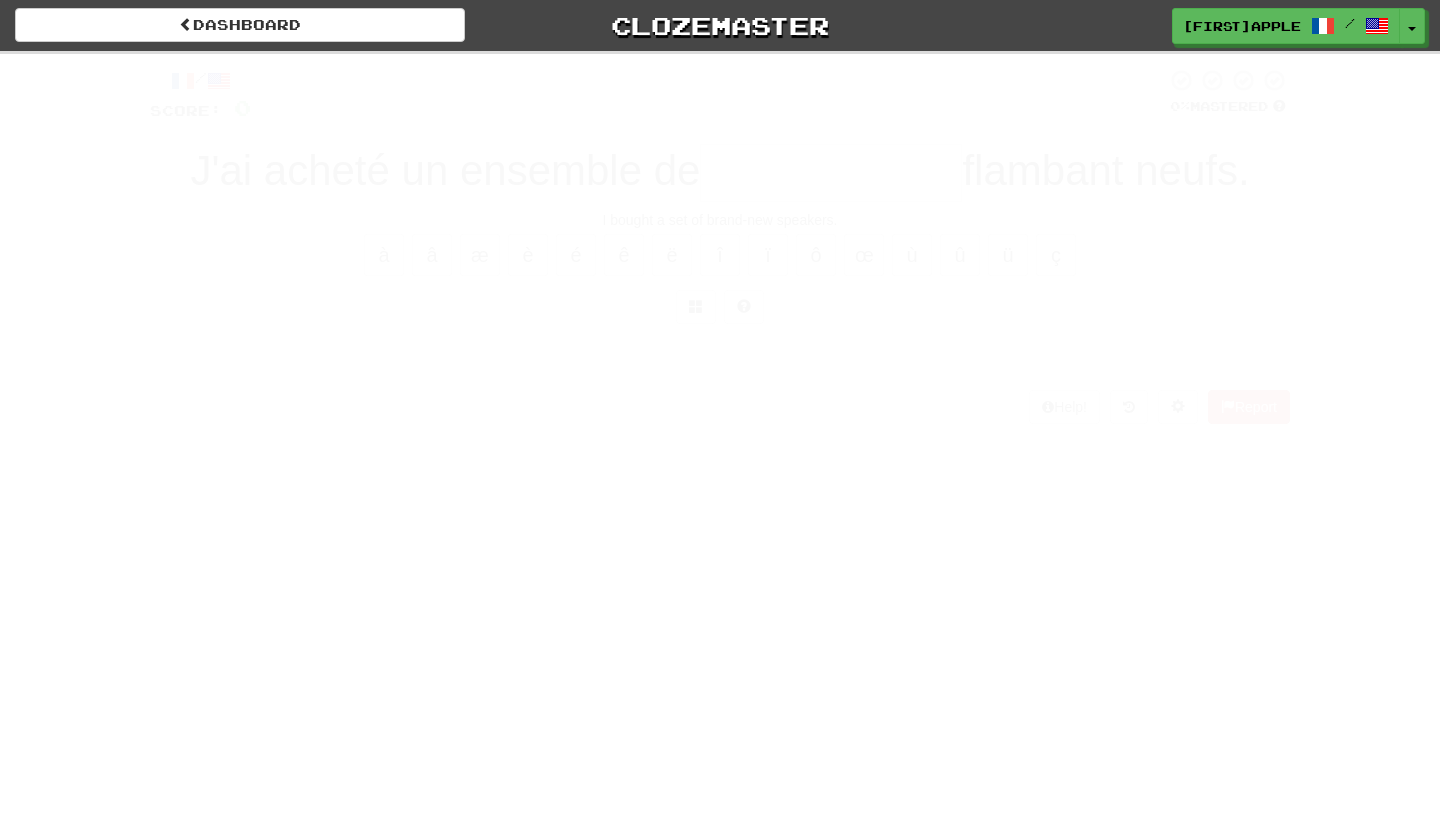 scroll, scrollTop: 0, scrollLeft: 0, axis: both 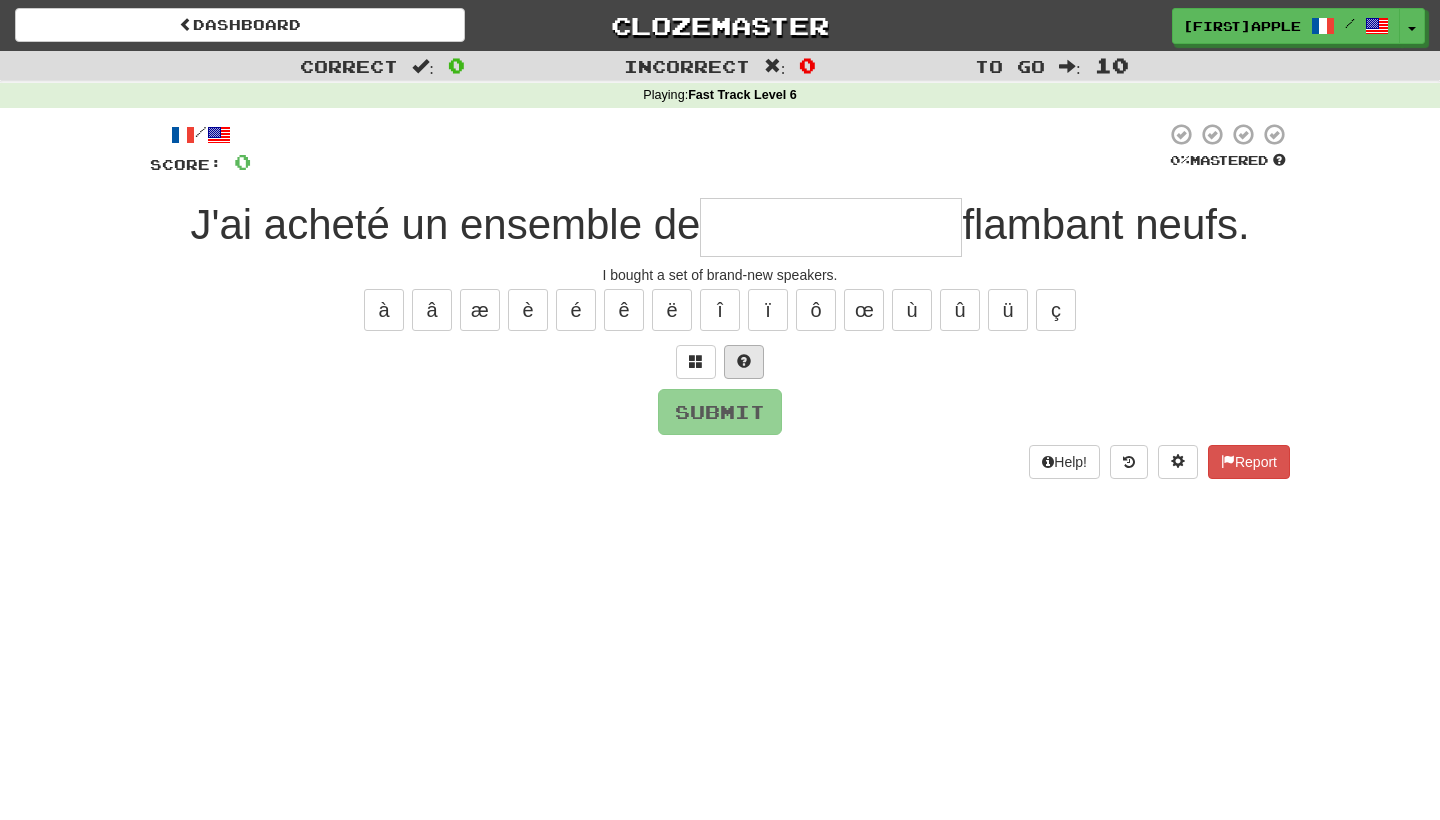 click at bounding box center [744, 361] 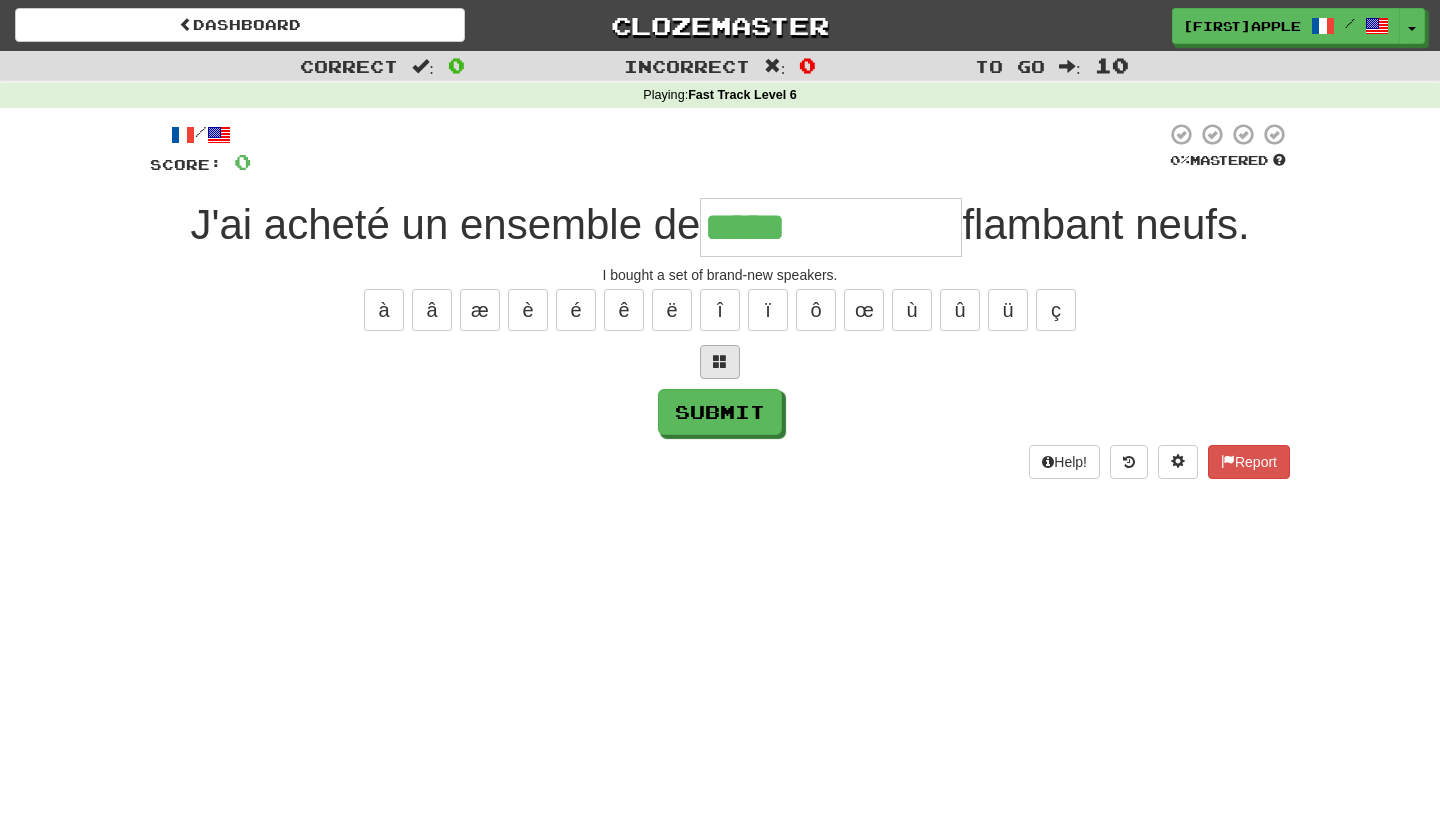 type on "**********" 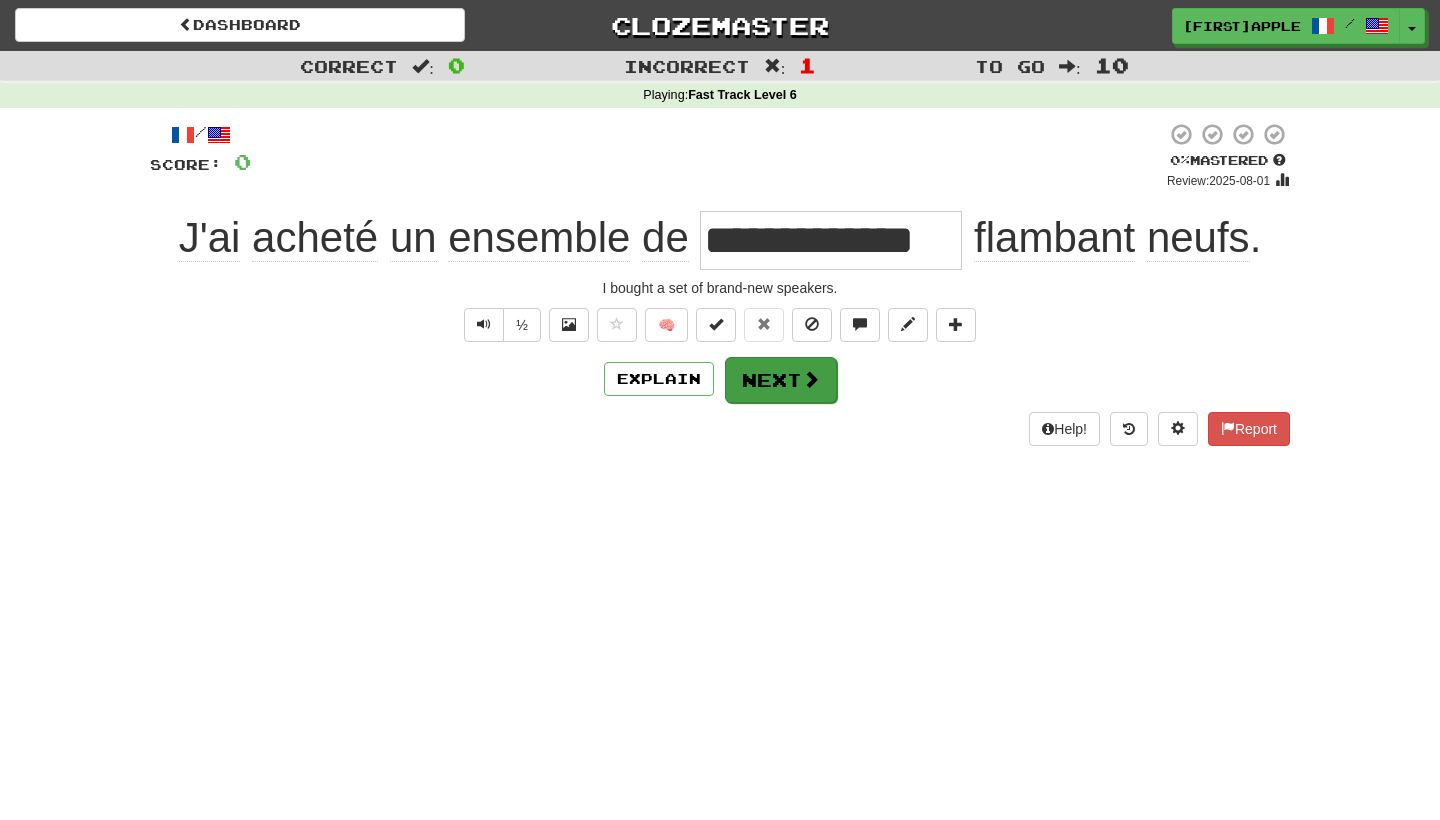 click on "Next" at bounding box center (781, 380) 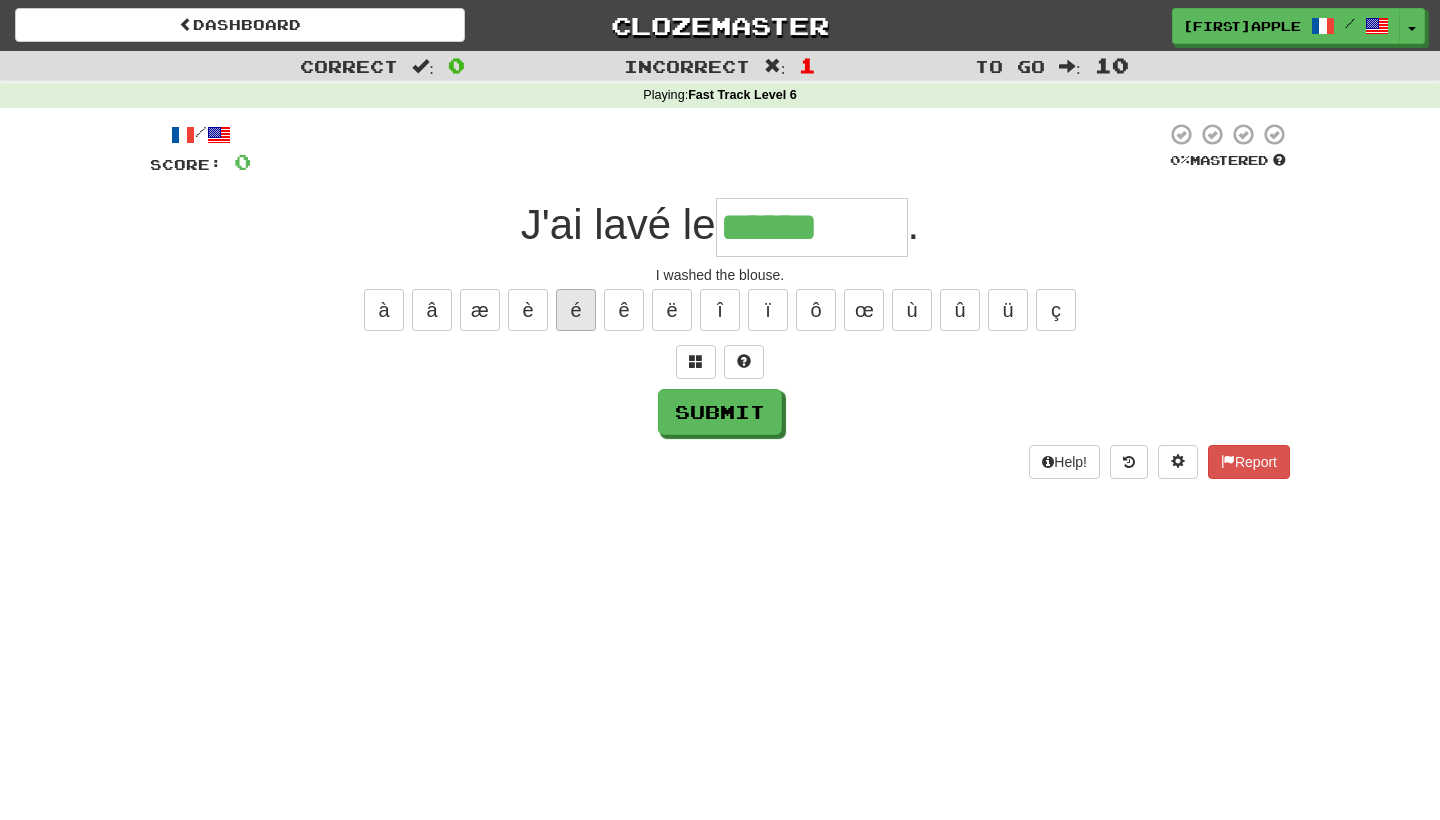 click on "é" at bounding box center (576, 310) 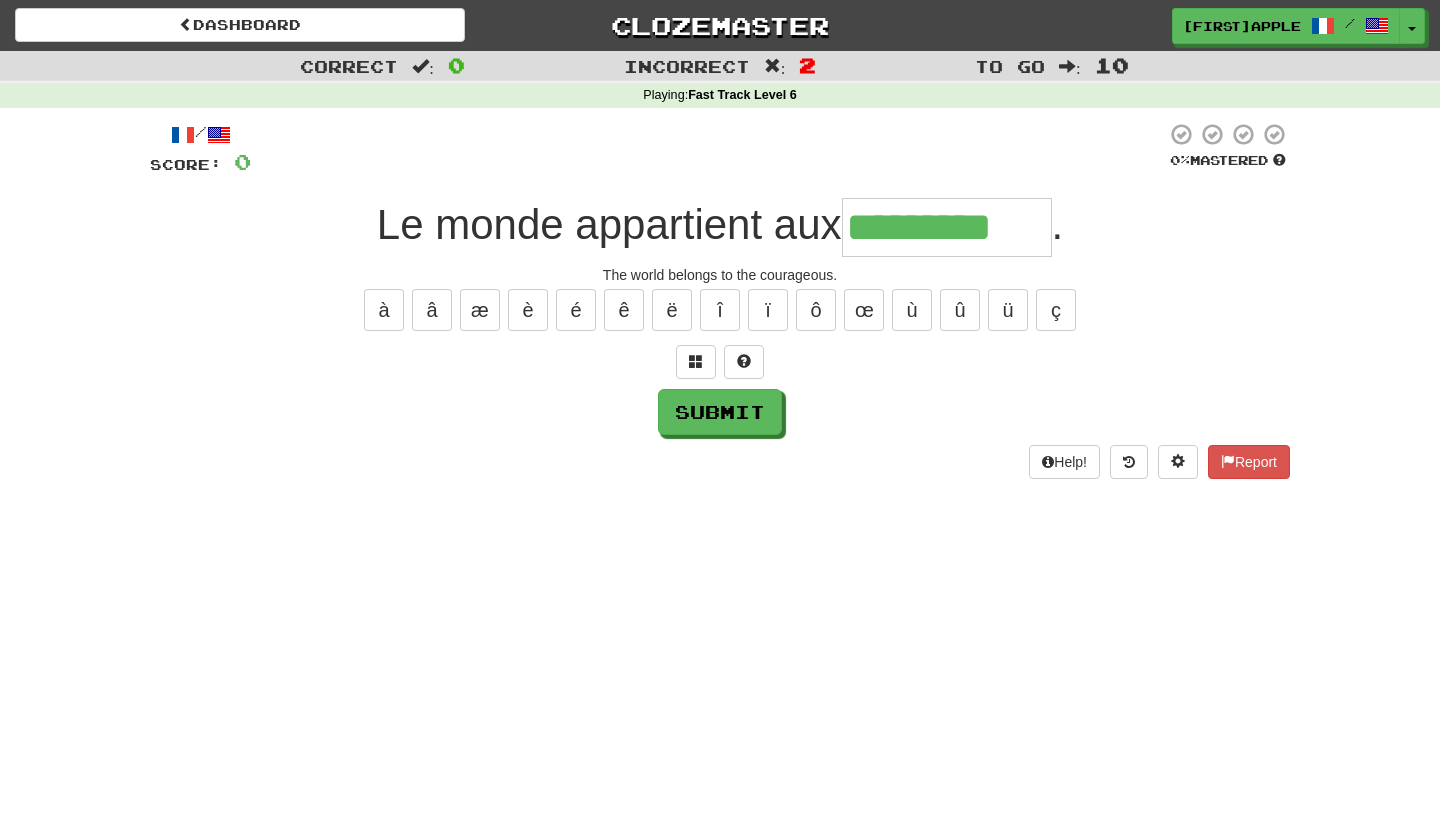 type on "*********" 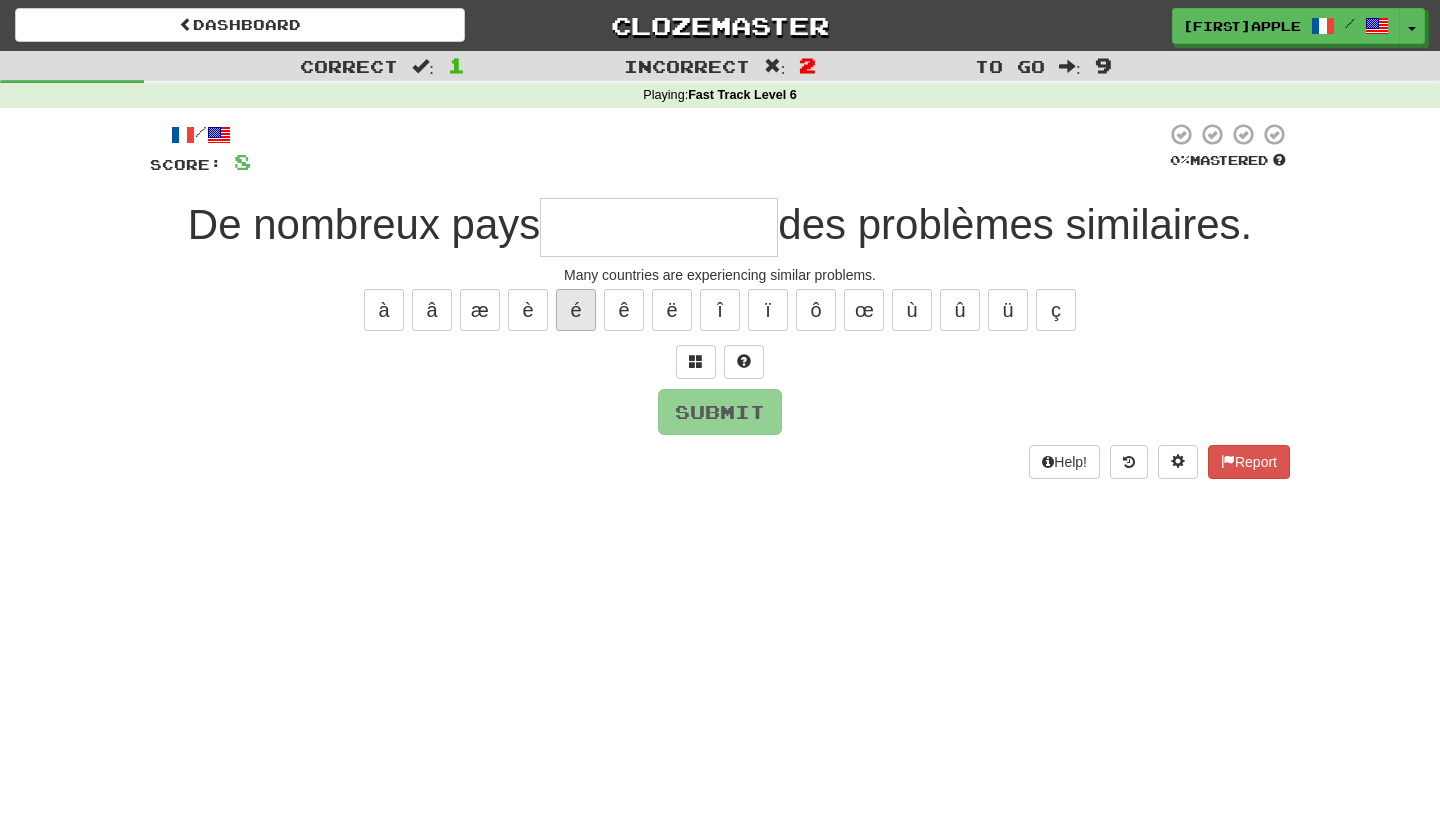 click on "é" at bounding box center (576, 310) 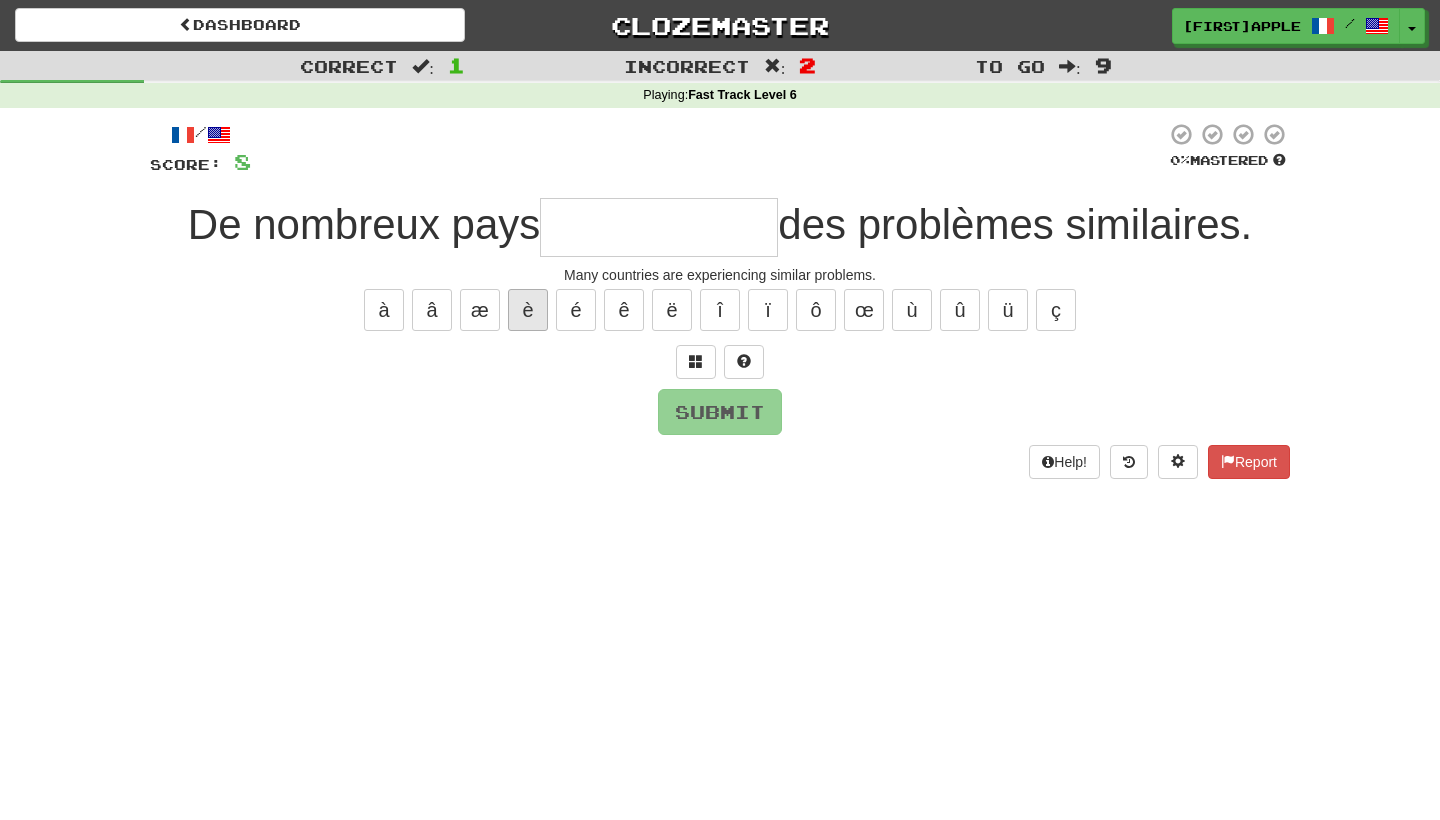 click on "è" at bounding box center (528, 310) 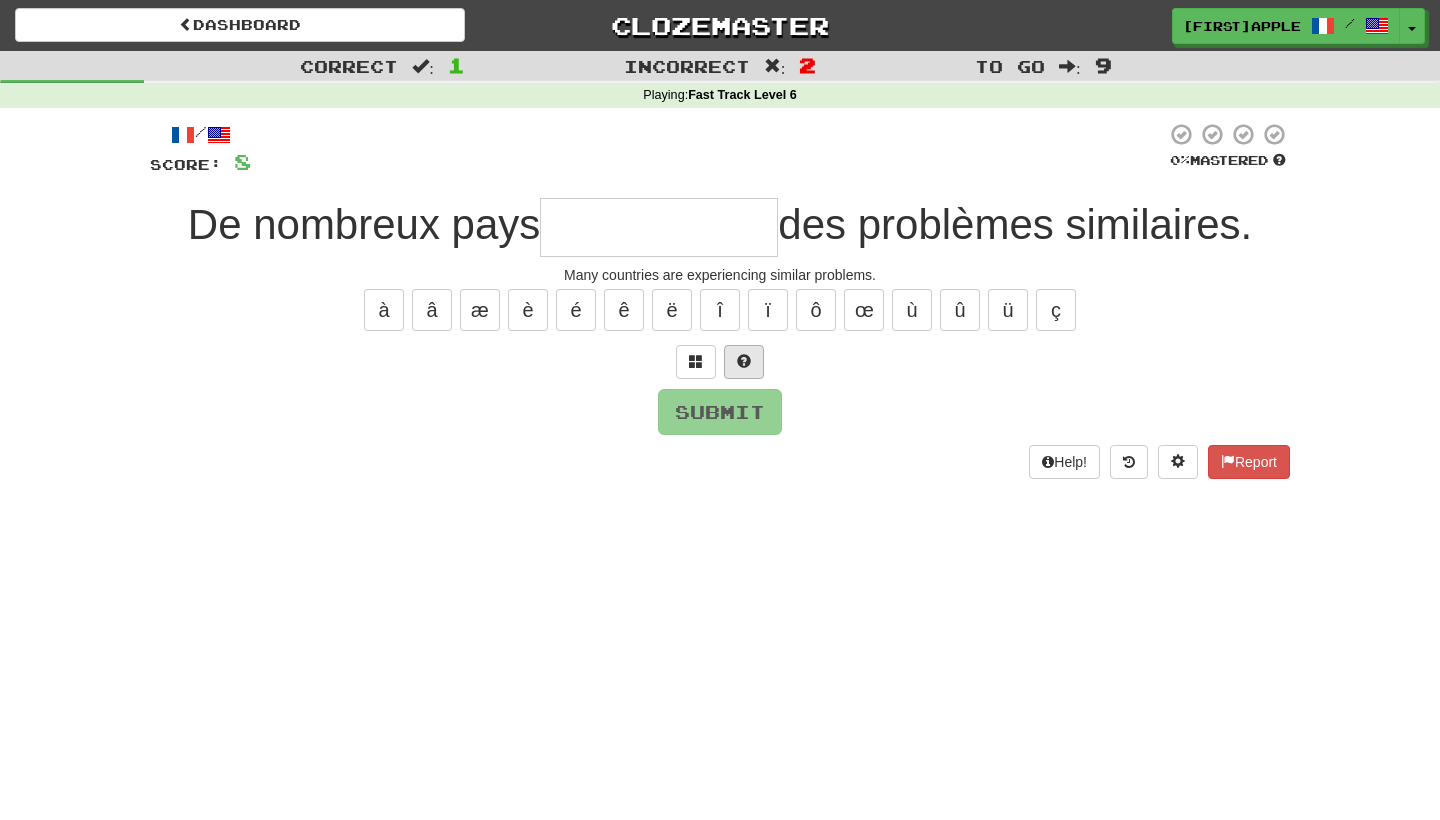 click at bounding box center (744, 361) 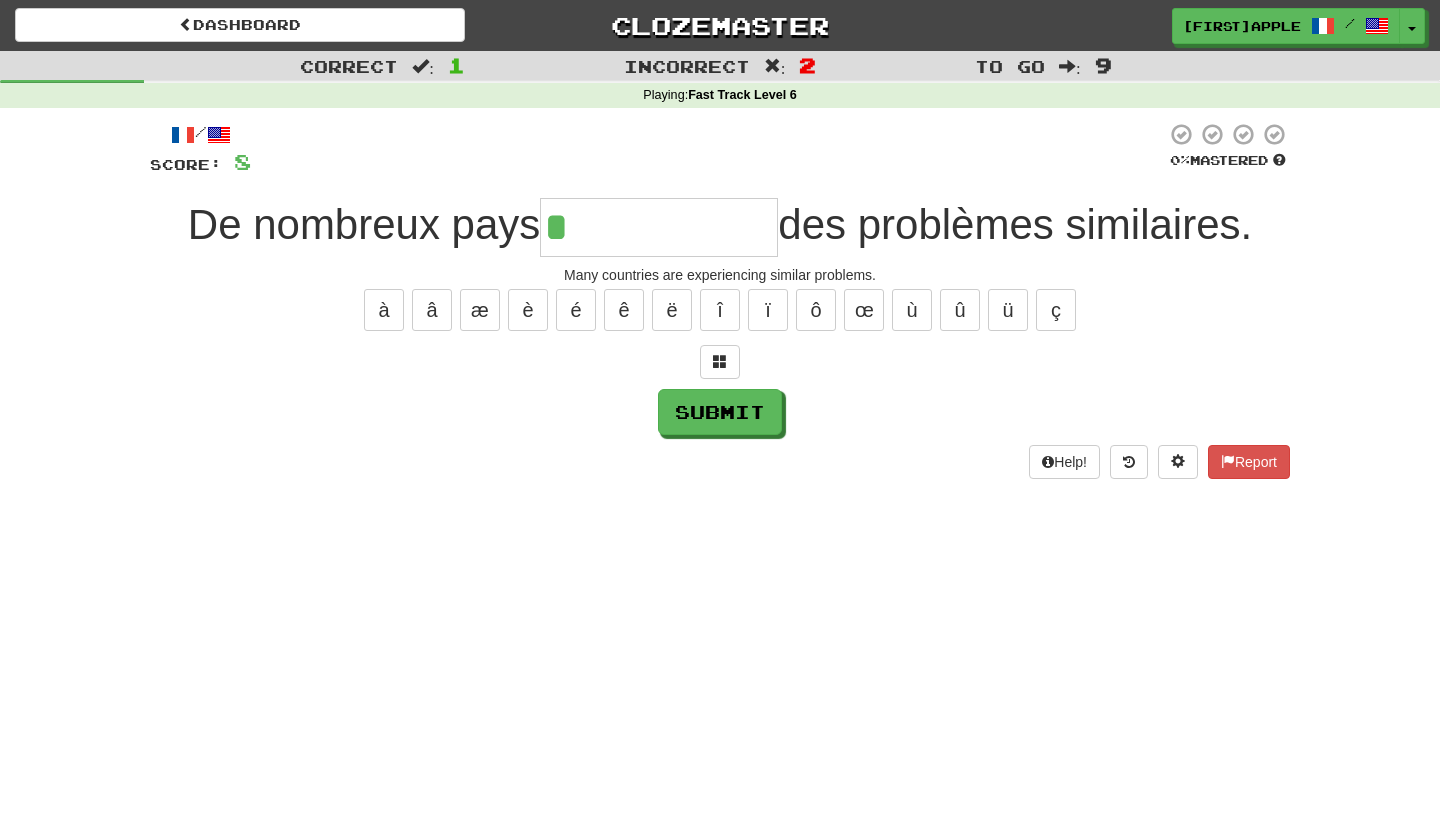 type on "**********" 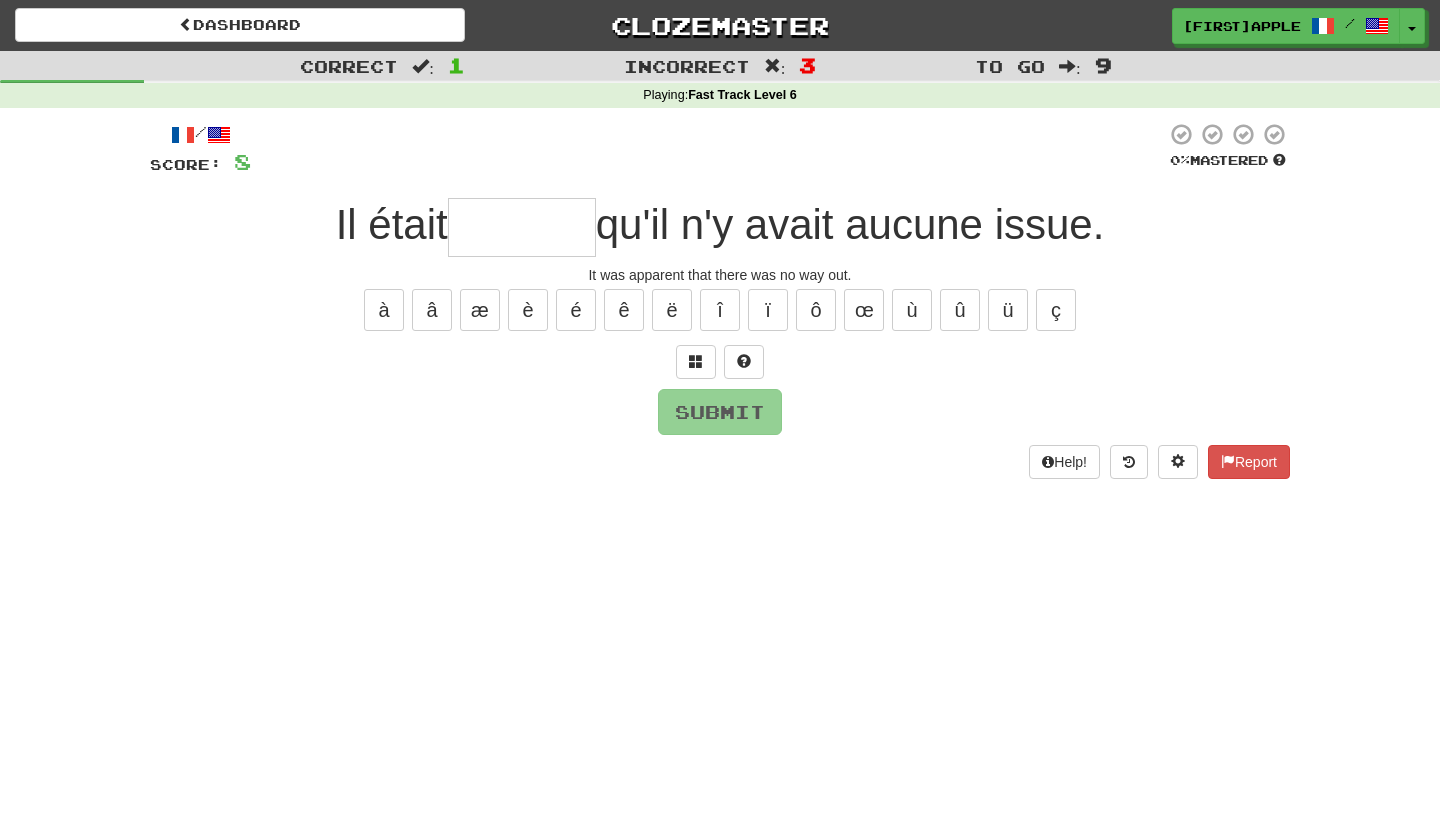 type on "*" 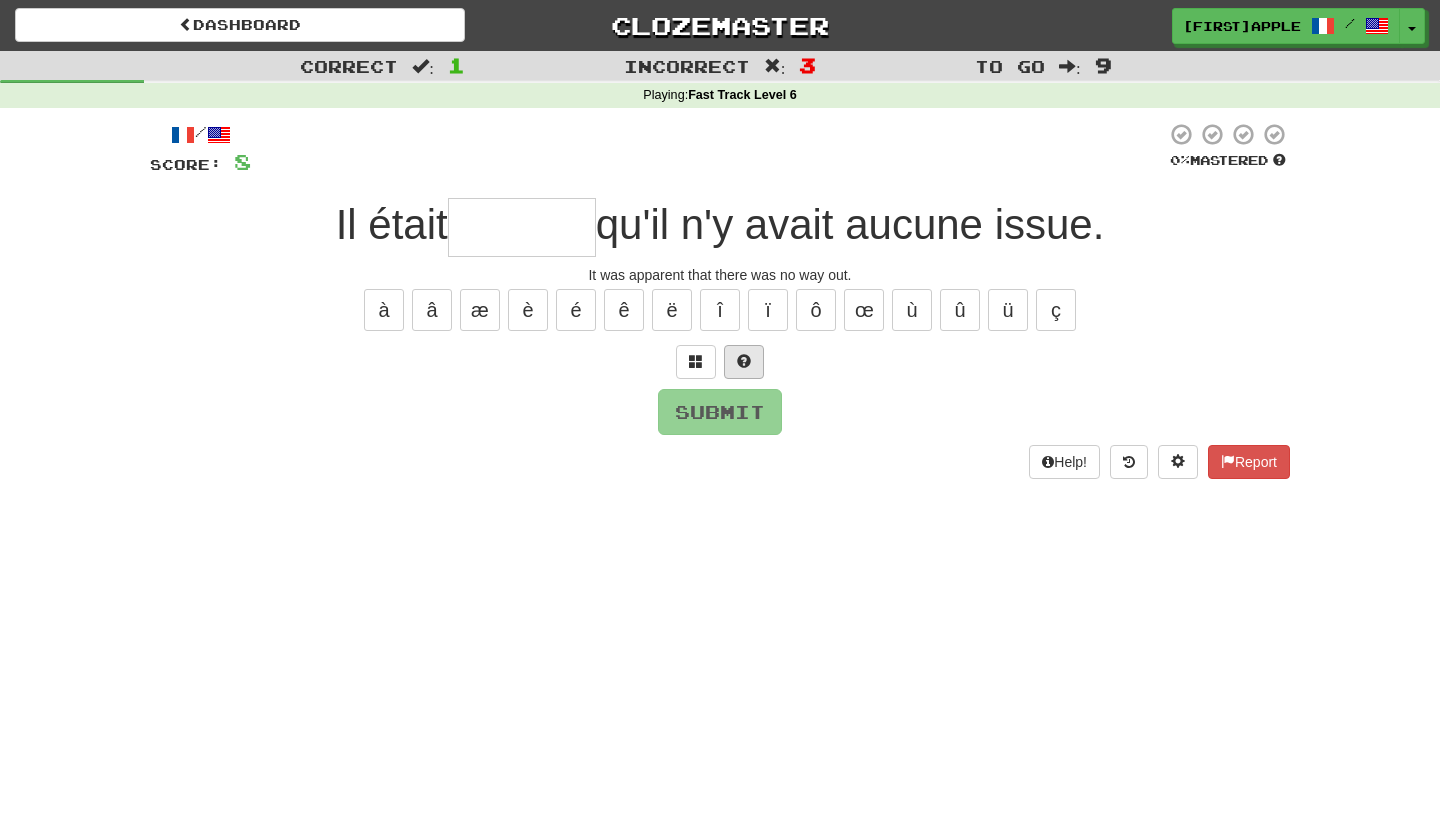 type on "*" 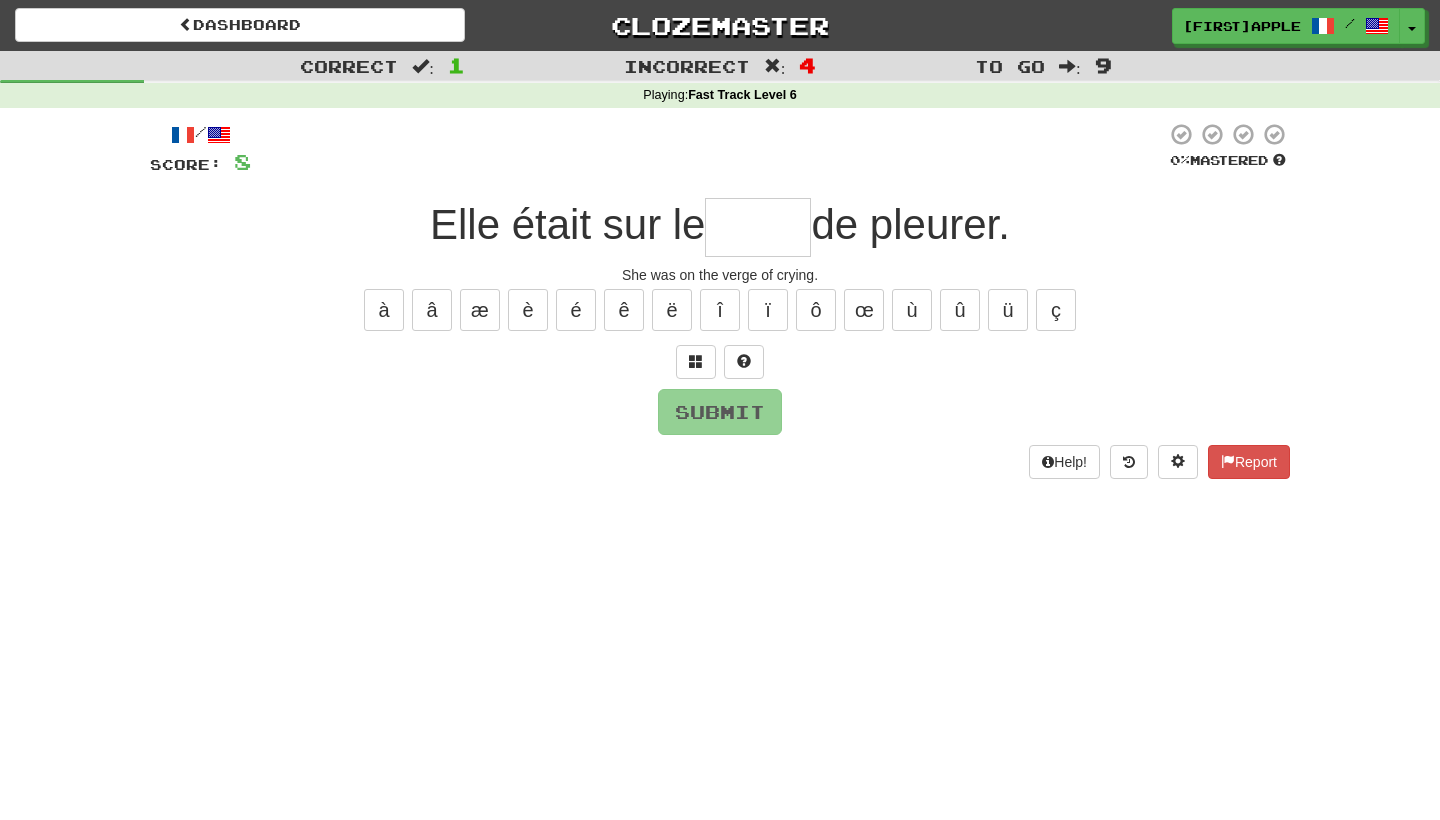 type on "*****" 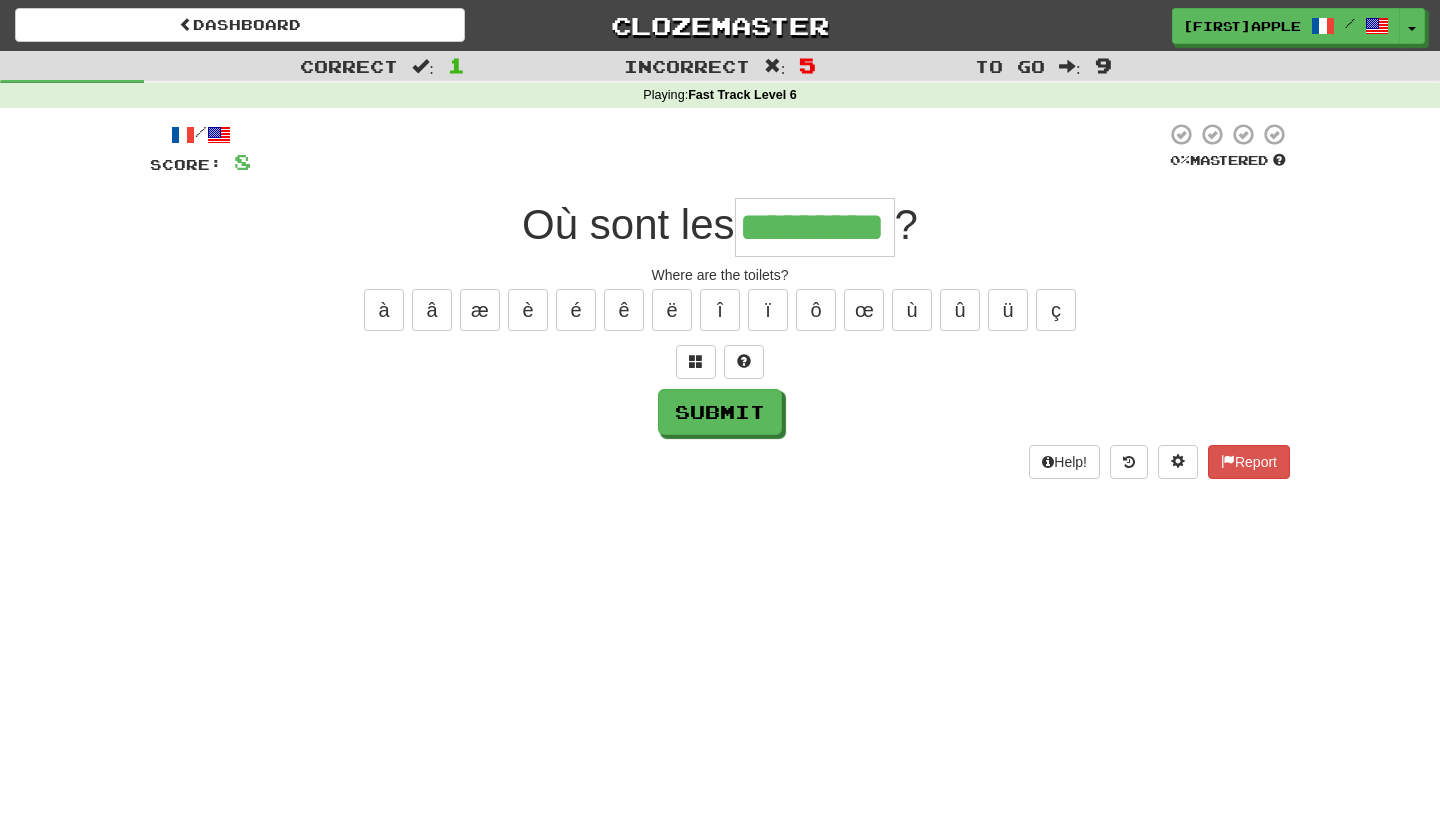 type on "*********" 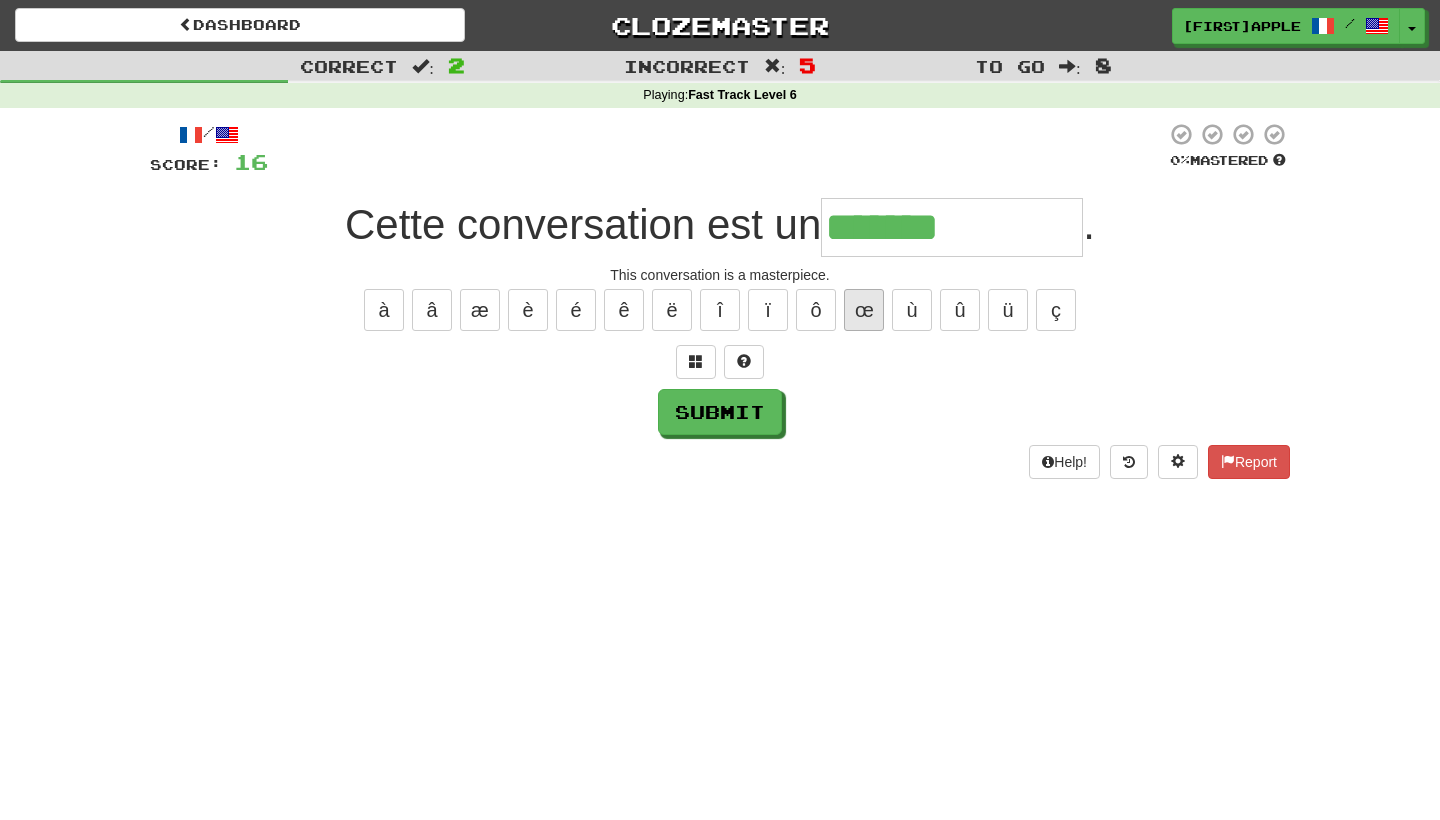 click on "œ" at bounding box center (864, 310) 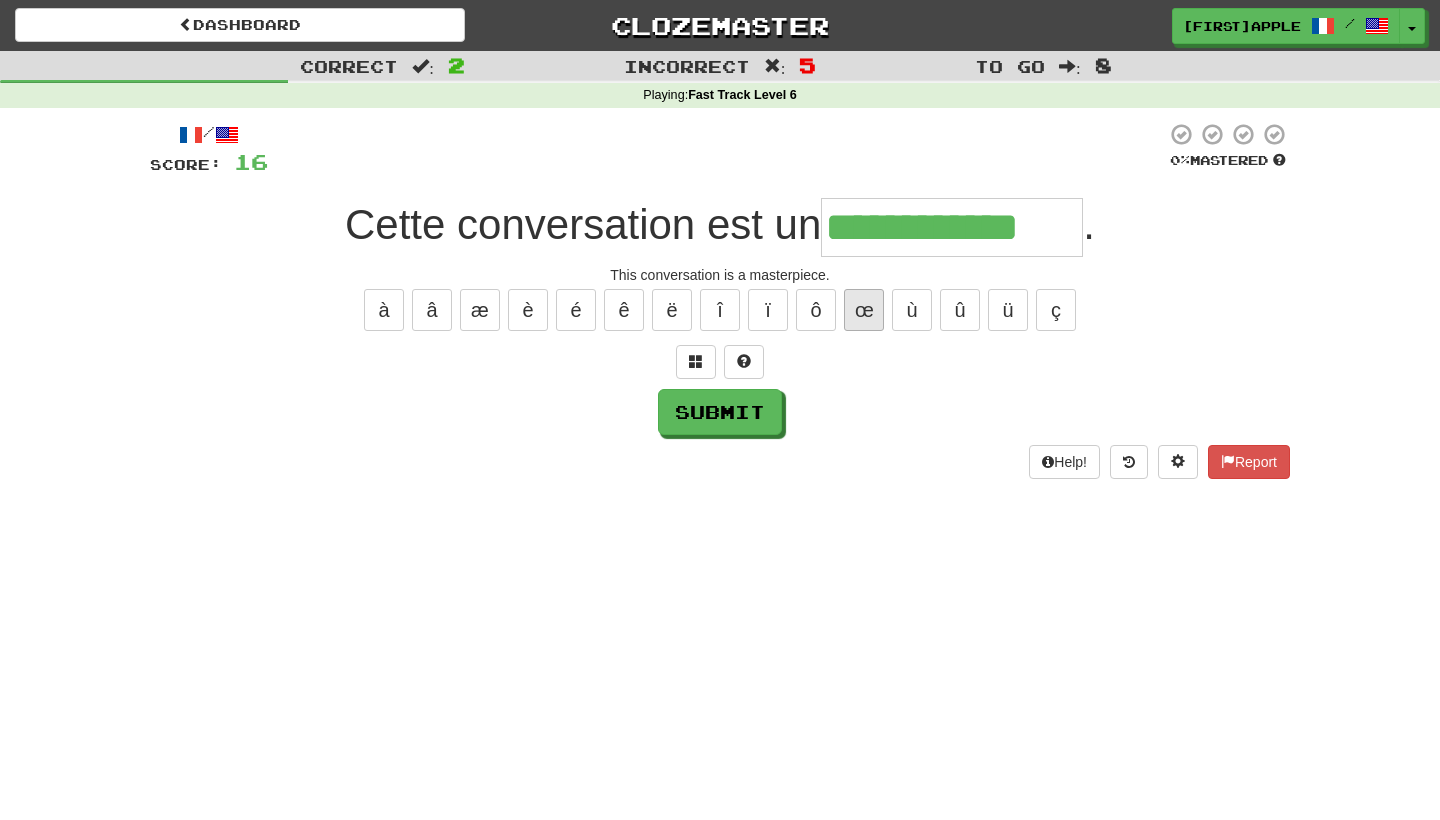 type on "**********" 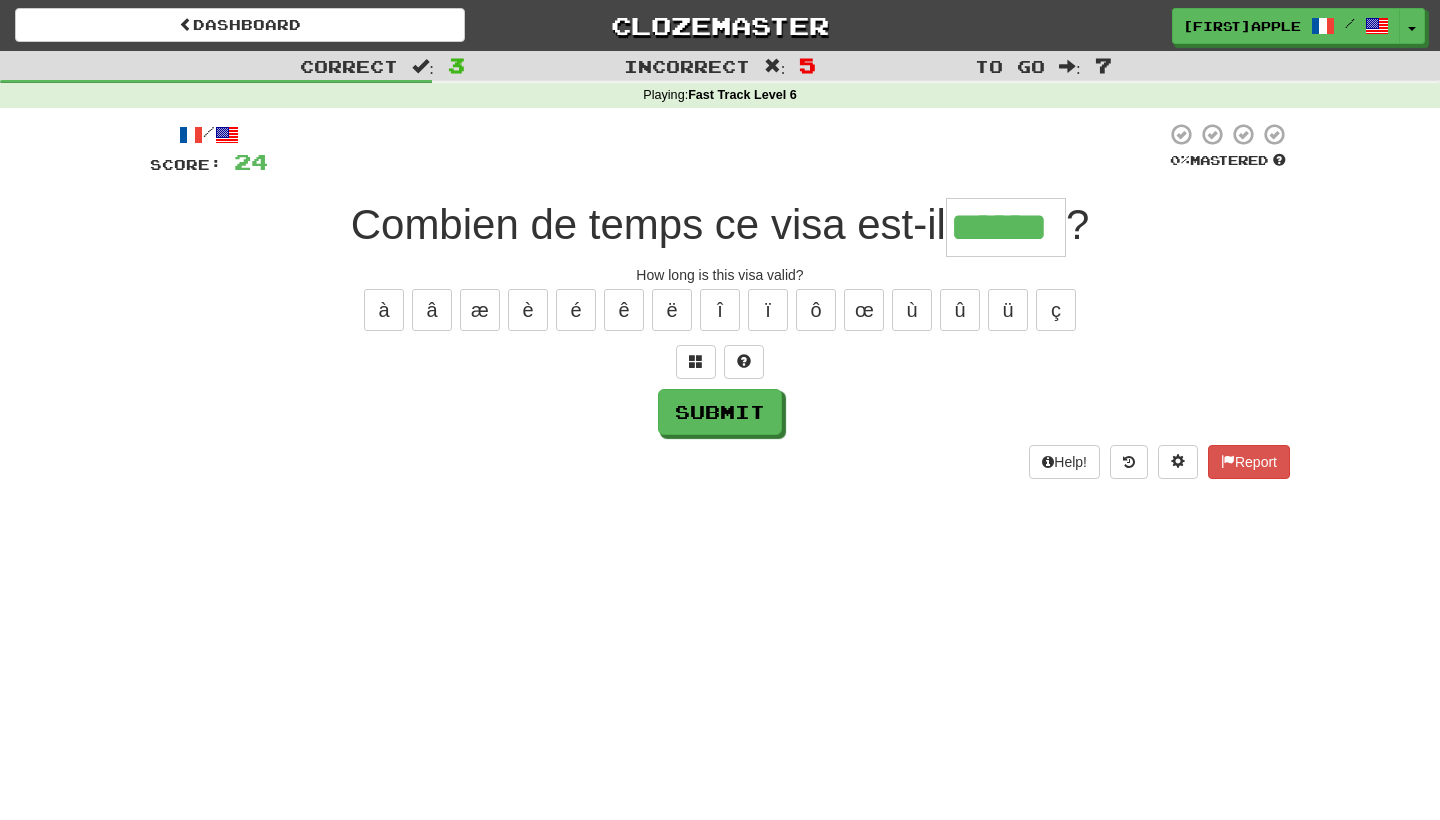 type on "******" 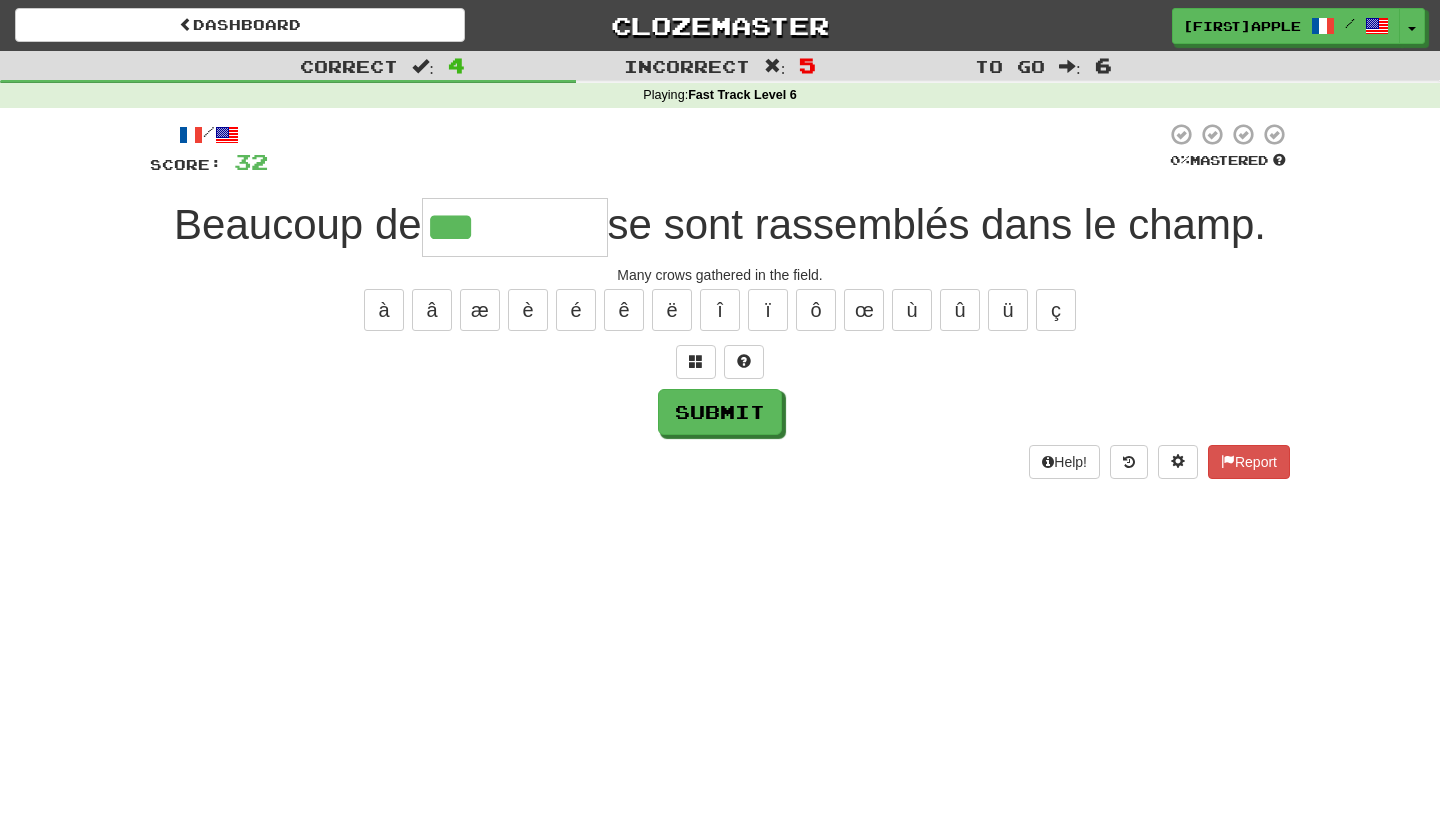 type on "********" 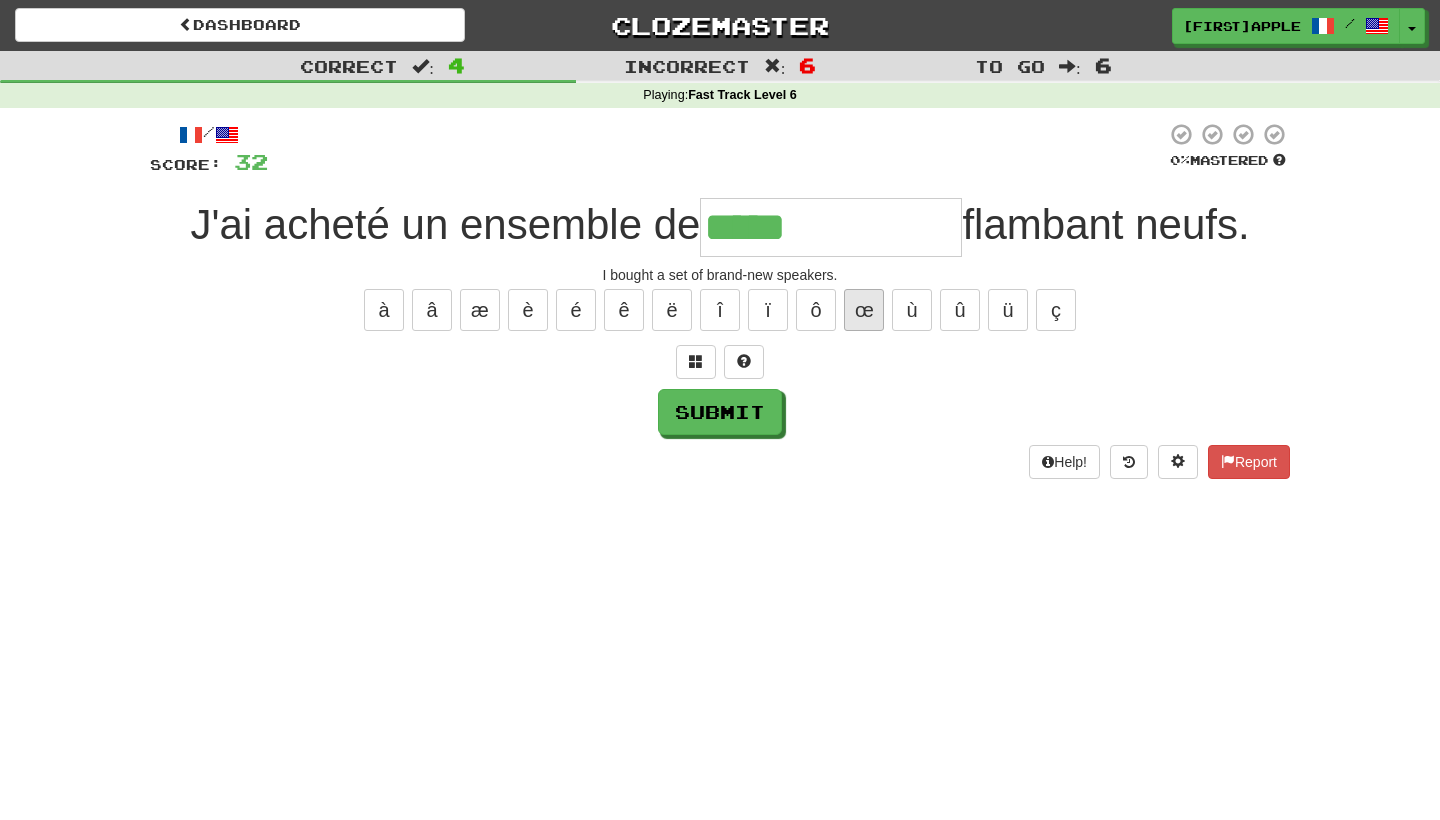 type on "**********" 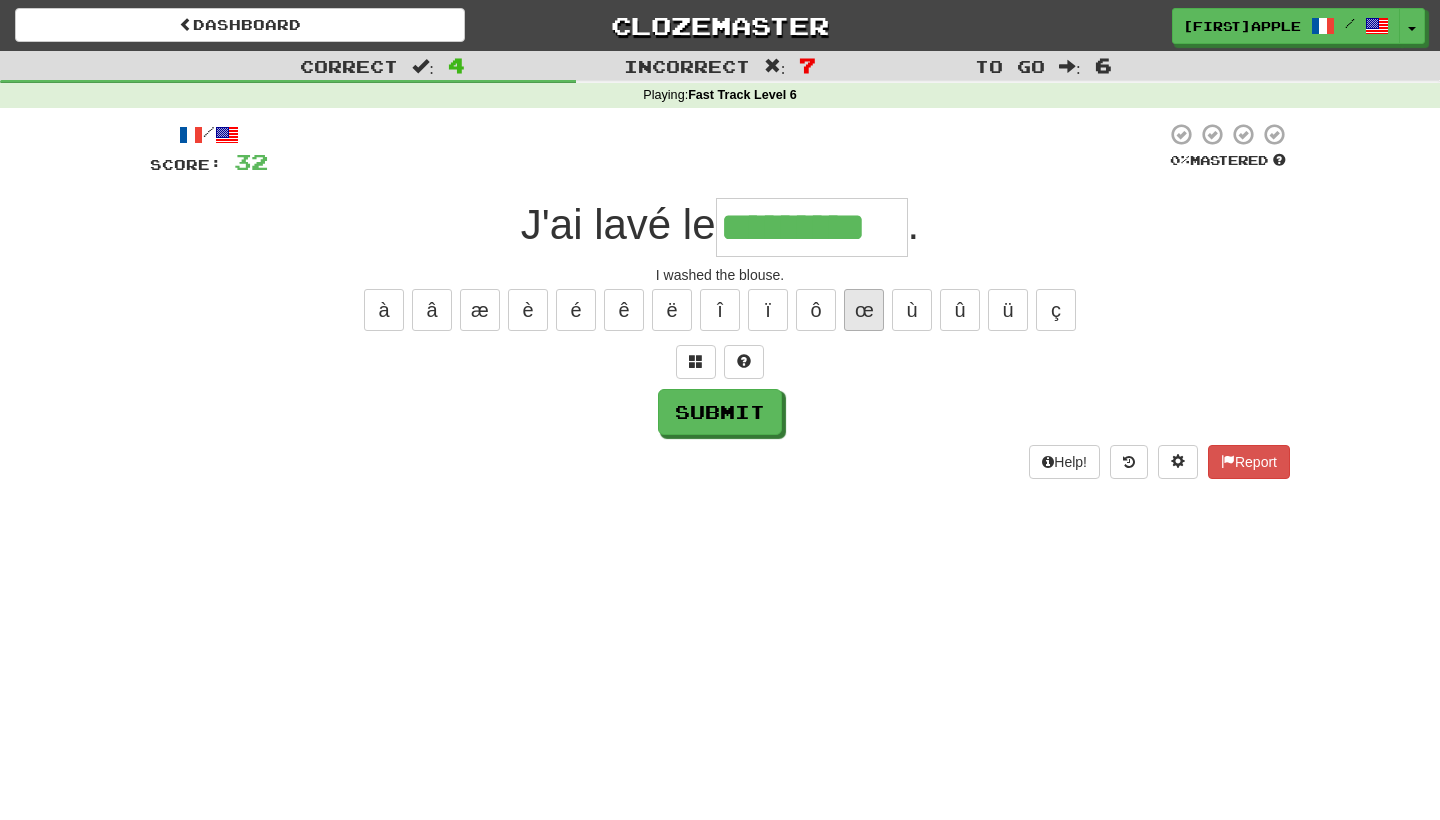 type on "*********" 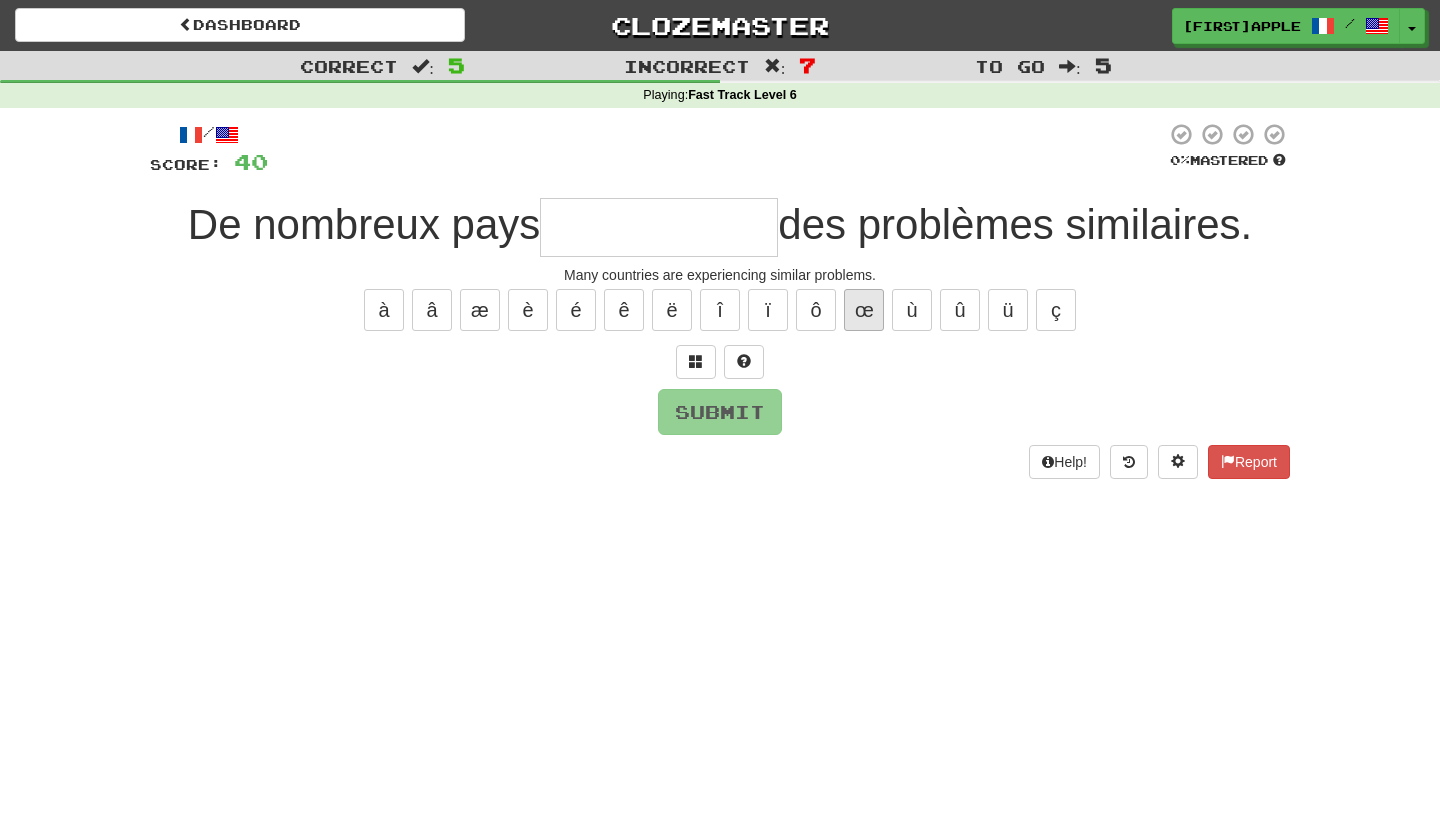 type on "**********" 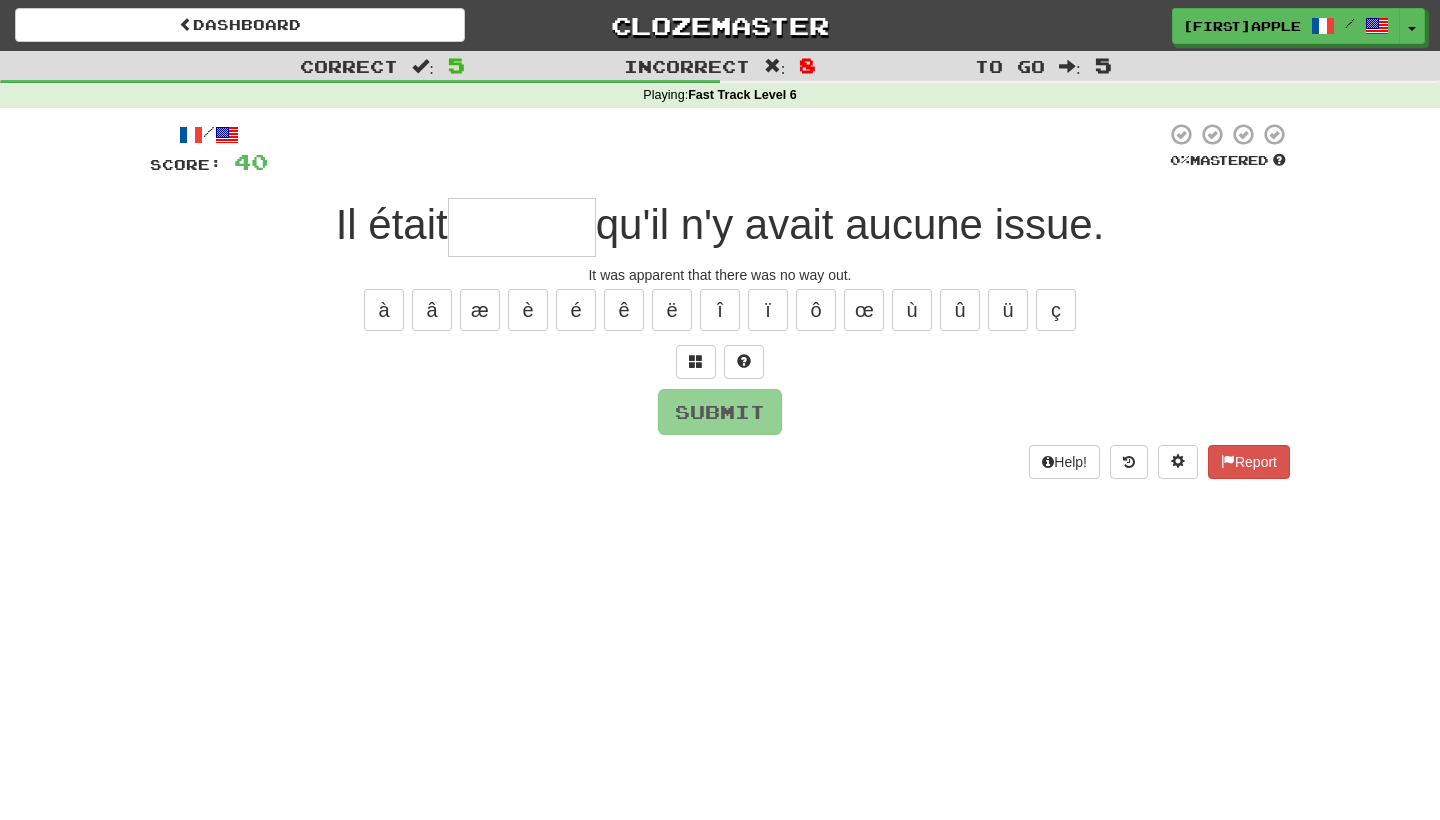 type on "*" 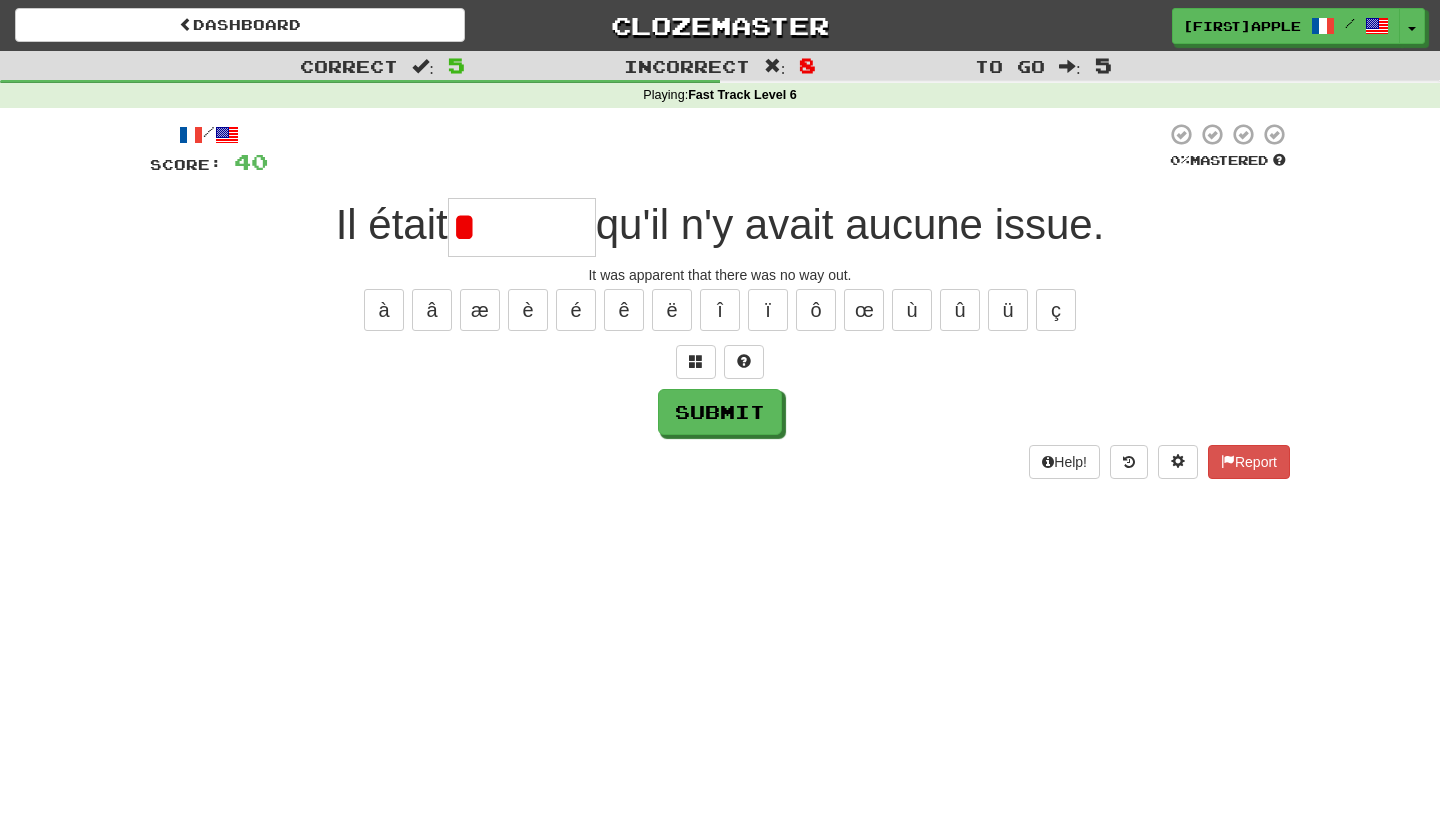 type on "*******" 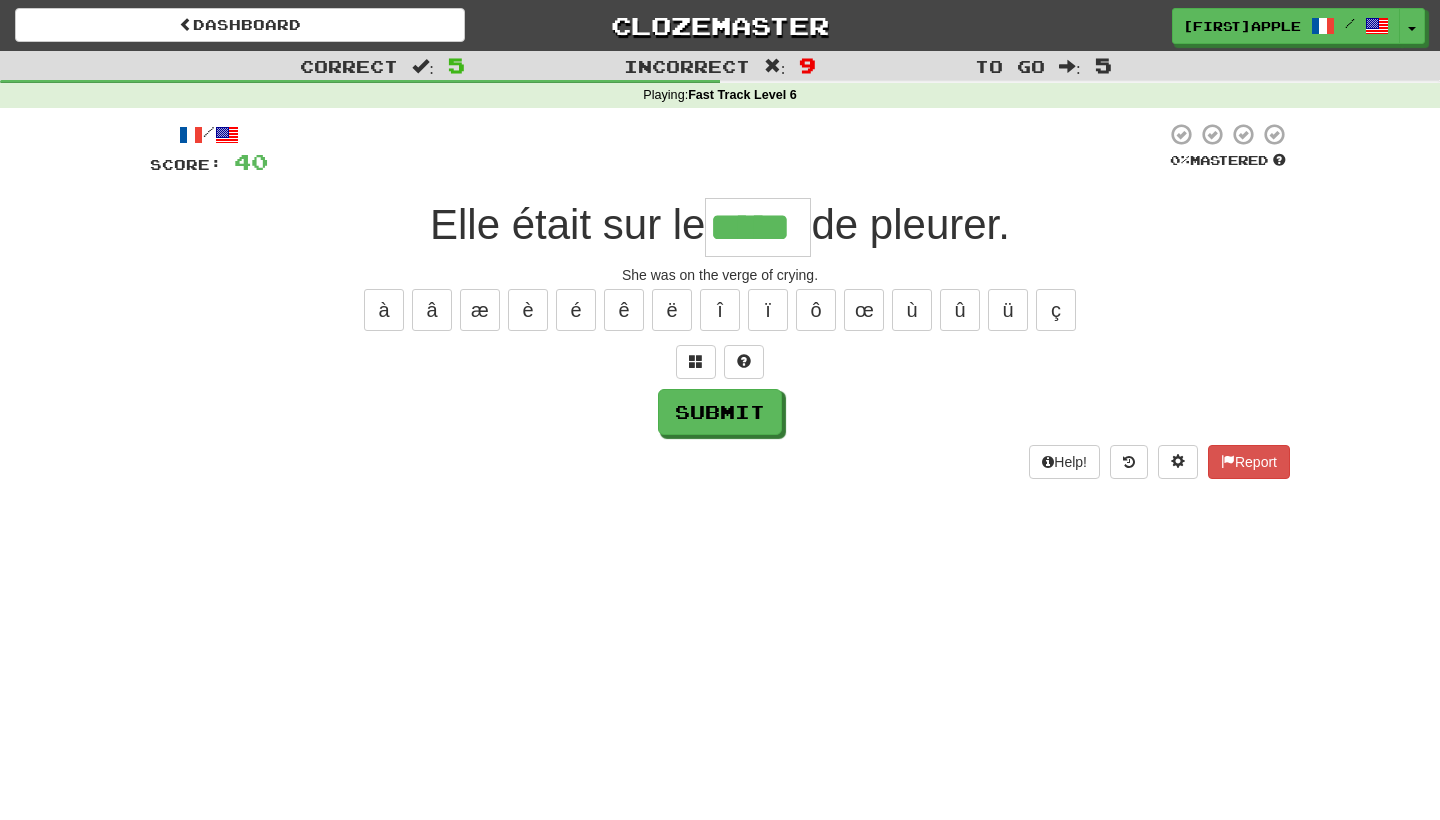type on "*****" 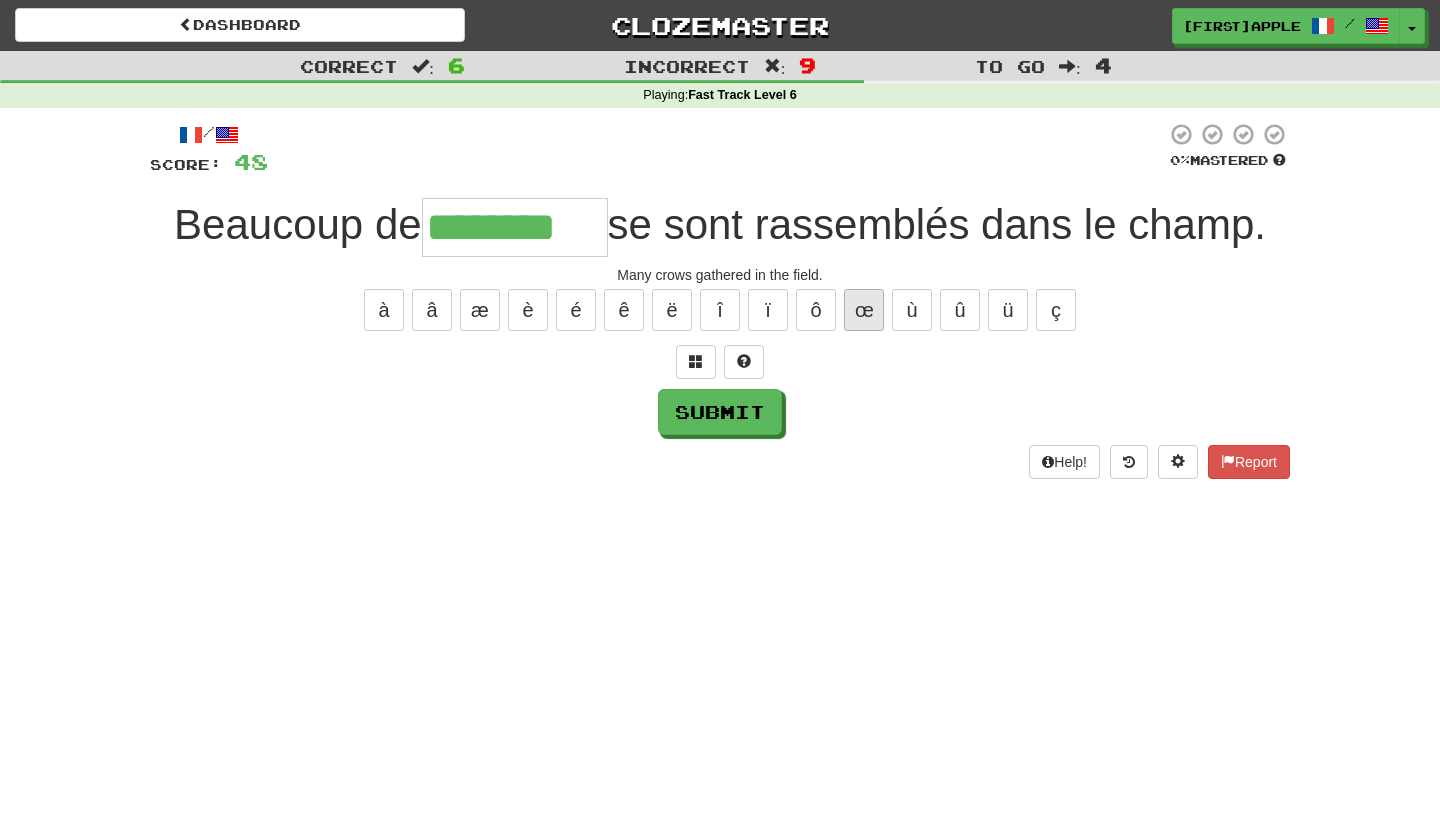 type on "********" 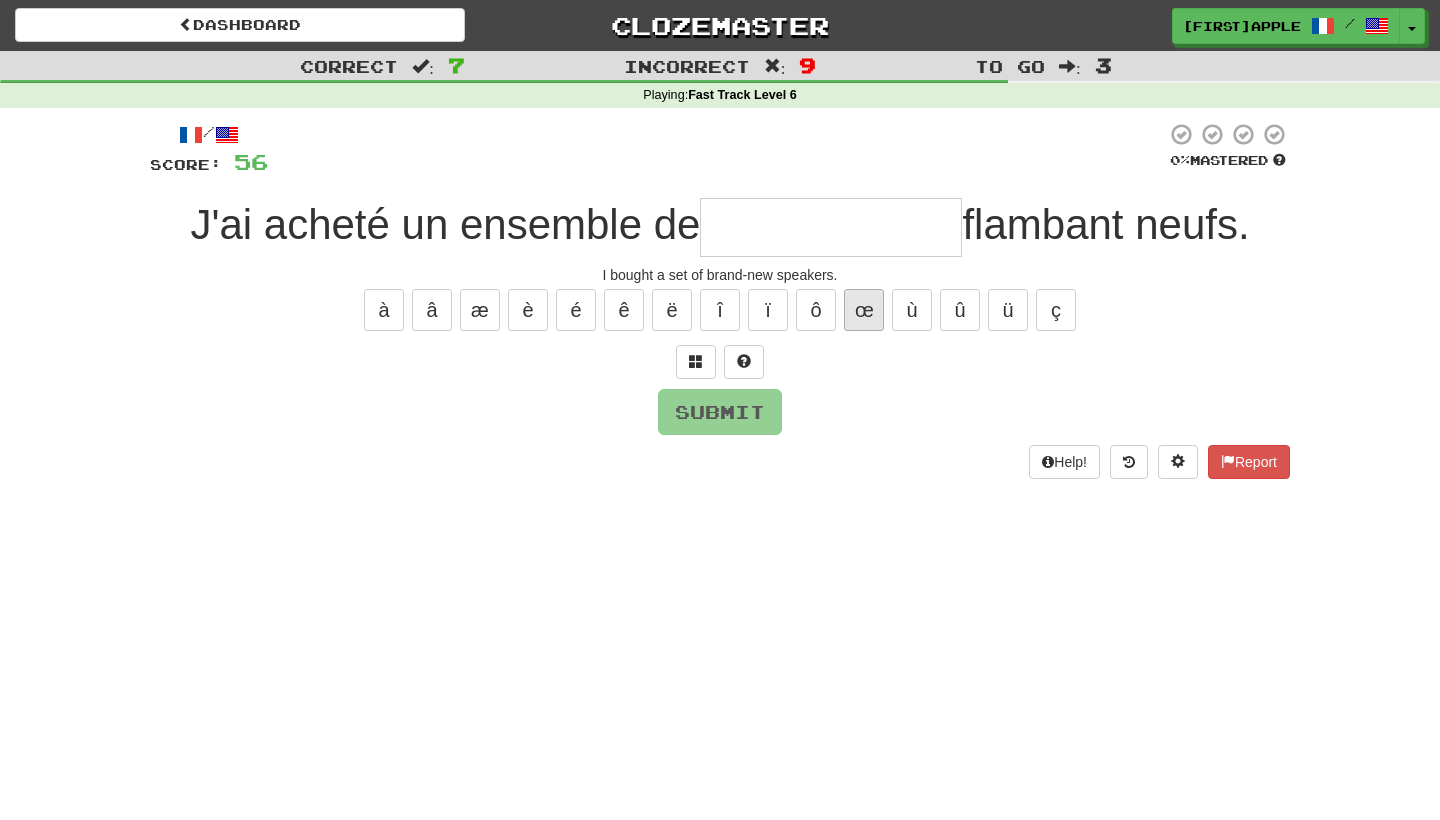type on "*" 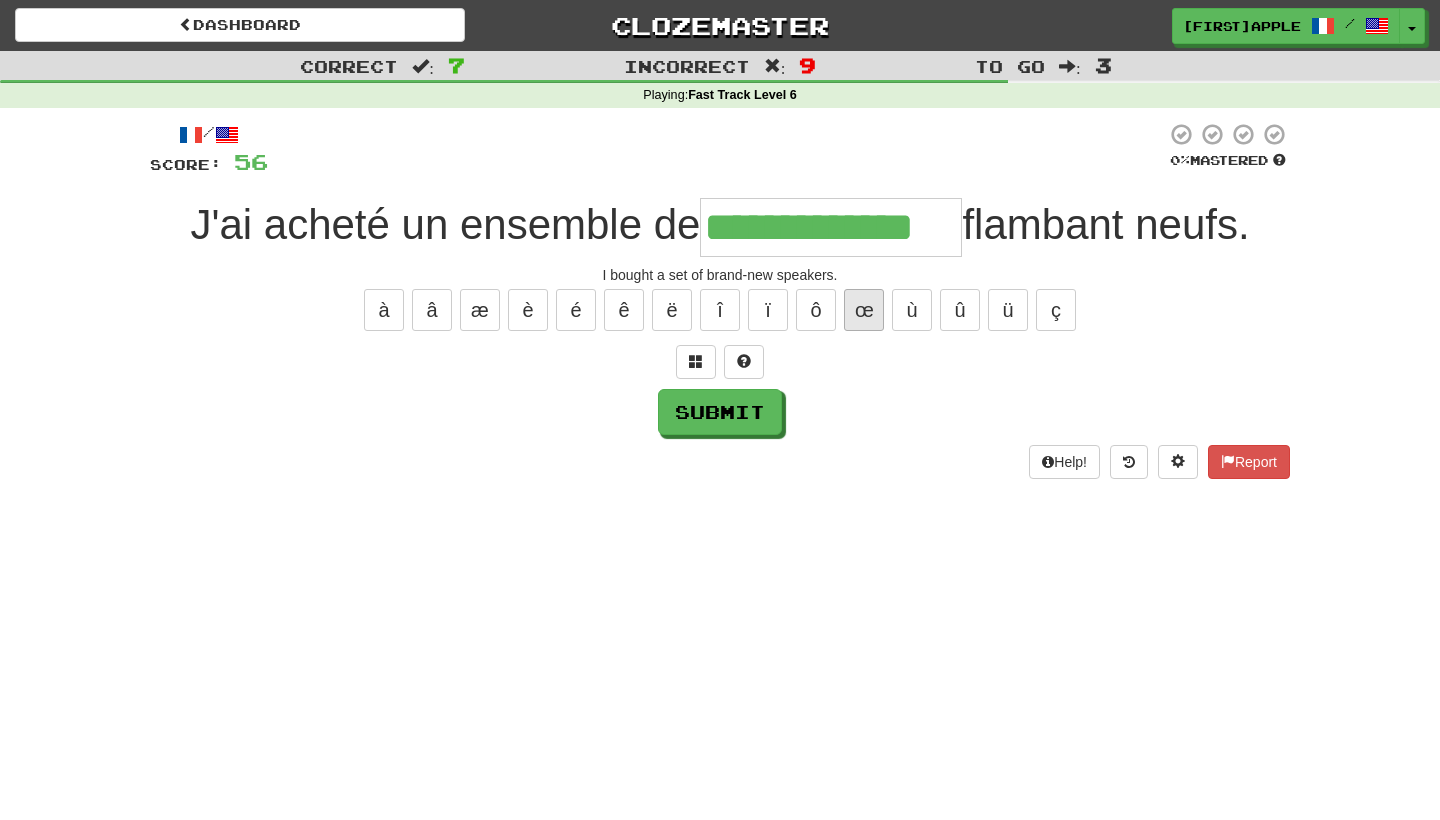 type on "**********" 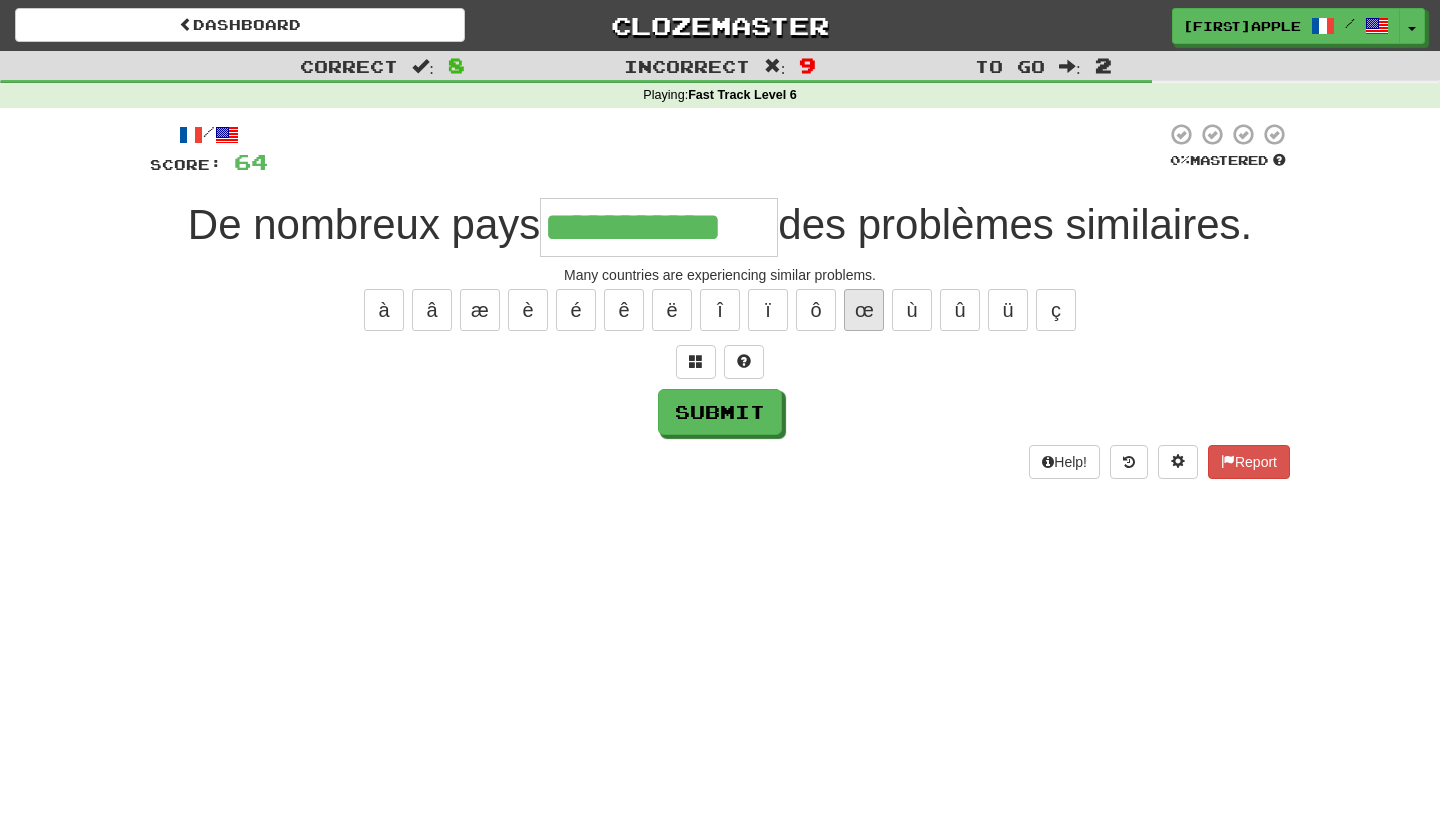 type on "**********" 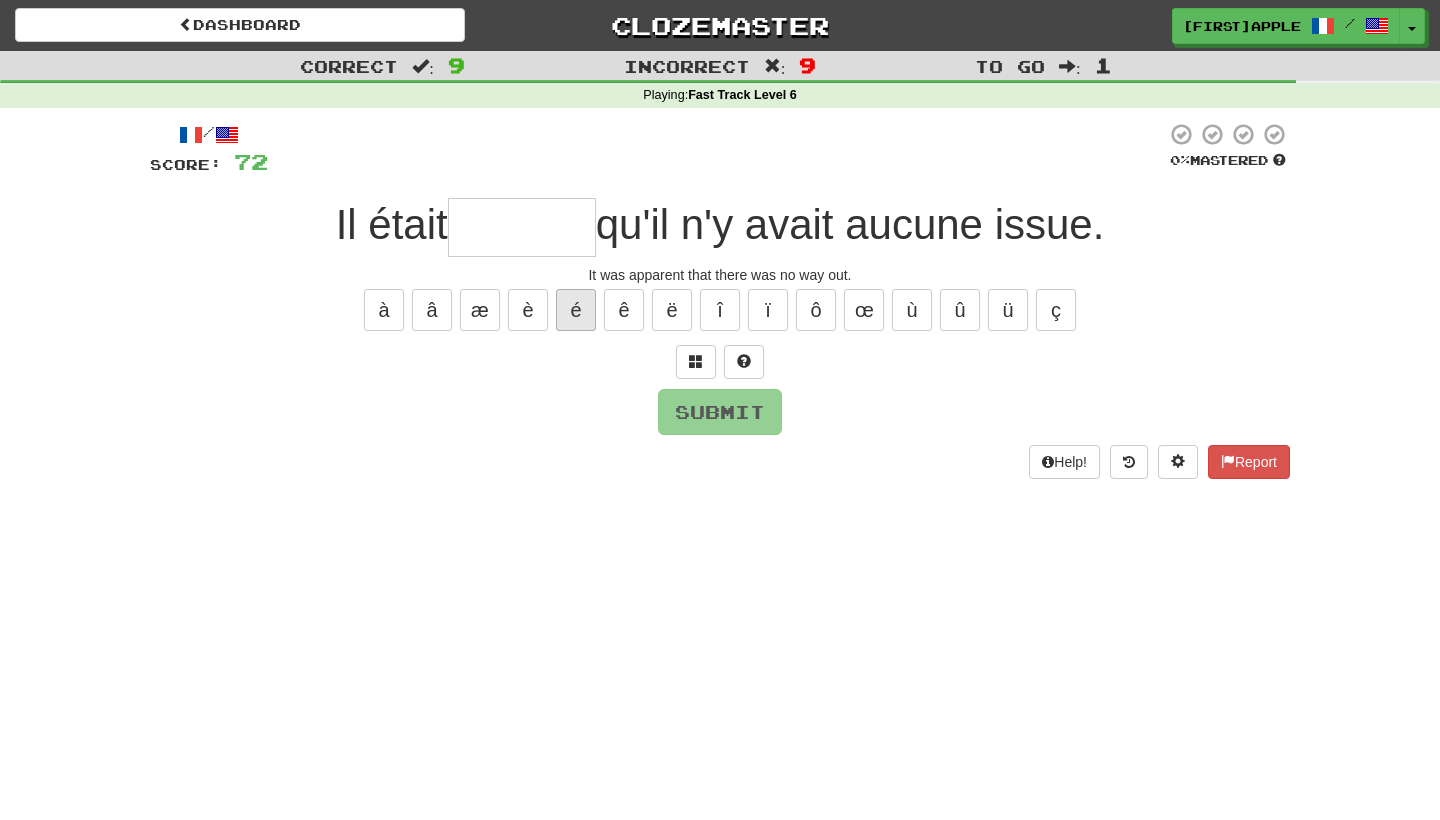 click on "é" at bounding box center (576, 310) 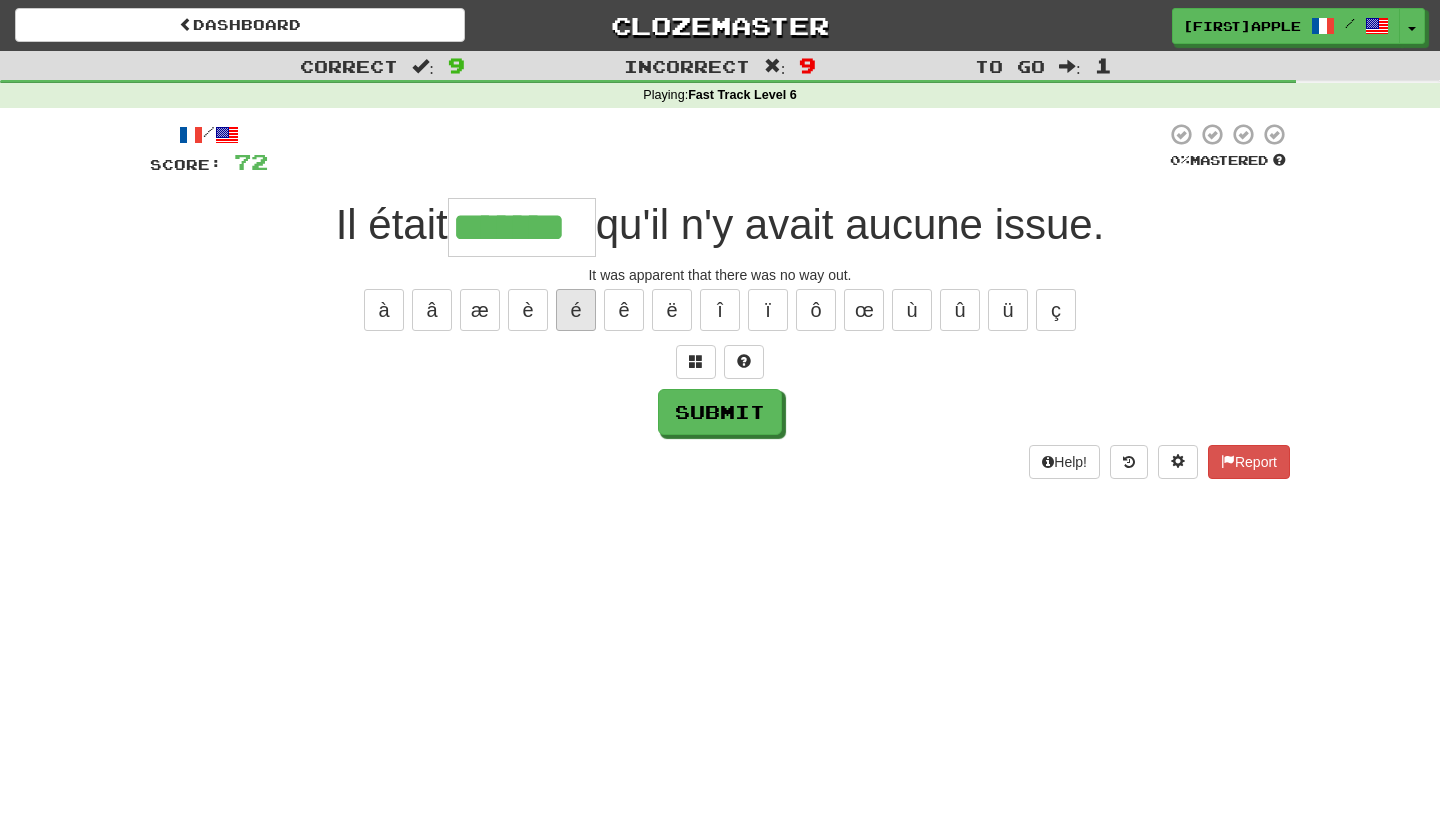 type on "*******" 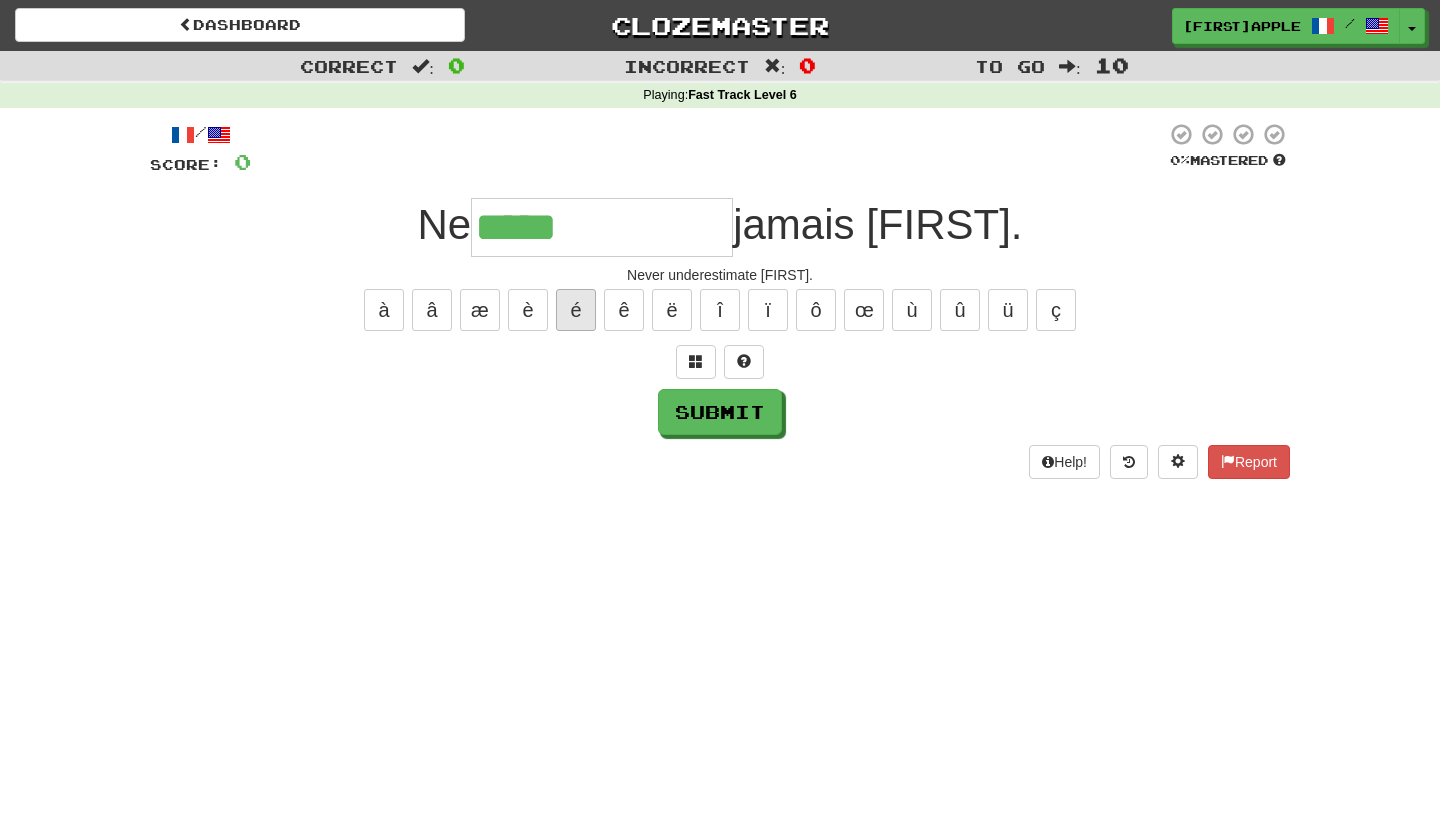 click on "é" at bounding box center [576, 310] 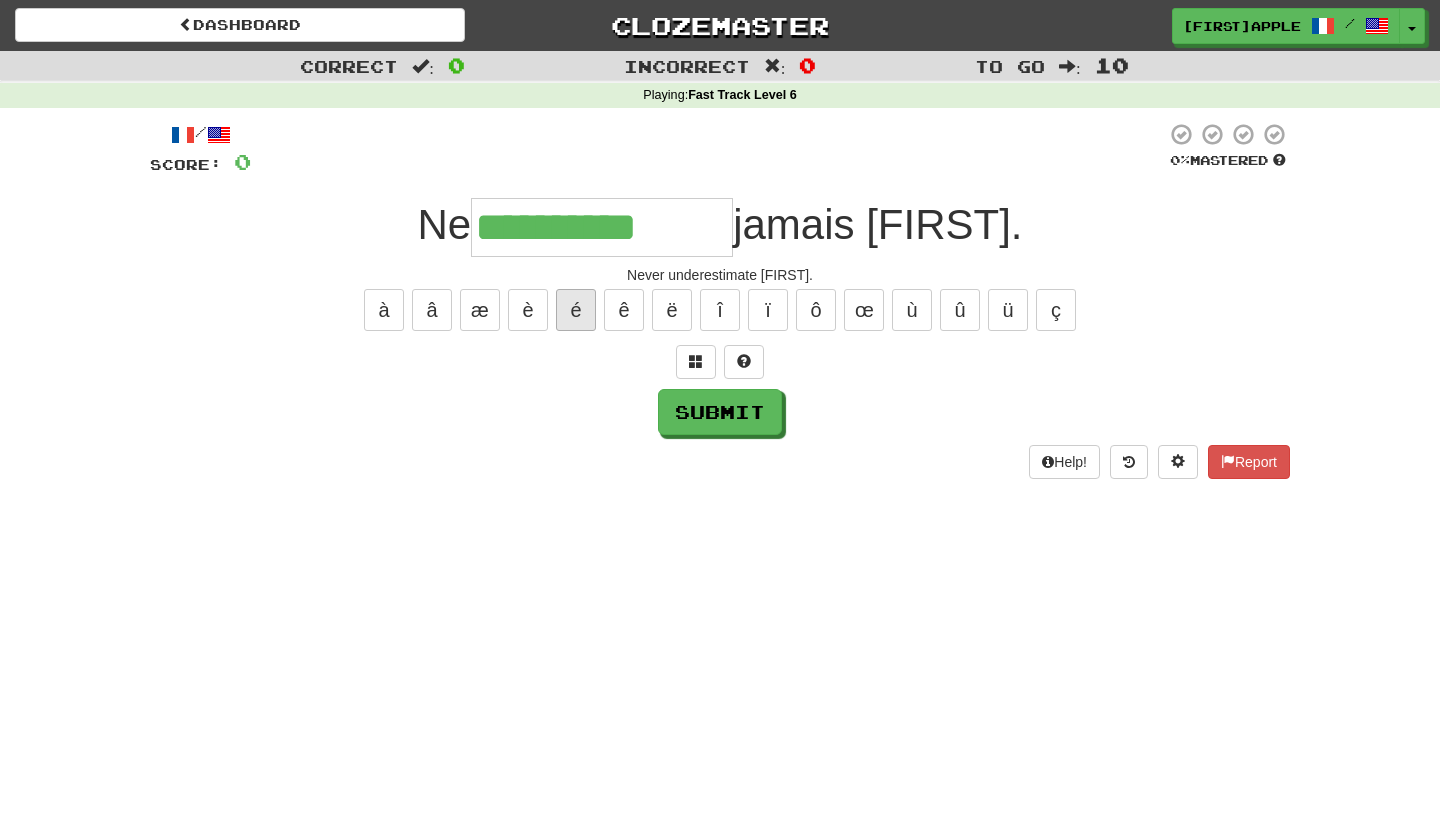 click on "é" at bounding box center (576, 310) 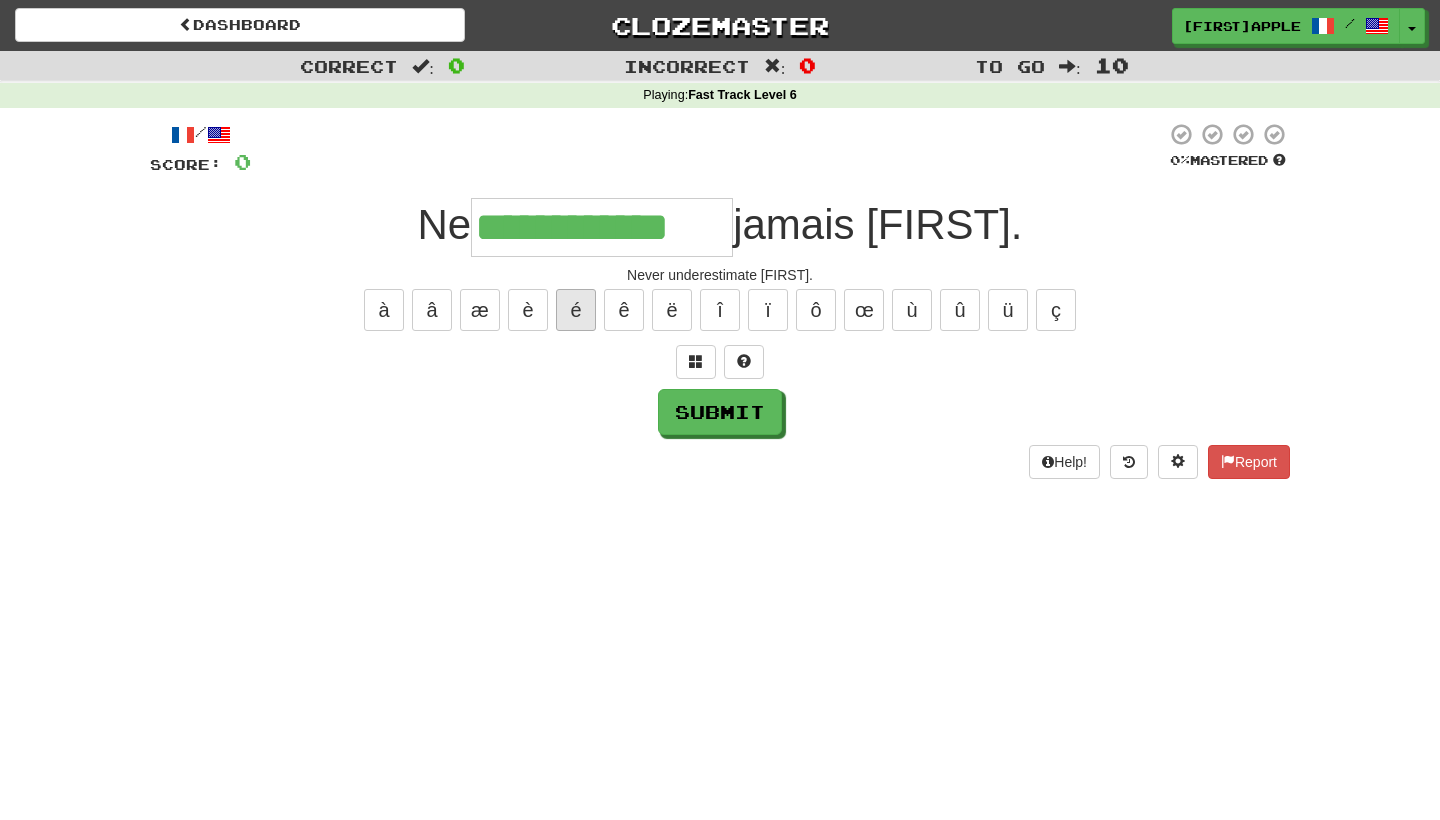type on "**********" 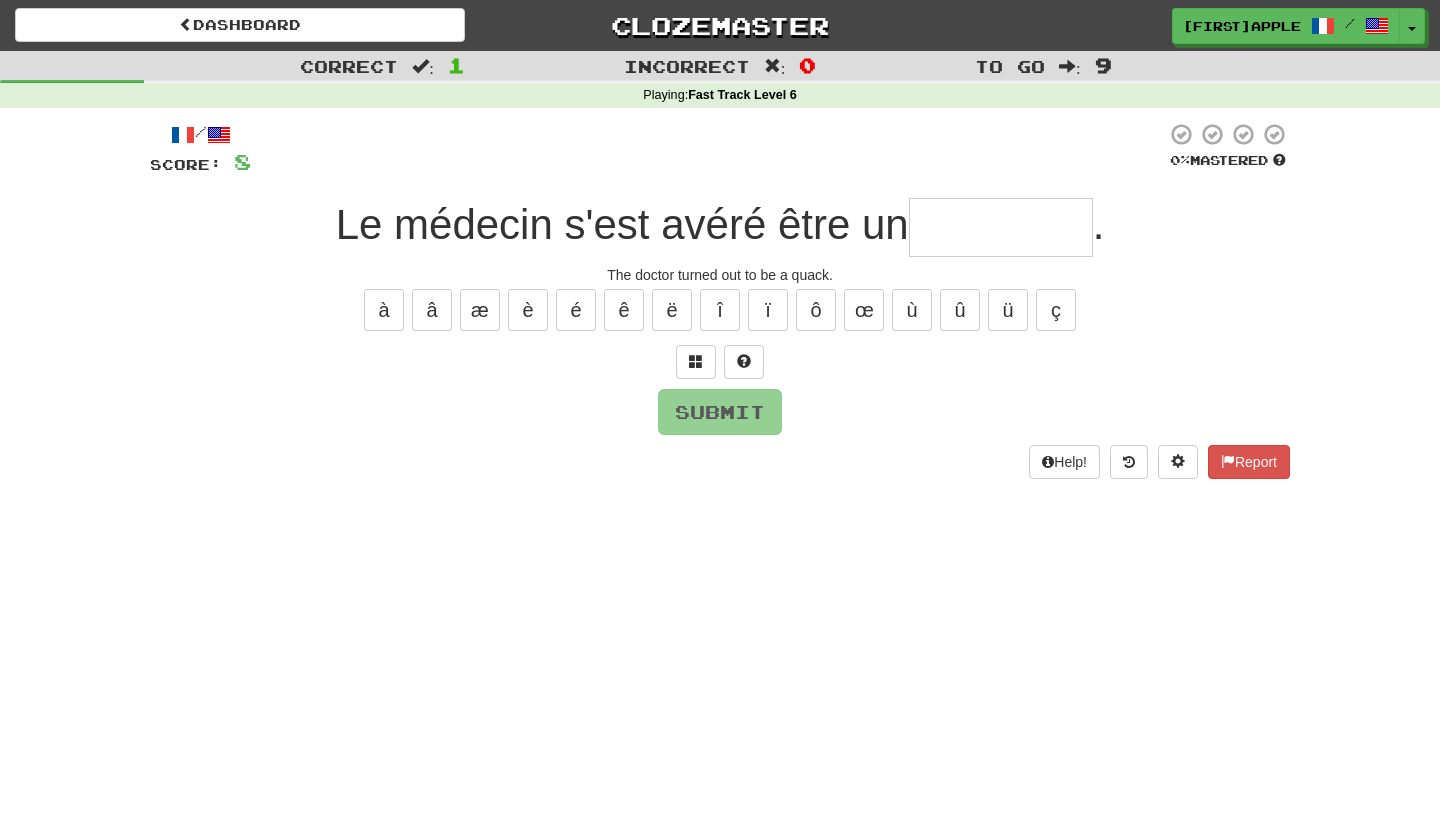 type on "*********" 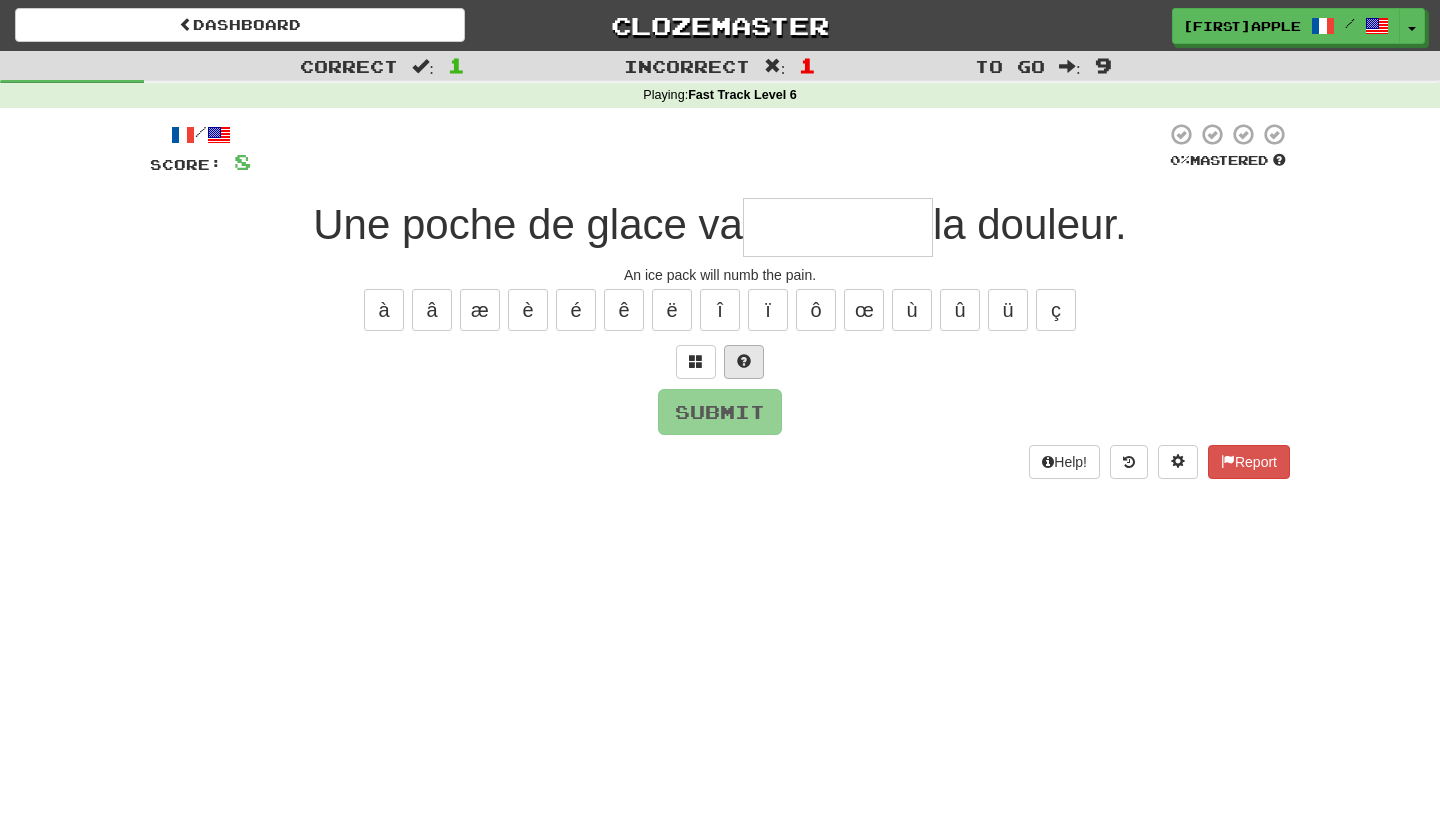 click at bounding box center (744, 361) 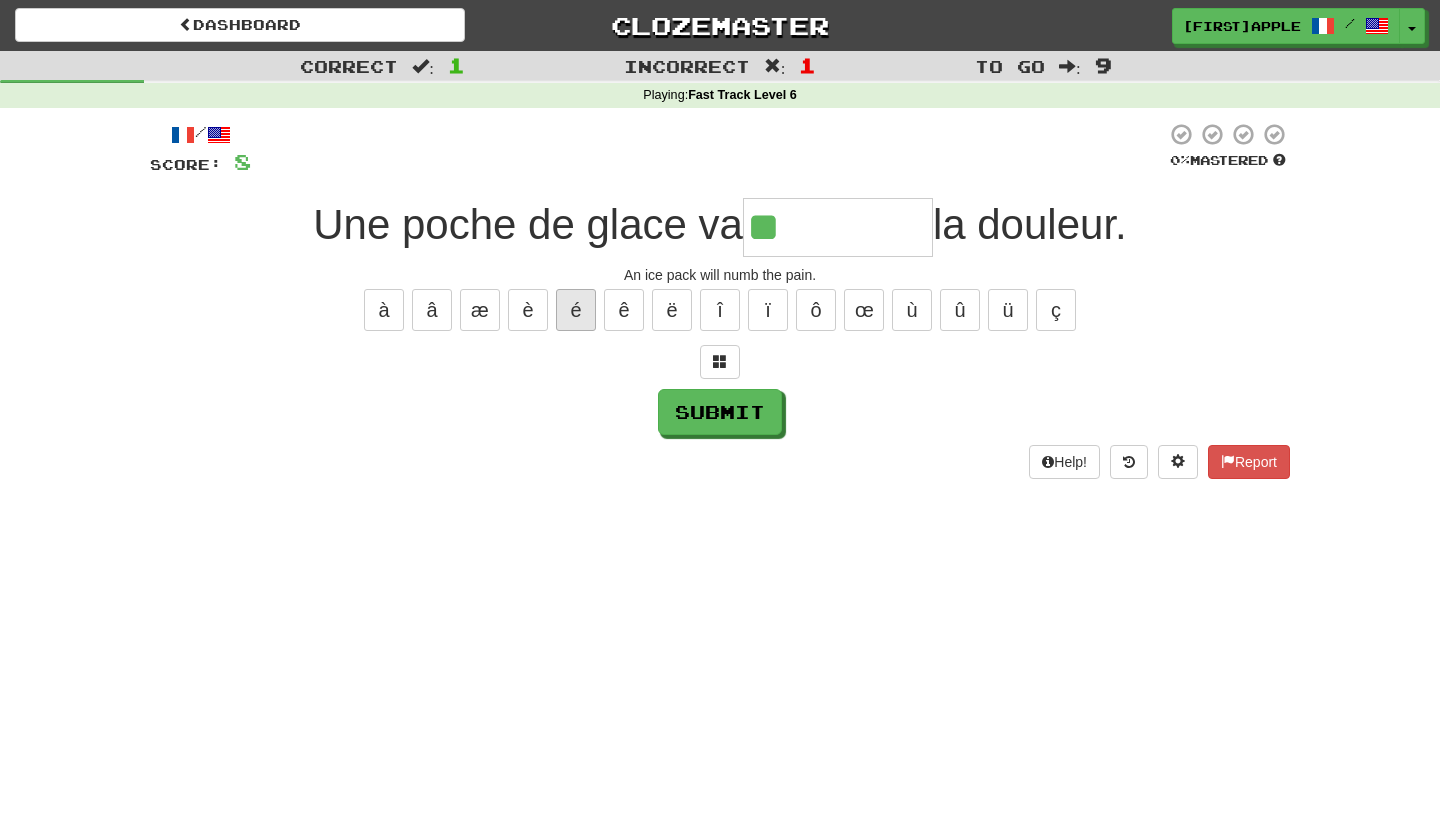 click on "é" at bounding box center (576, 310) 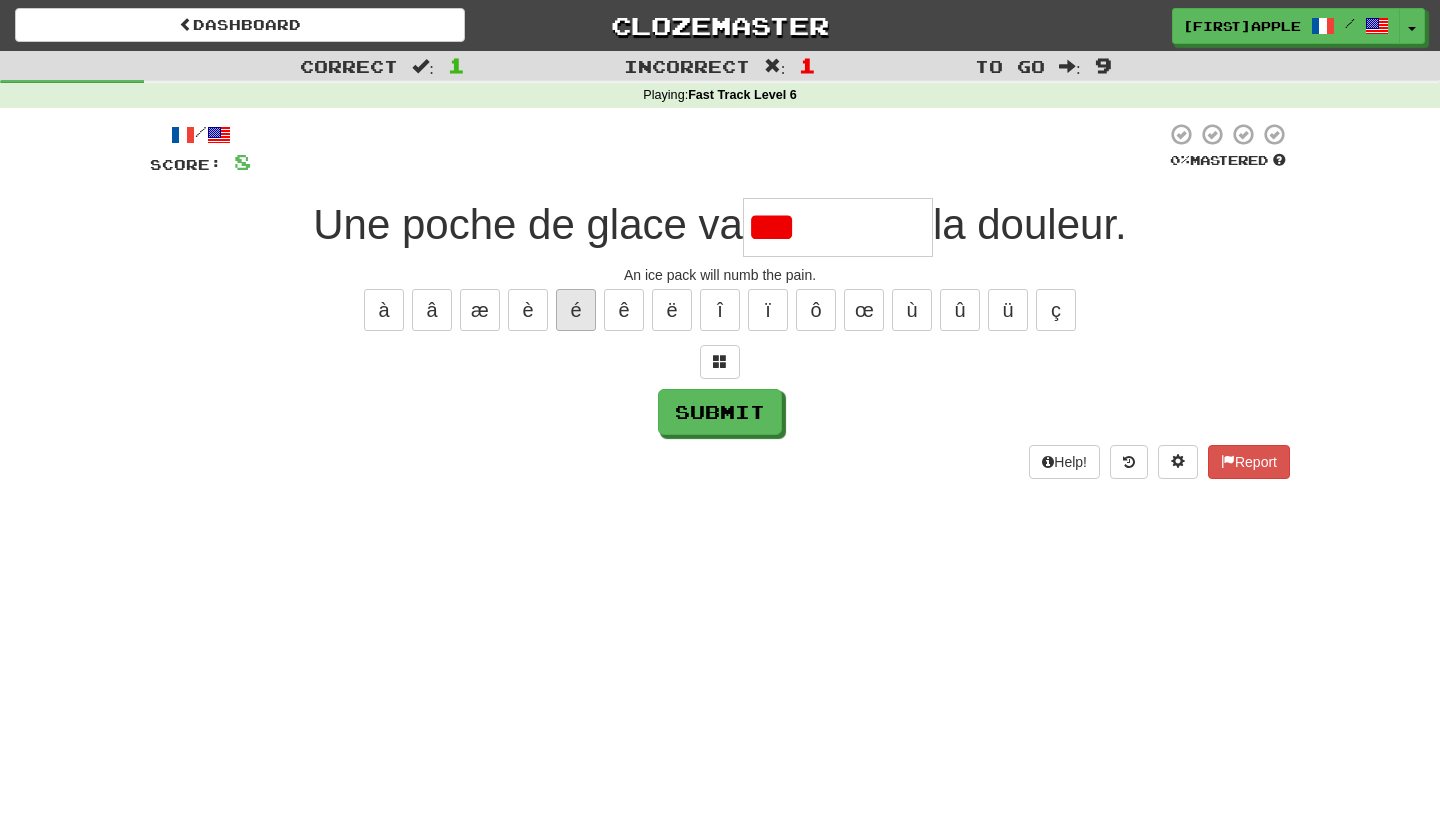 type on "*********" 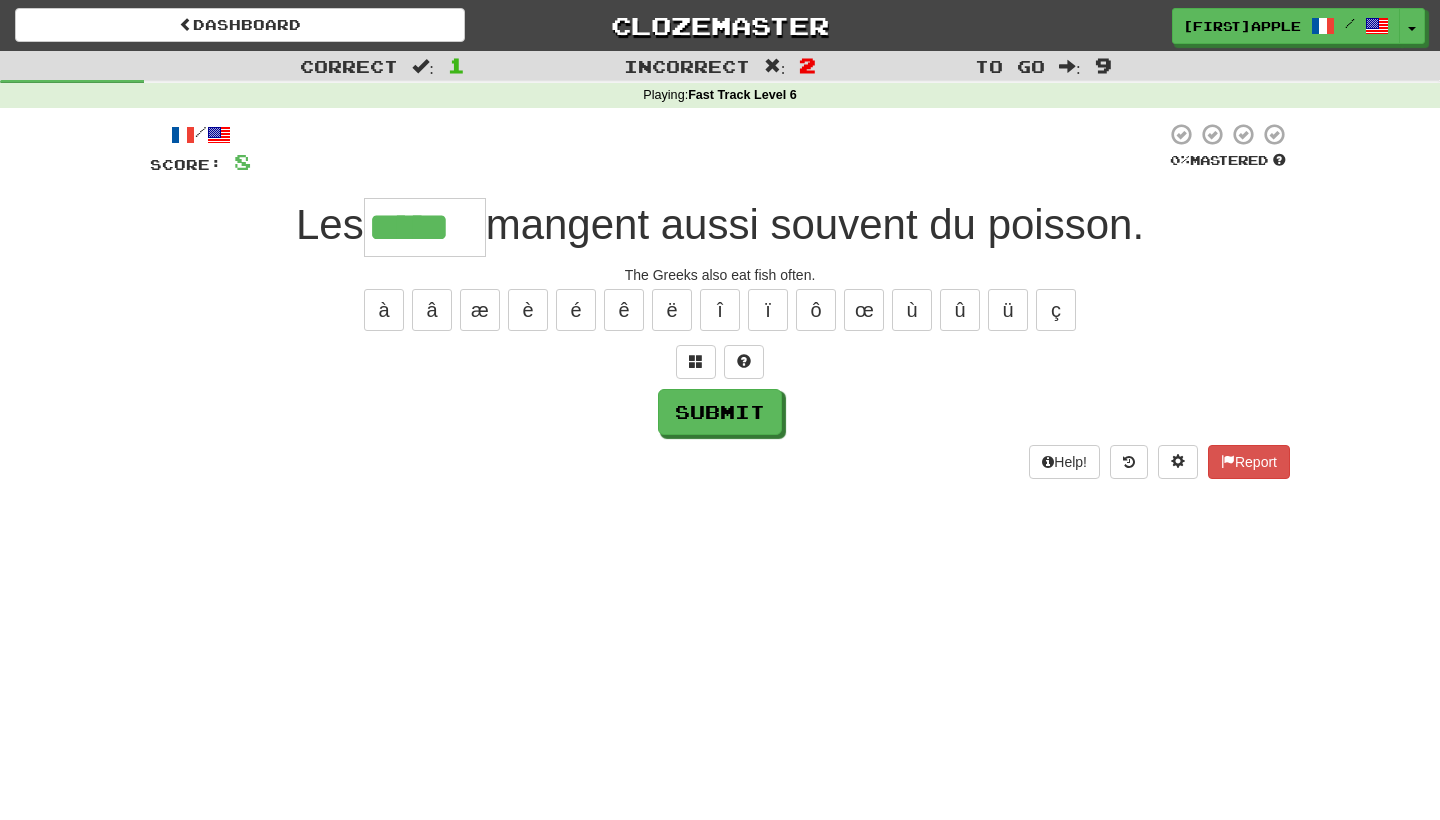 type on "*****" 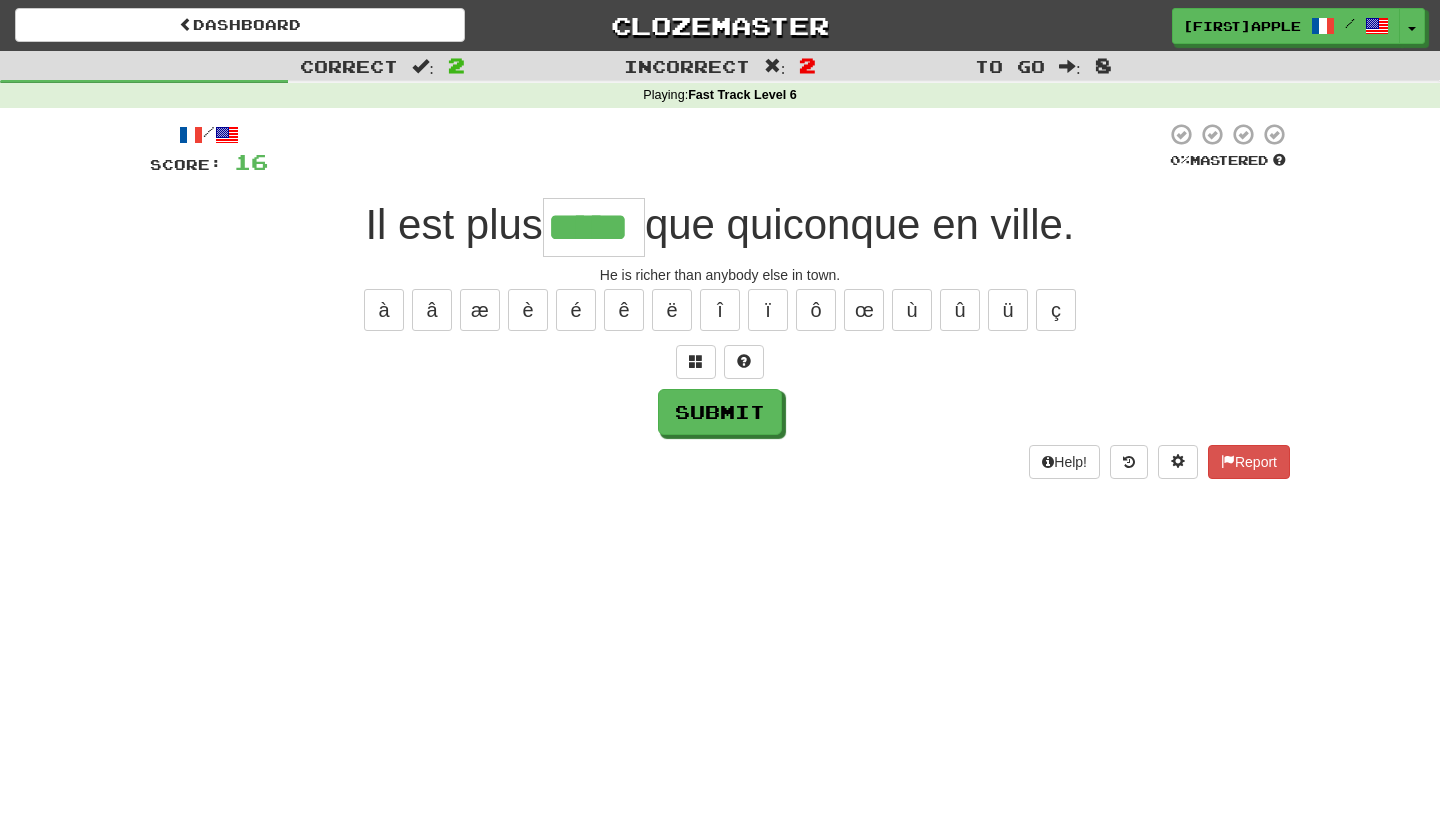 type on "*****" 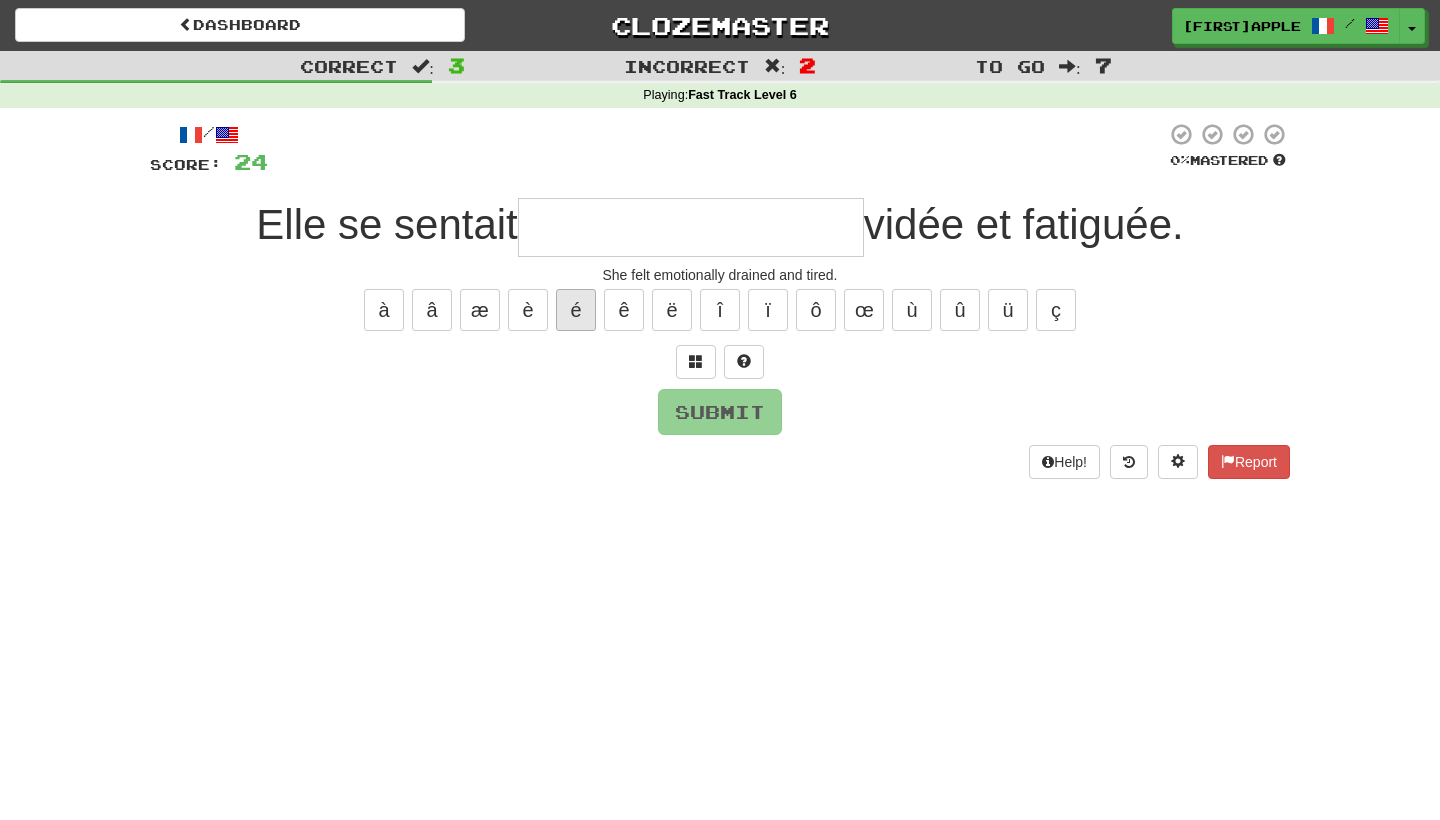click on "é" at bounding box center [576, 310] 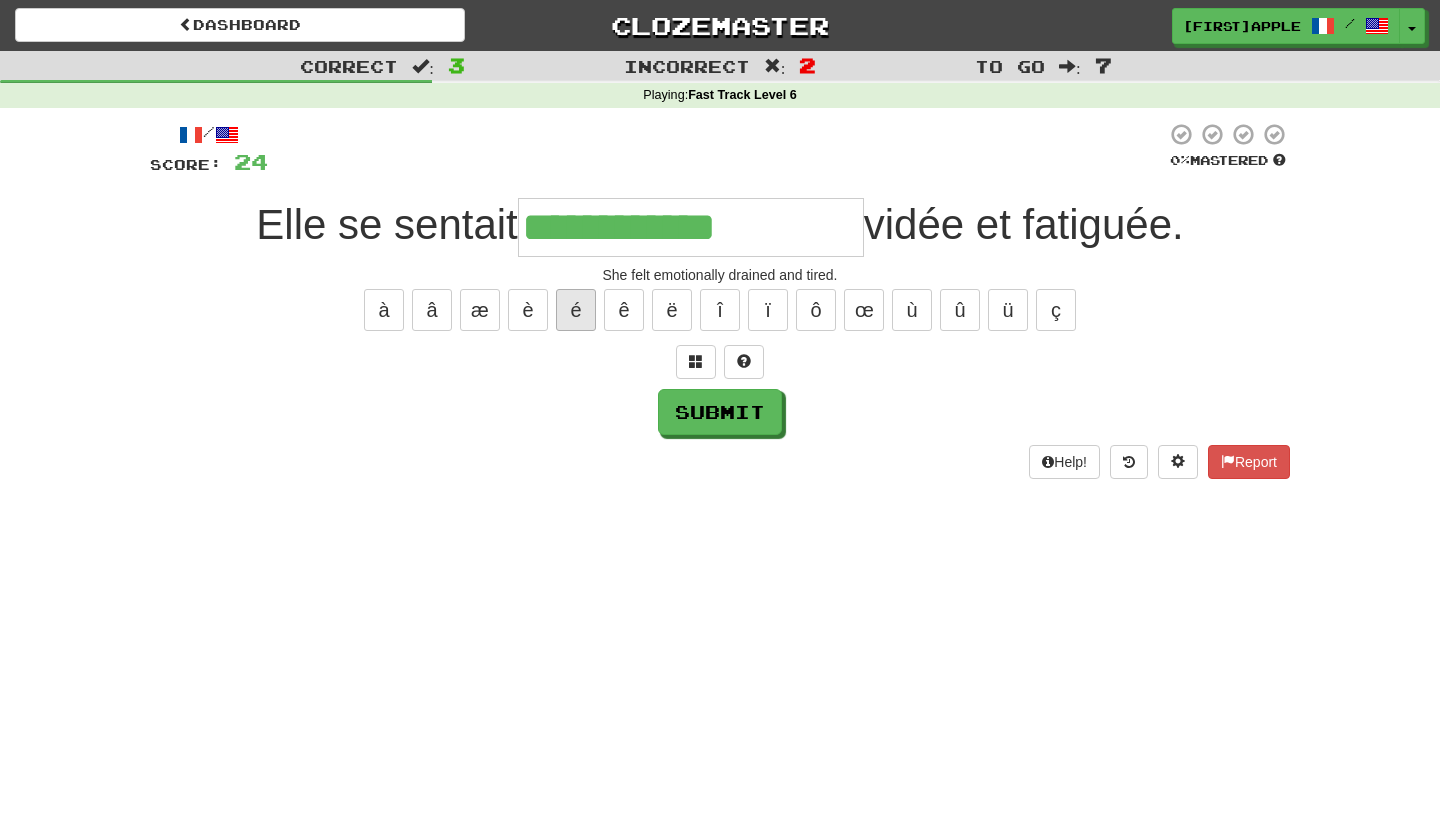 type on "**********" 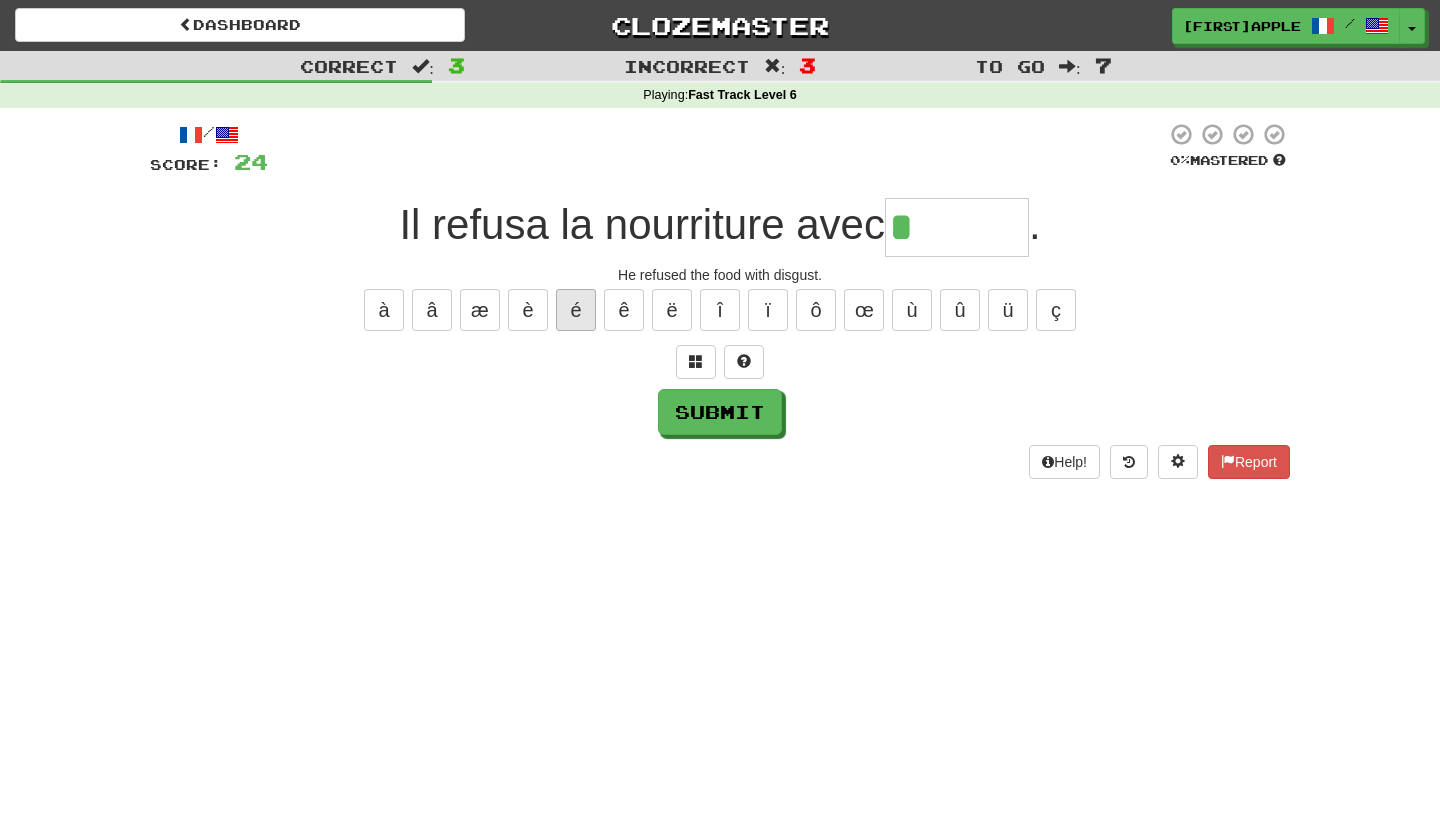click on "é" at bounding box center [576, 310] 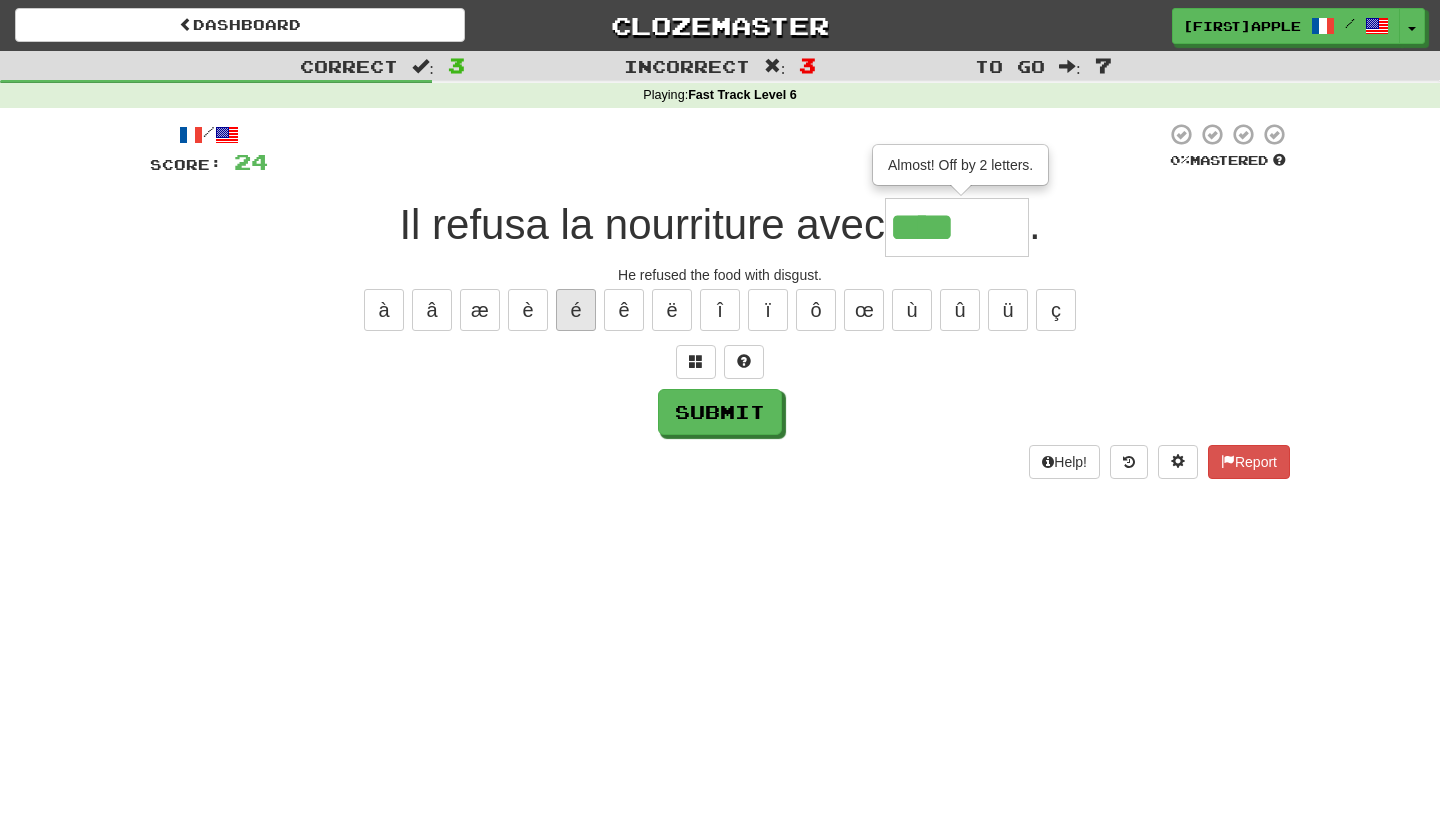 type on "******" 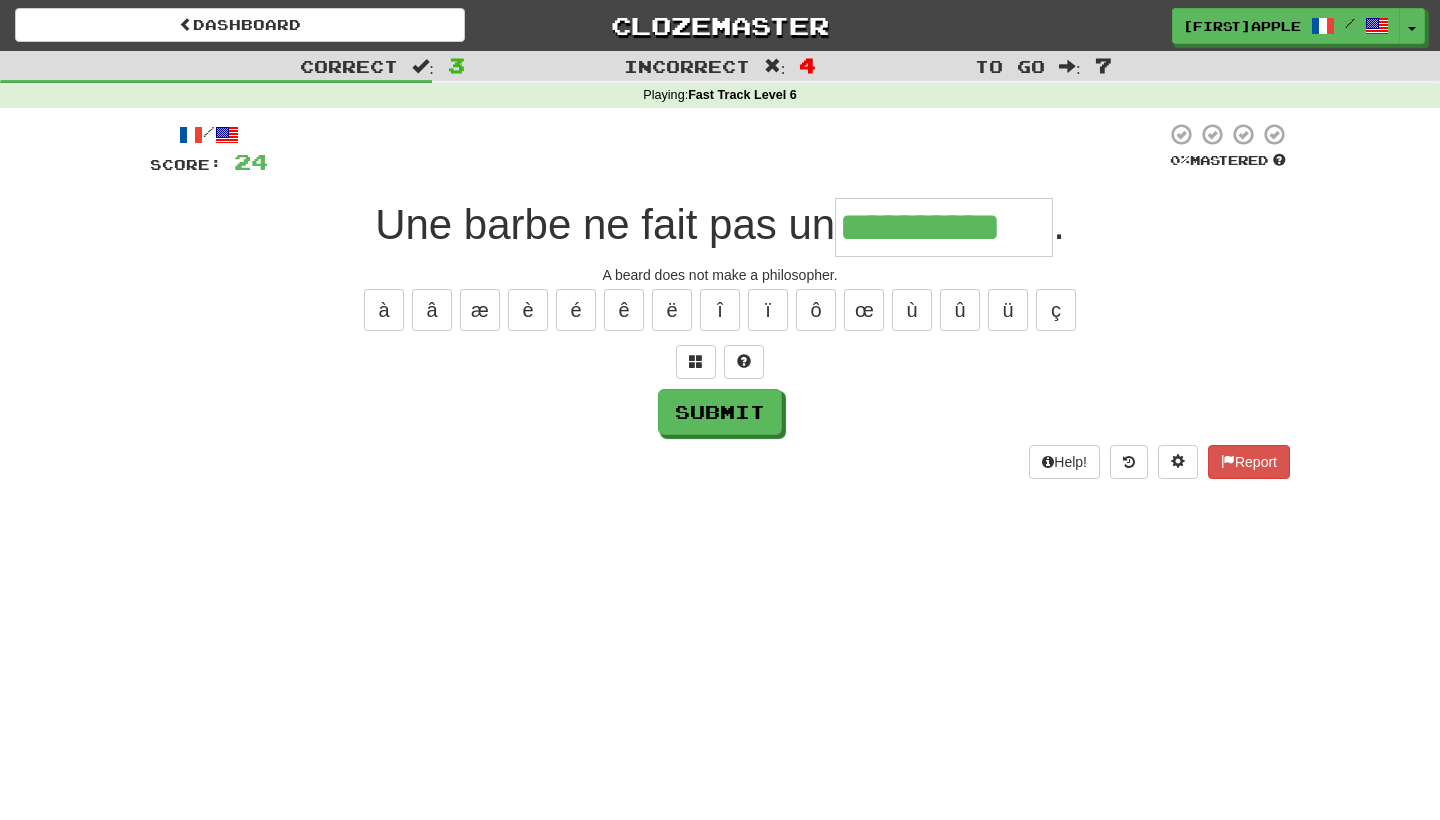 type on "**********" 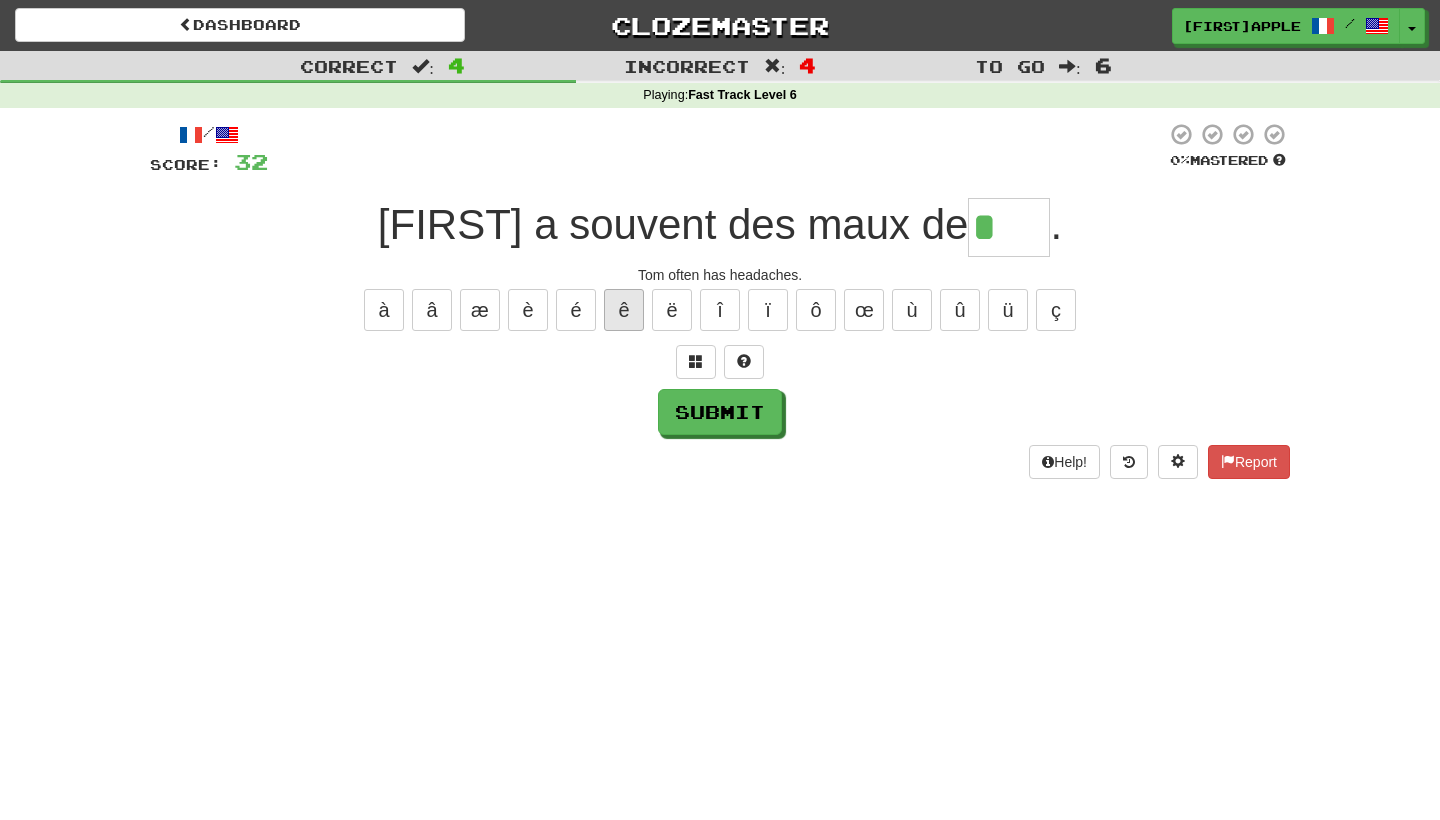 click on "ê" at bounding box center [624, 310] 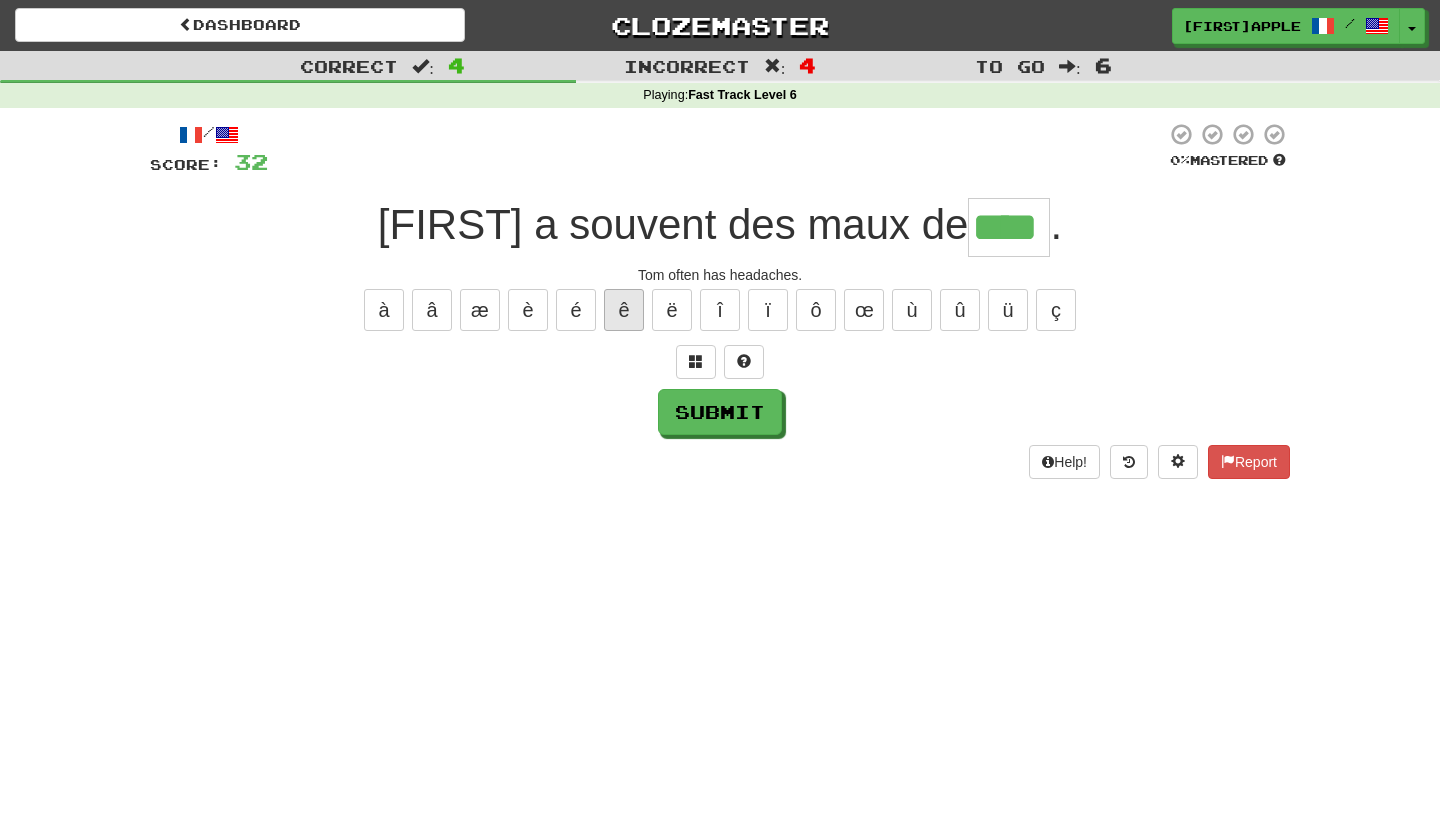 type on "****" 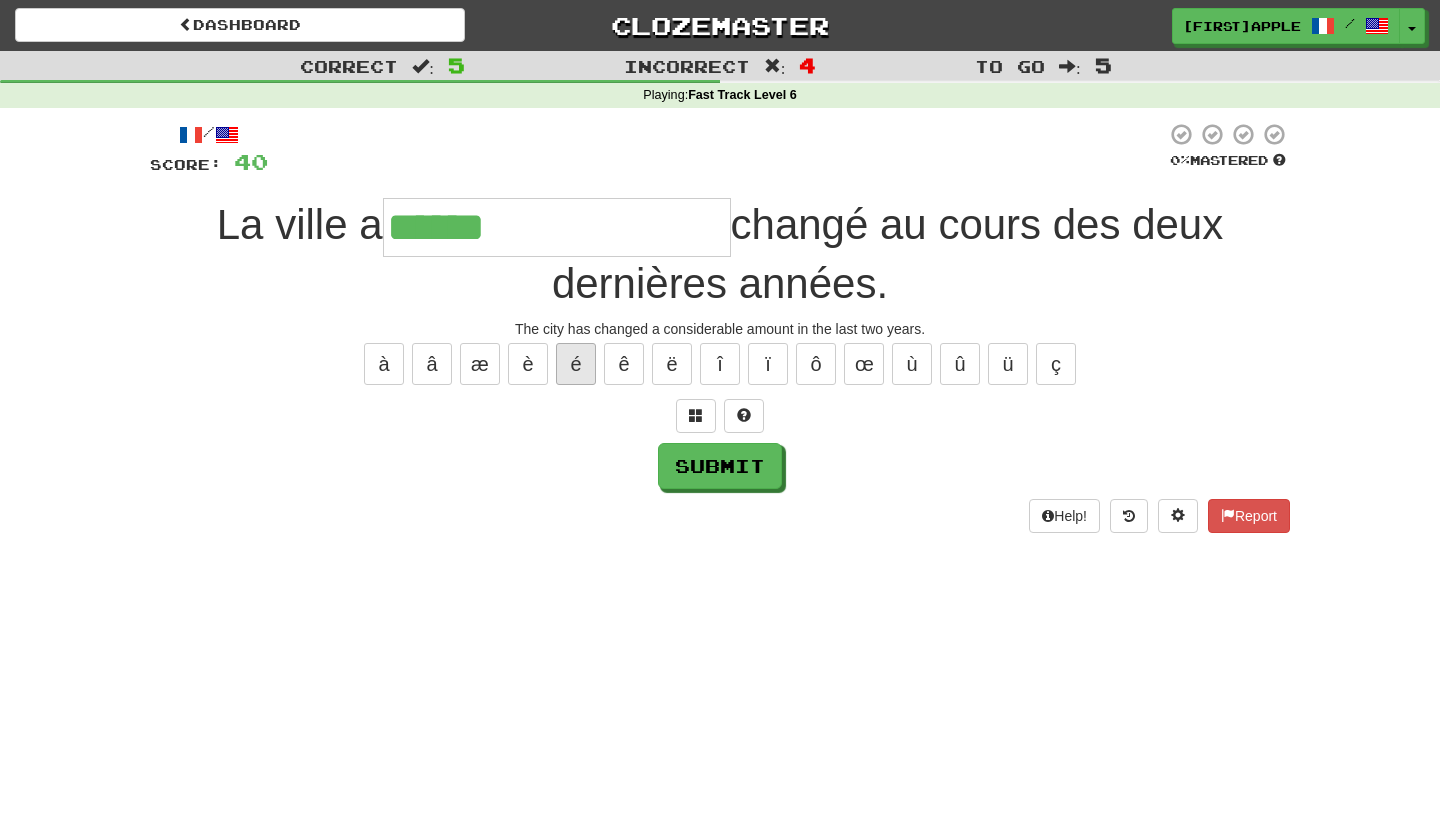 click on "é" at bounding box center [576, 364] 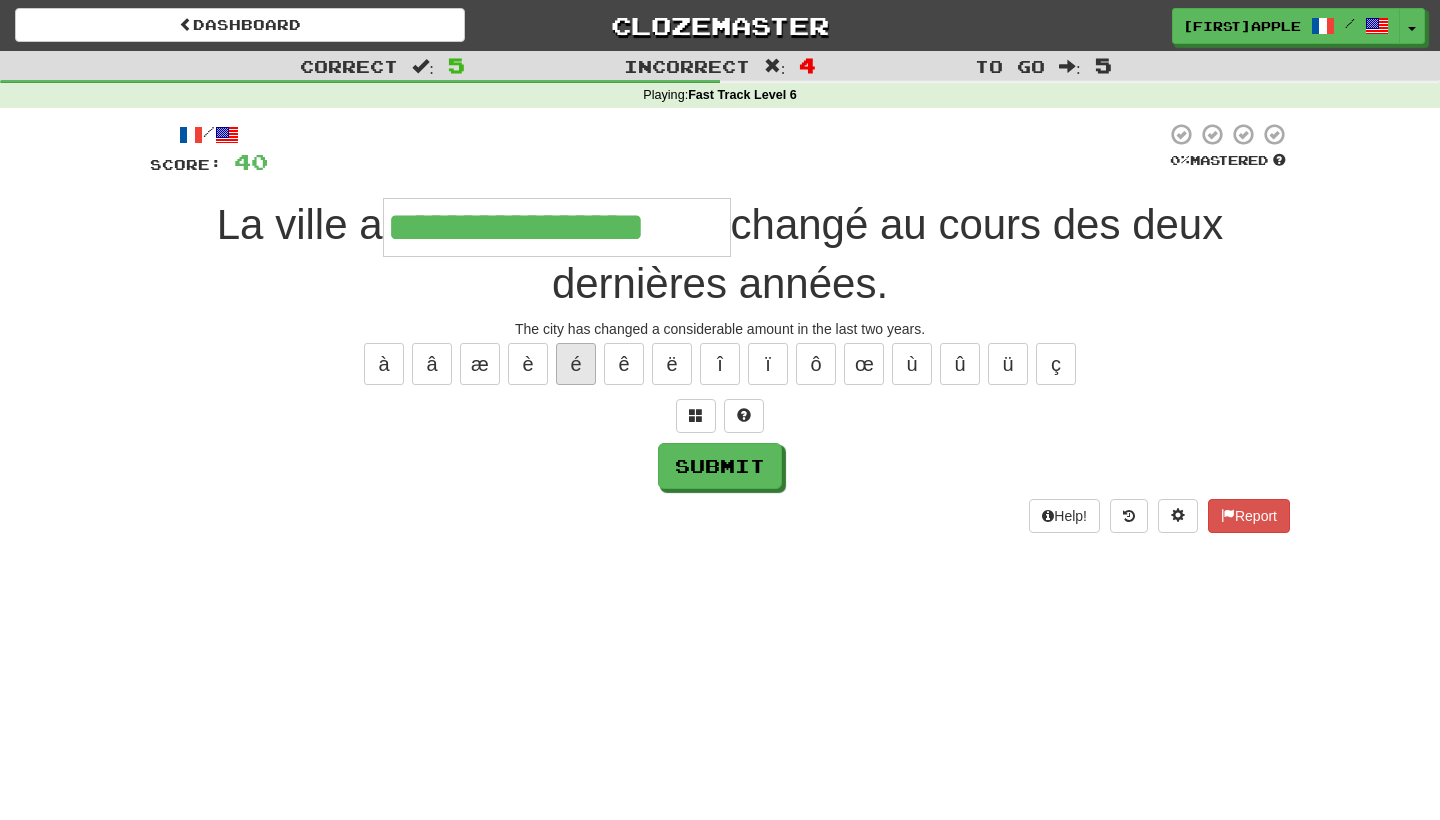 type on "**********" 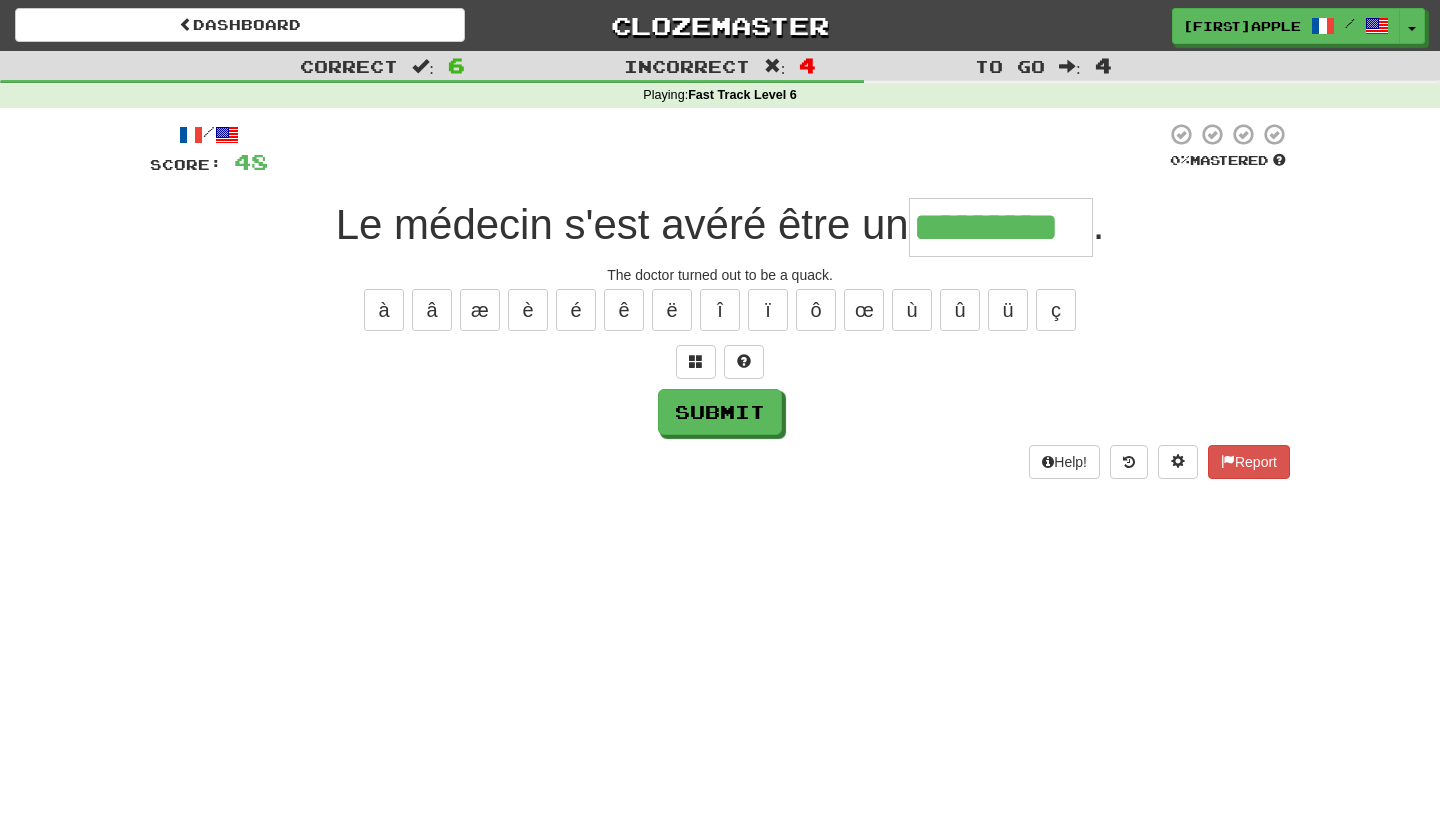 type on "*********" 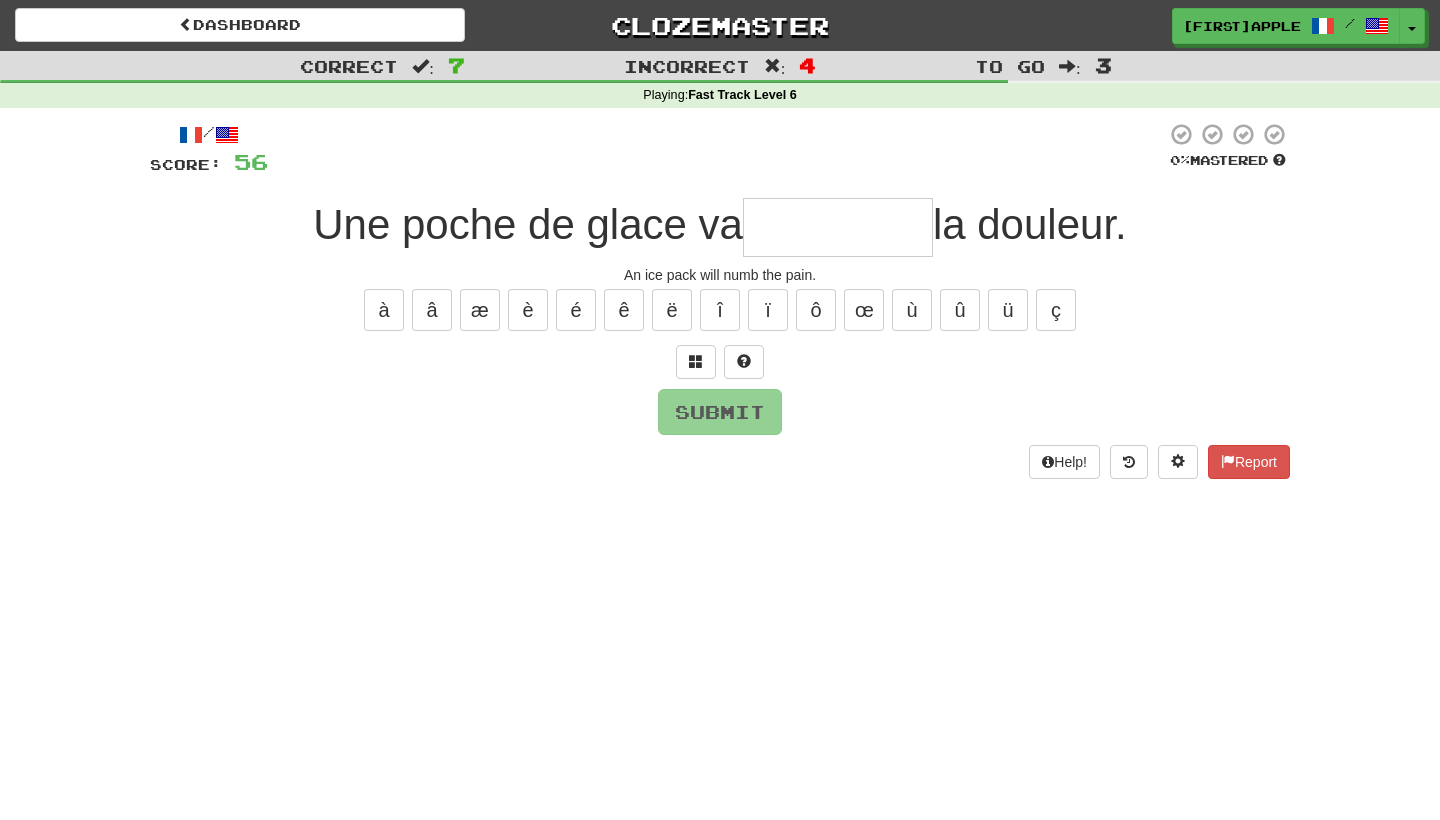 type on "*" 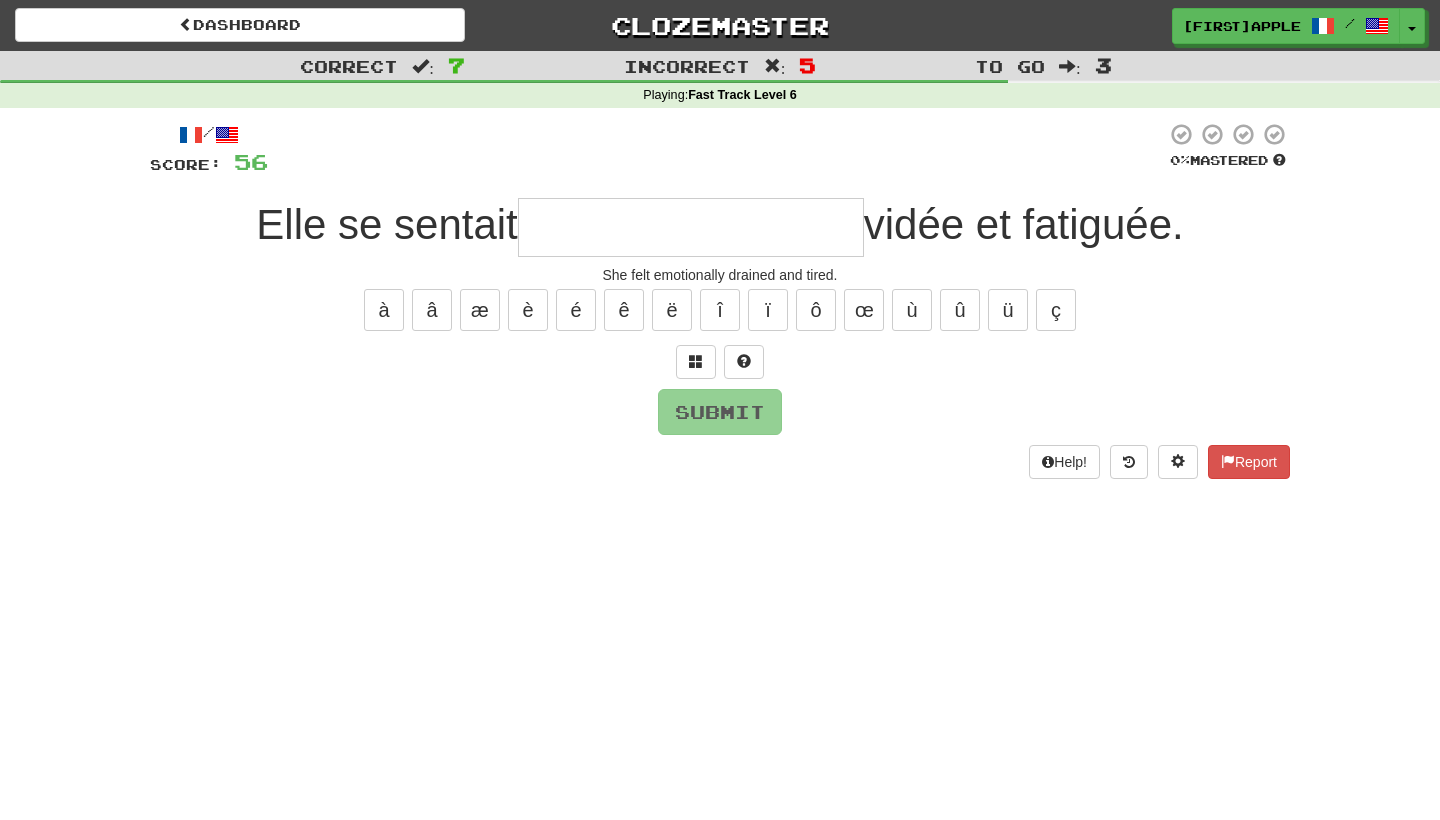 type on "*" 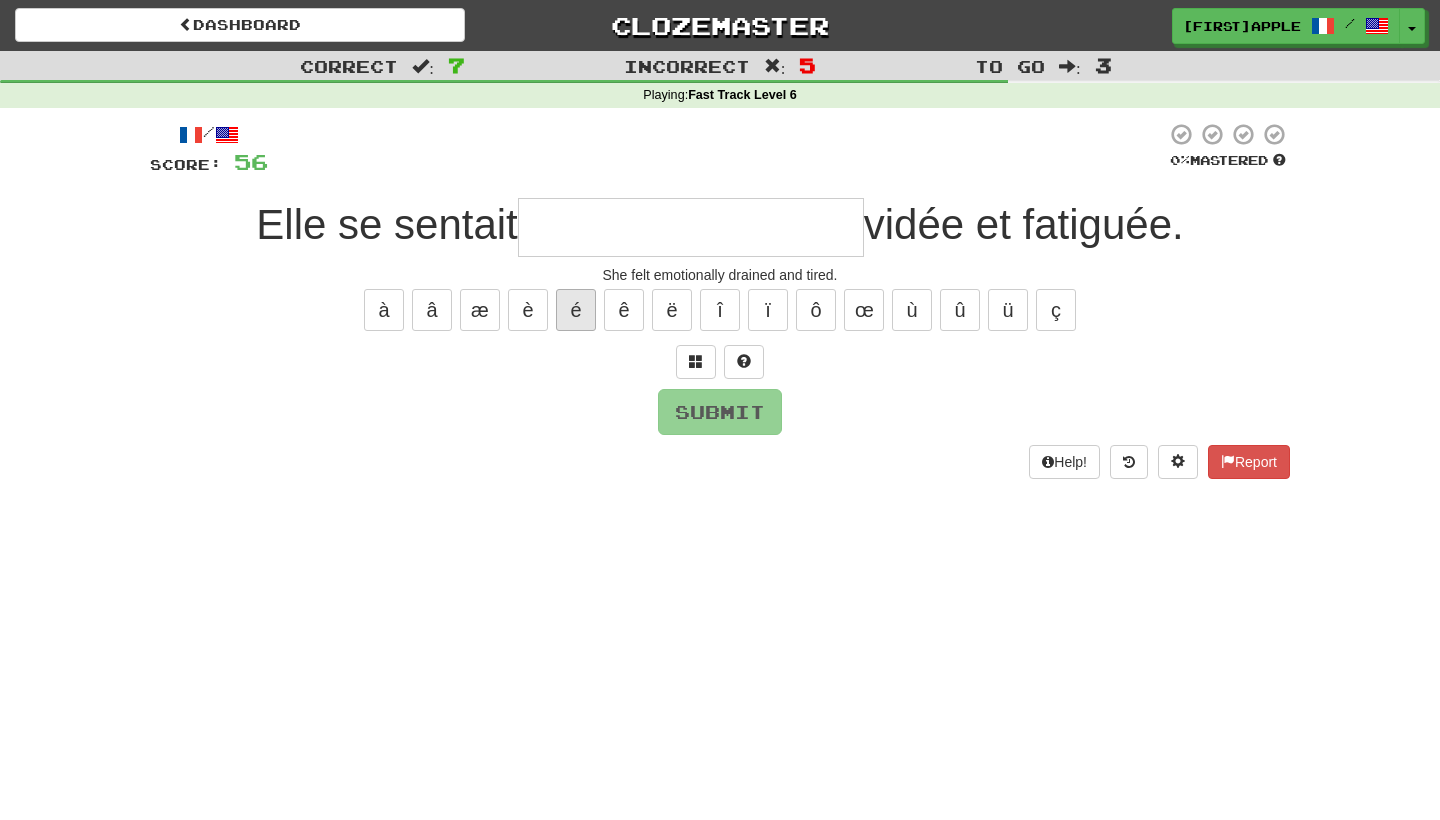 click on "é" at bounding box center (576, 310) 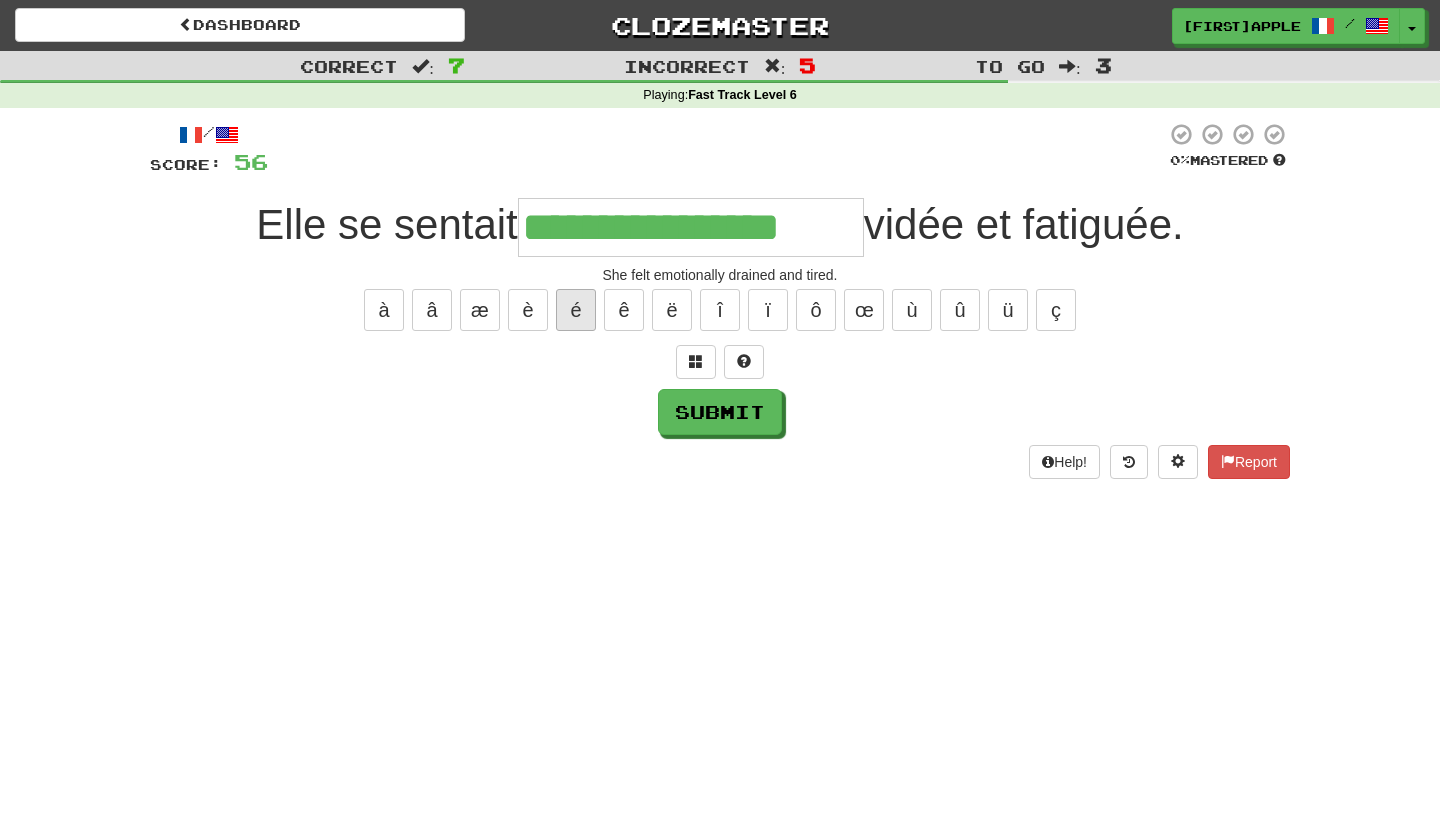 type on "**********" 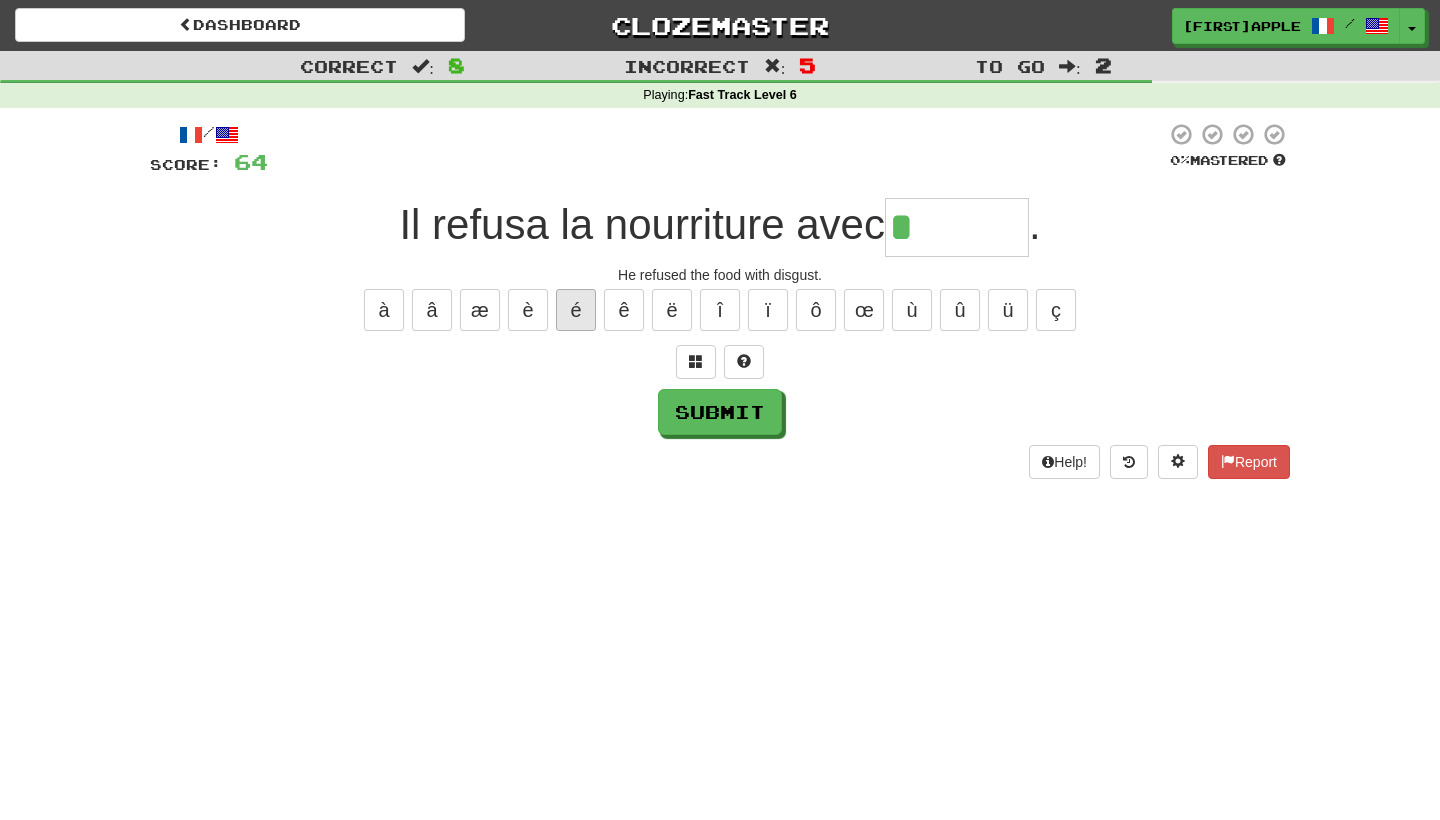 click on "é" at bounding box center [576, 310] 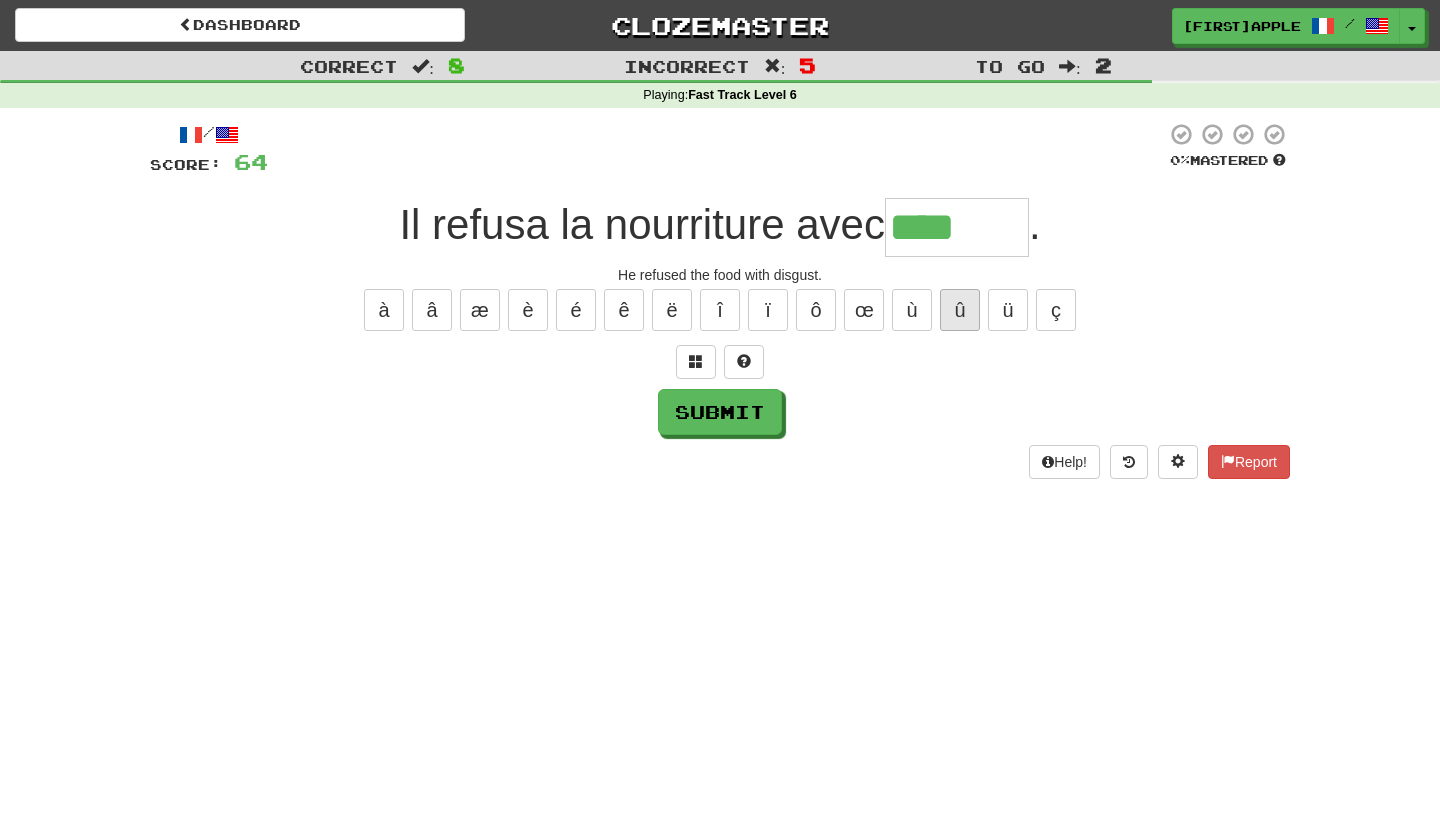 click on "û" at bounding box center [960, 310] 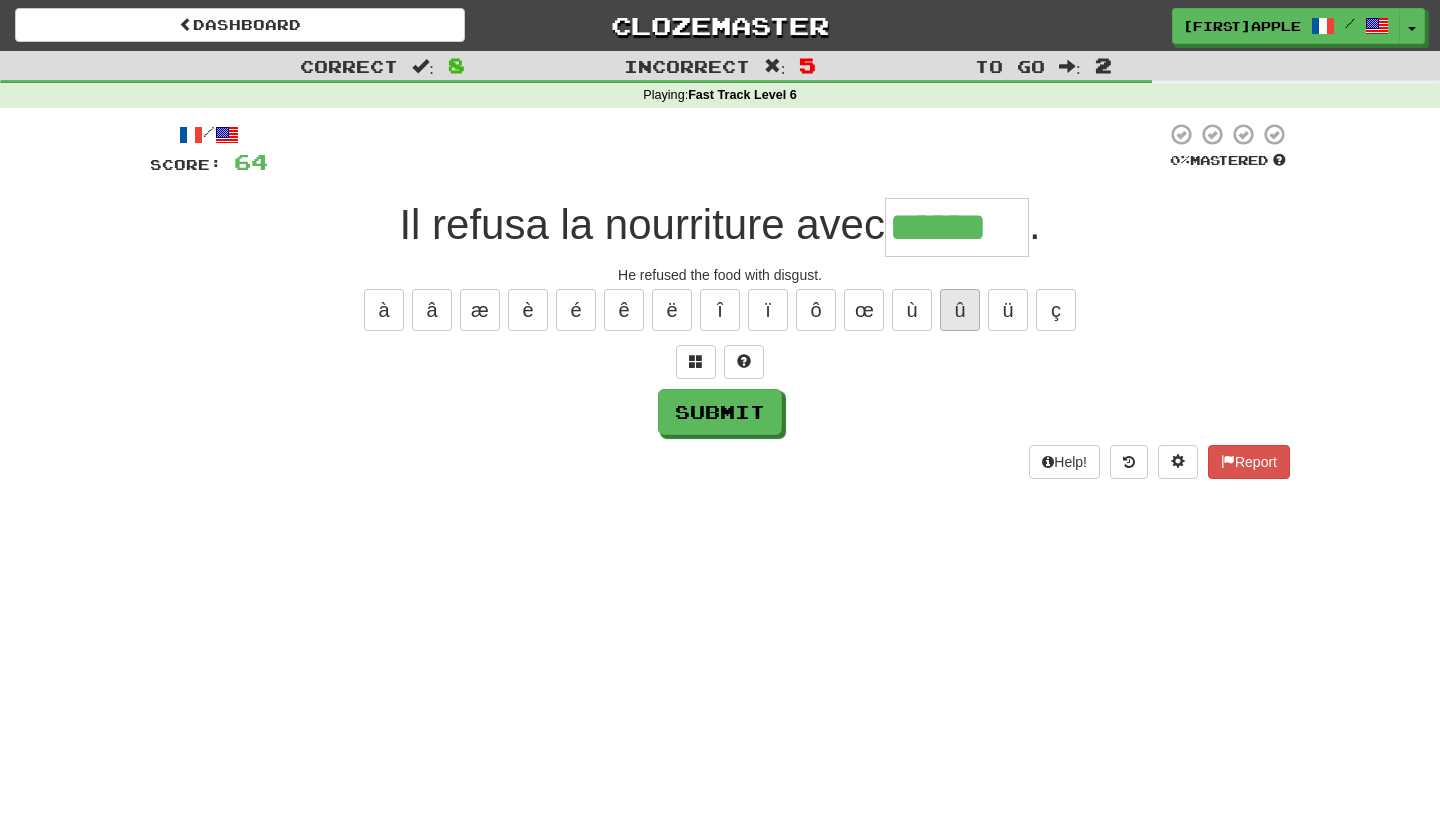 type on "******" 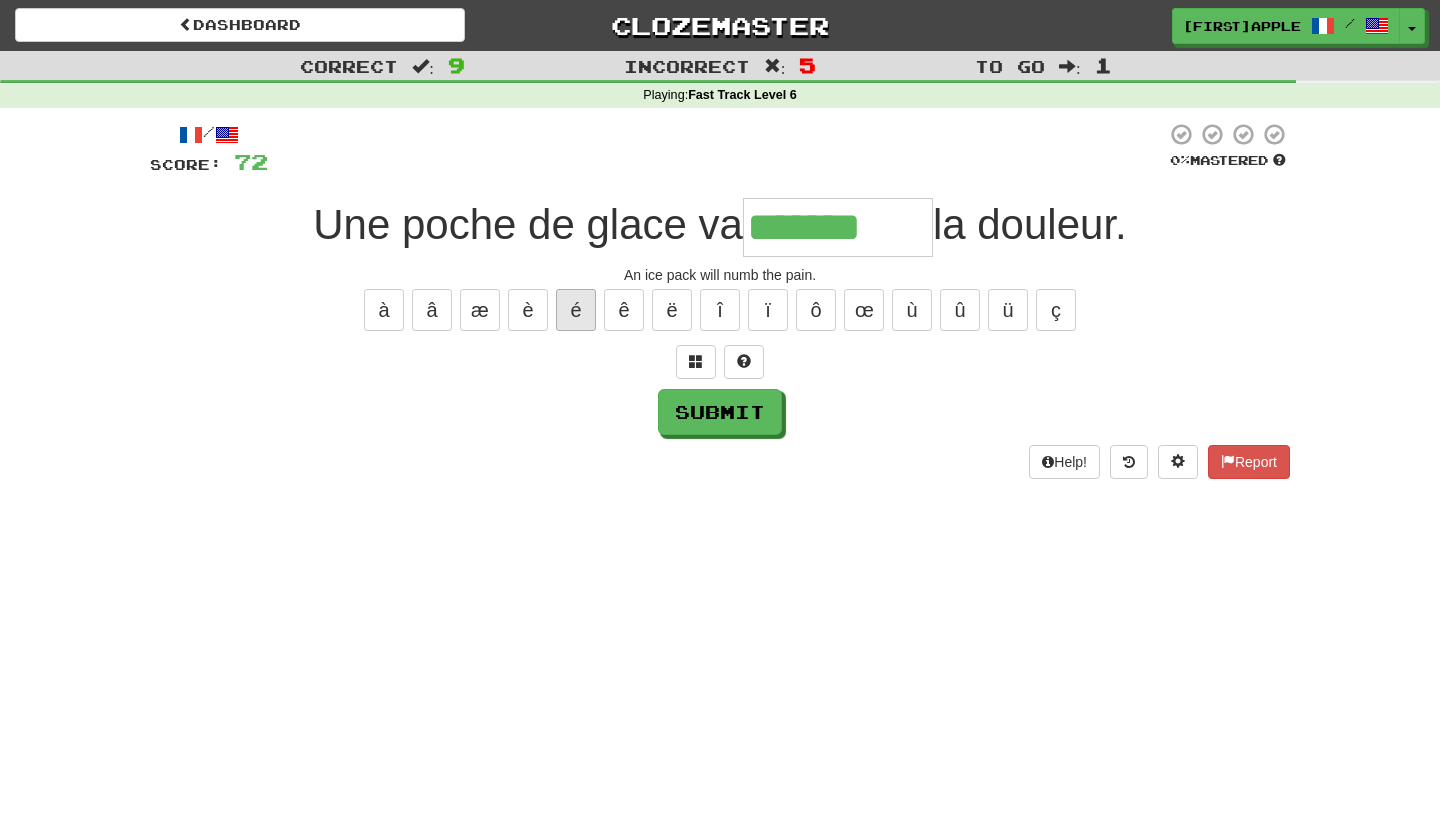click on "é" at bounding box center (576, 310) 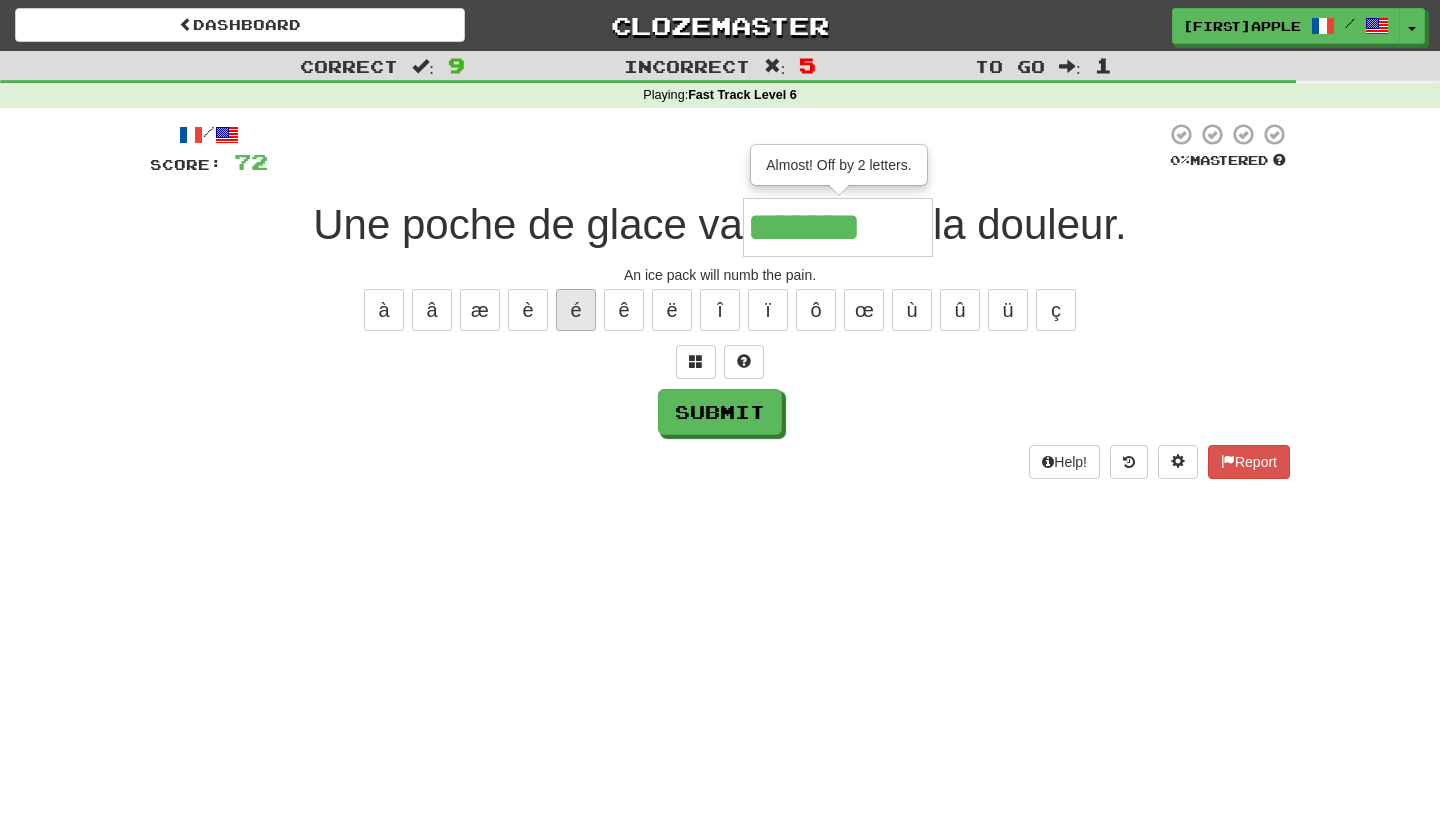 type on "*********" 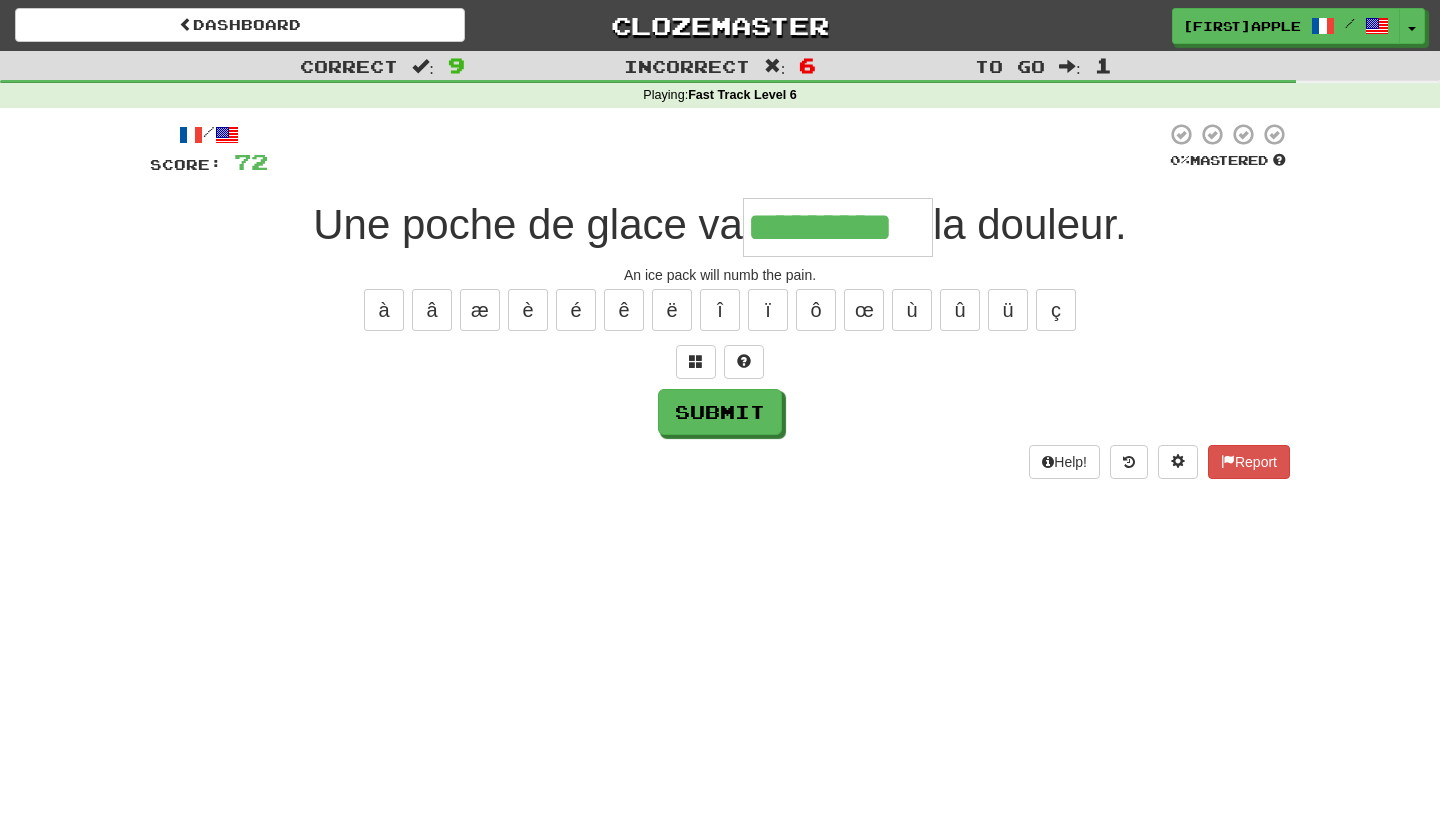 type on "*********" 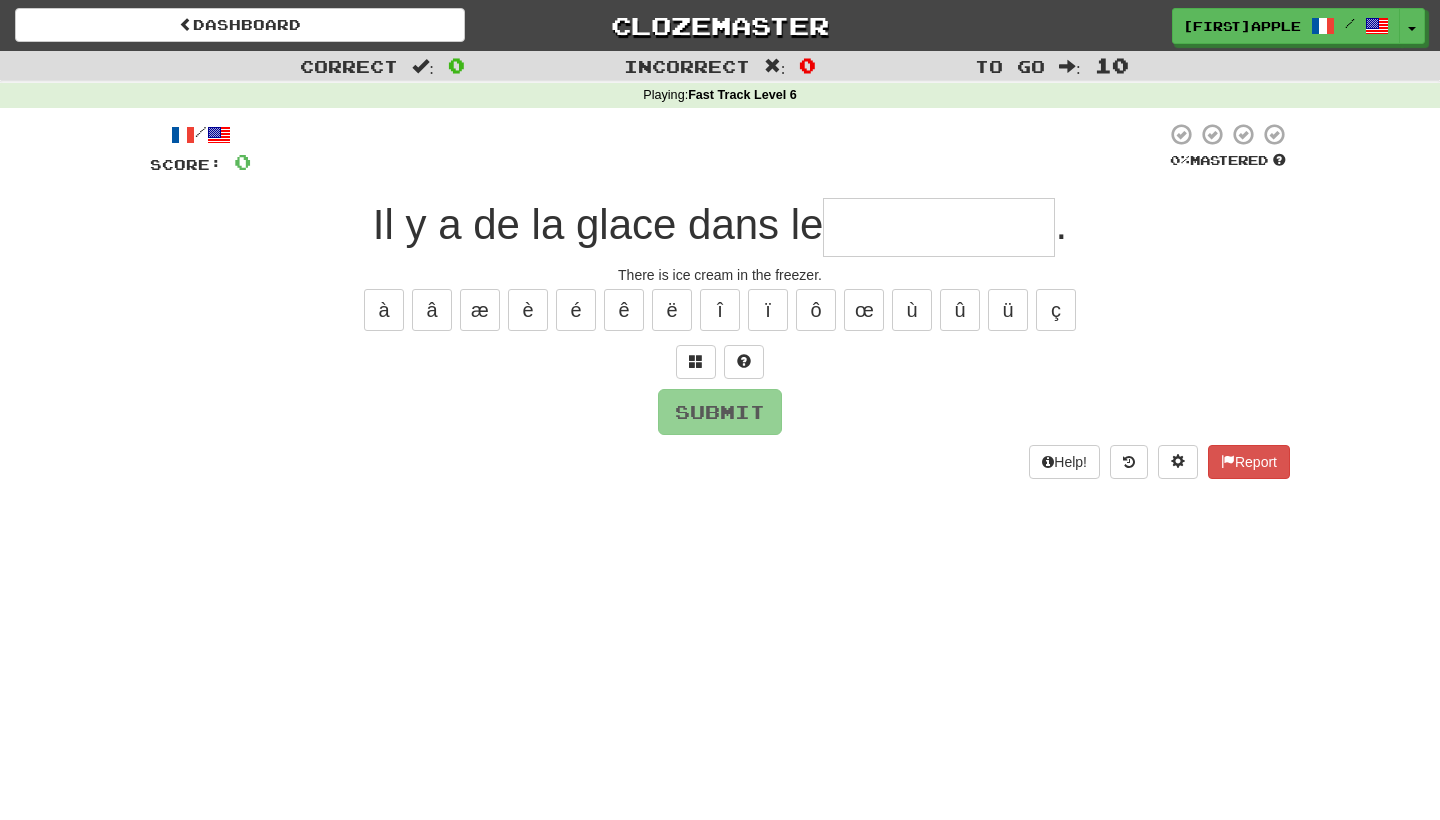 type on "*" 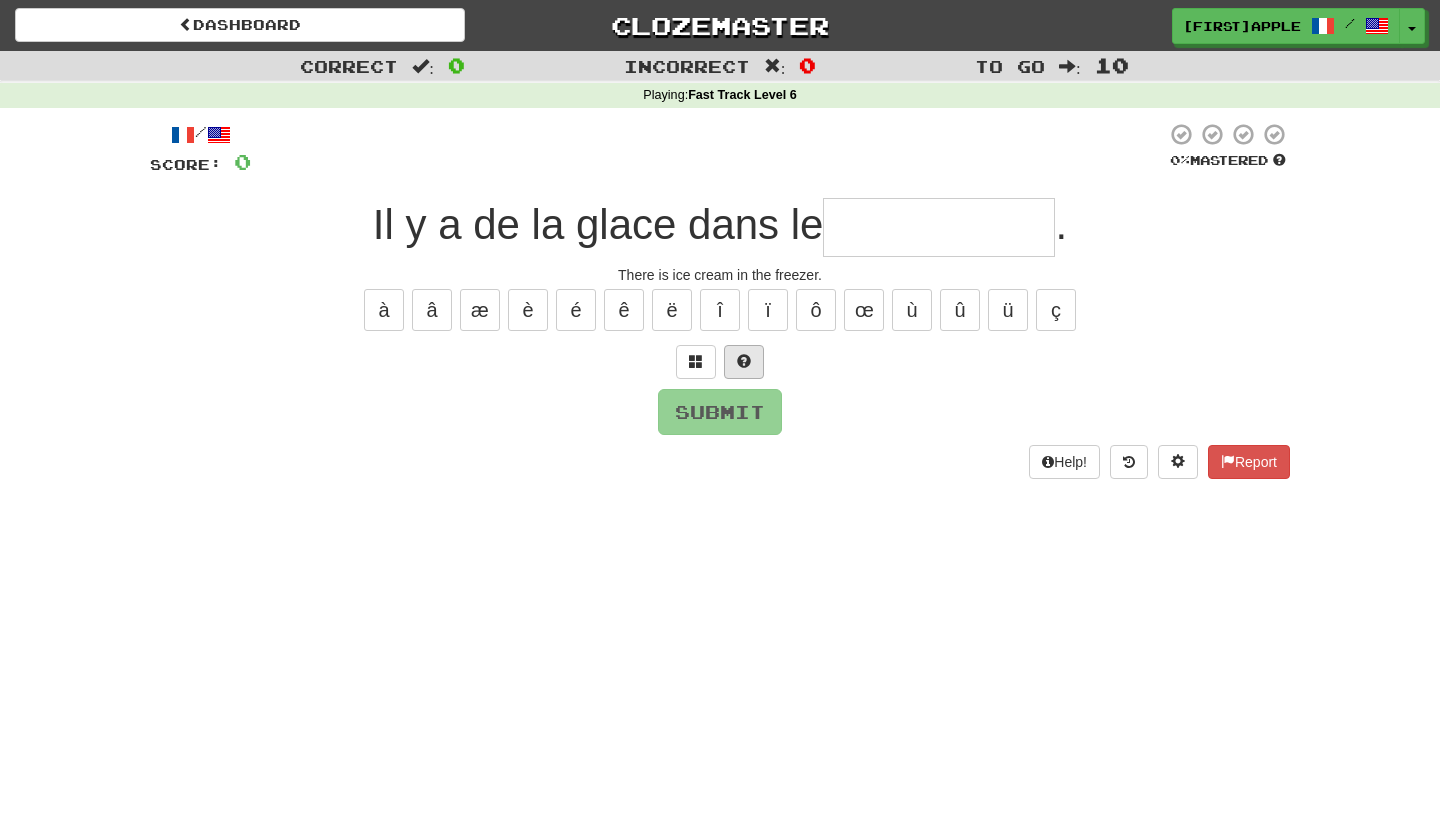 click at bounding box center [744, 361] 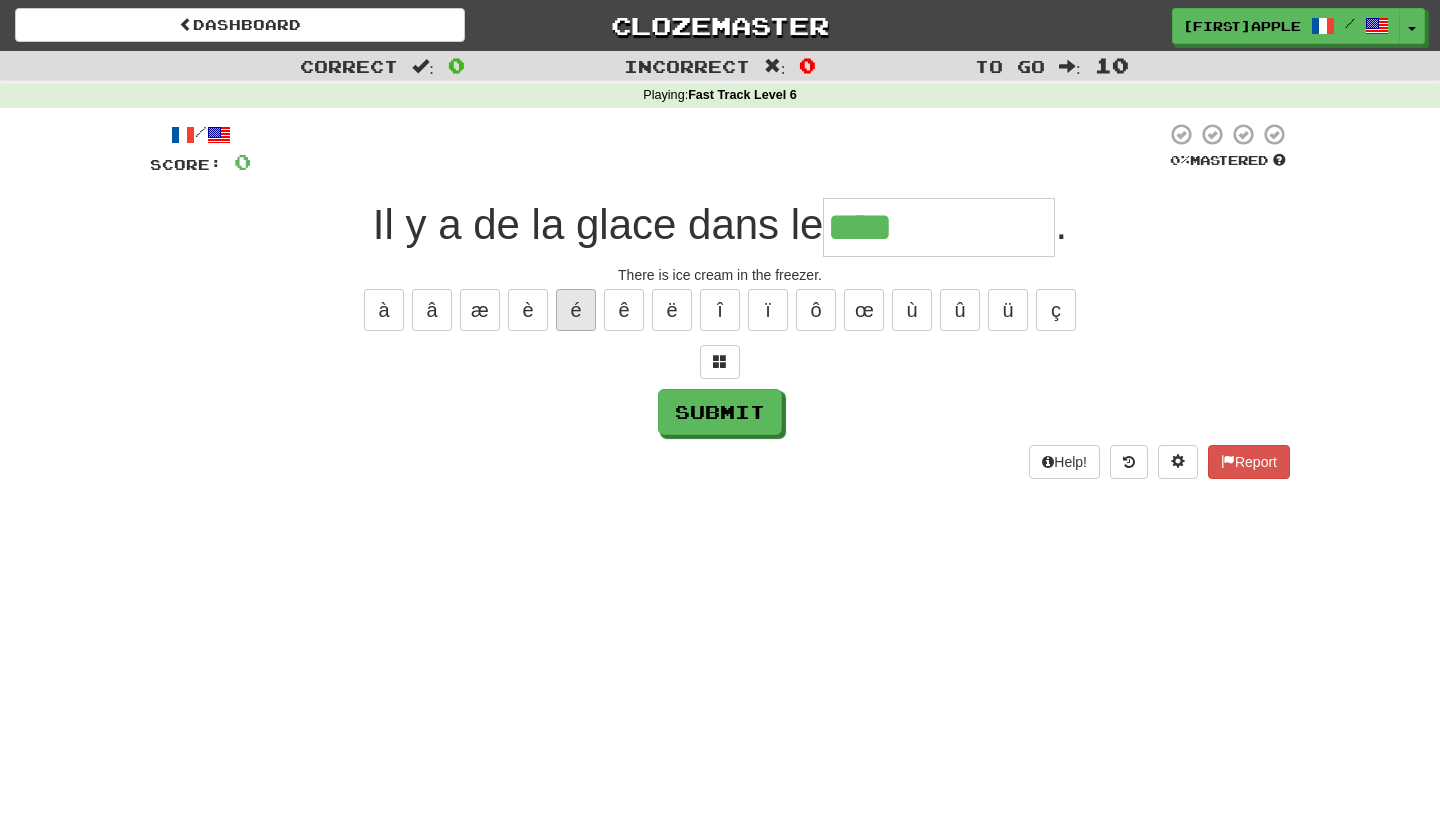 click on "é" at bounding box center (576, 310) 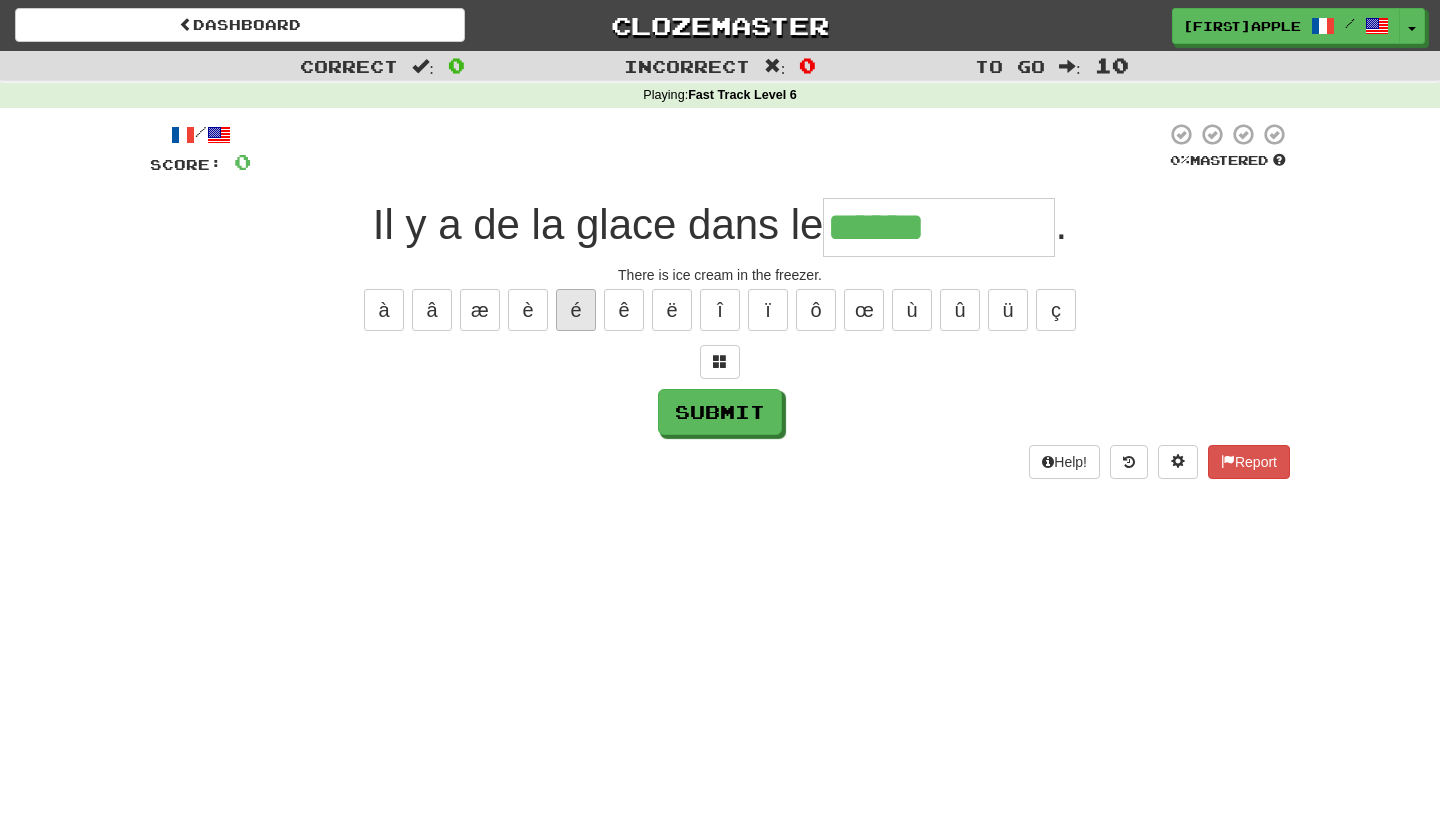 click on "é" at bounding box center (576, 310) 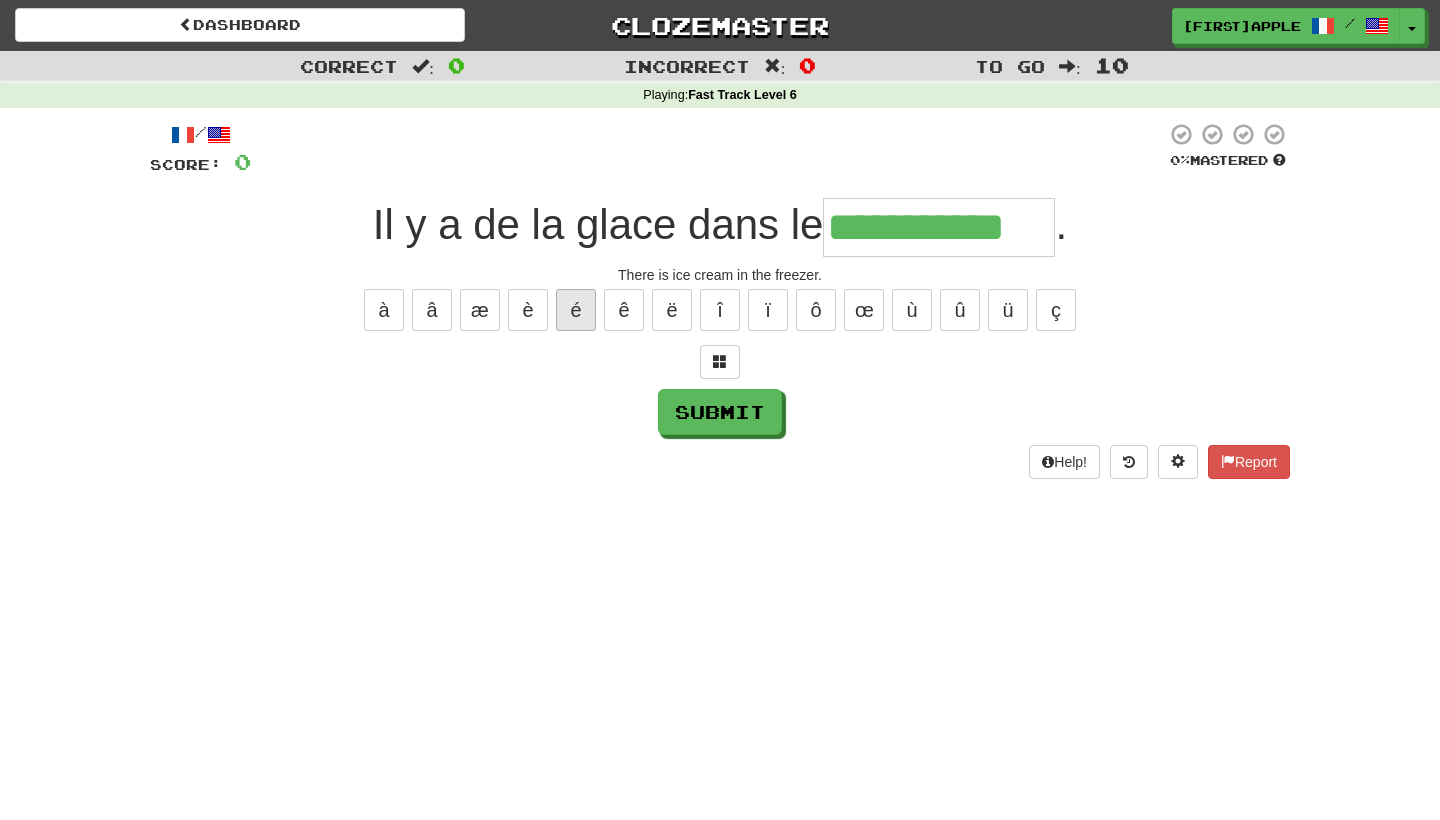 type on "**********" 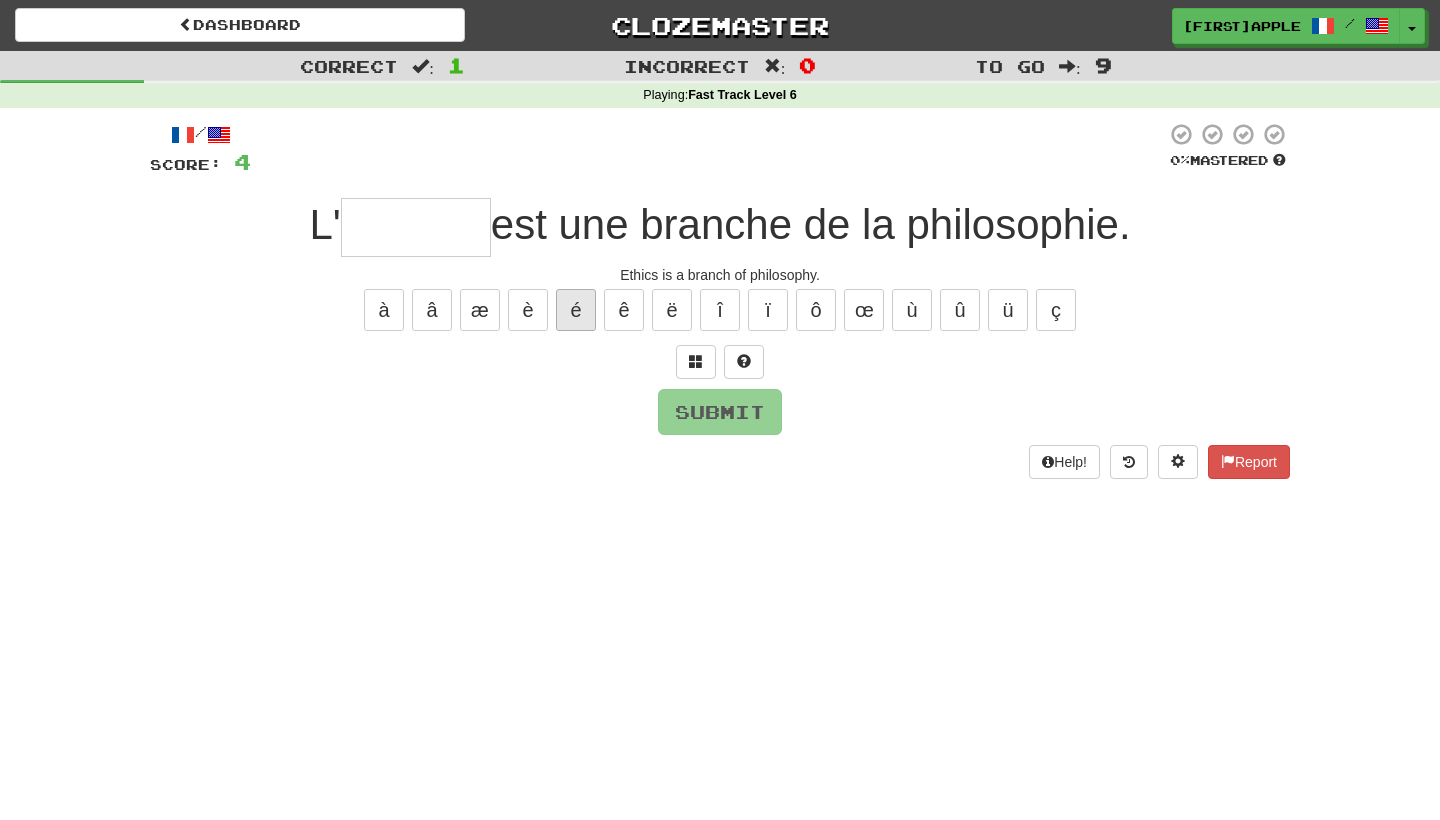 click on "é" at bounding box center (576, 310) 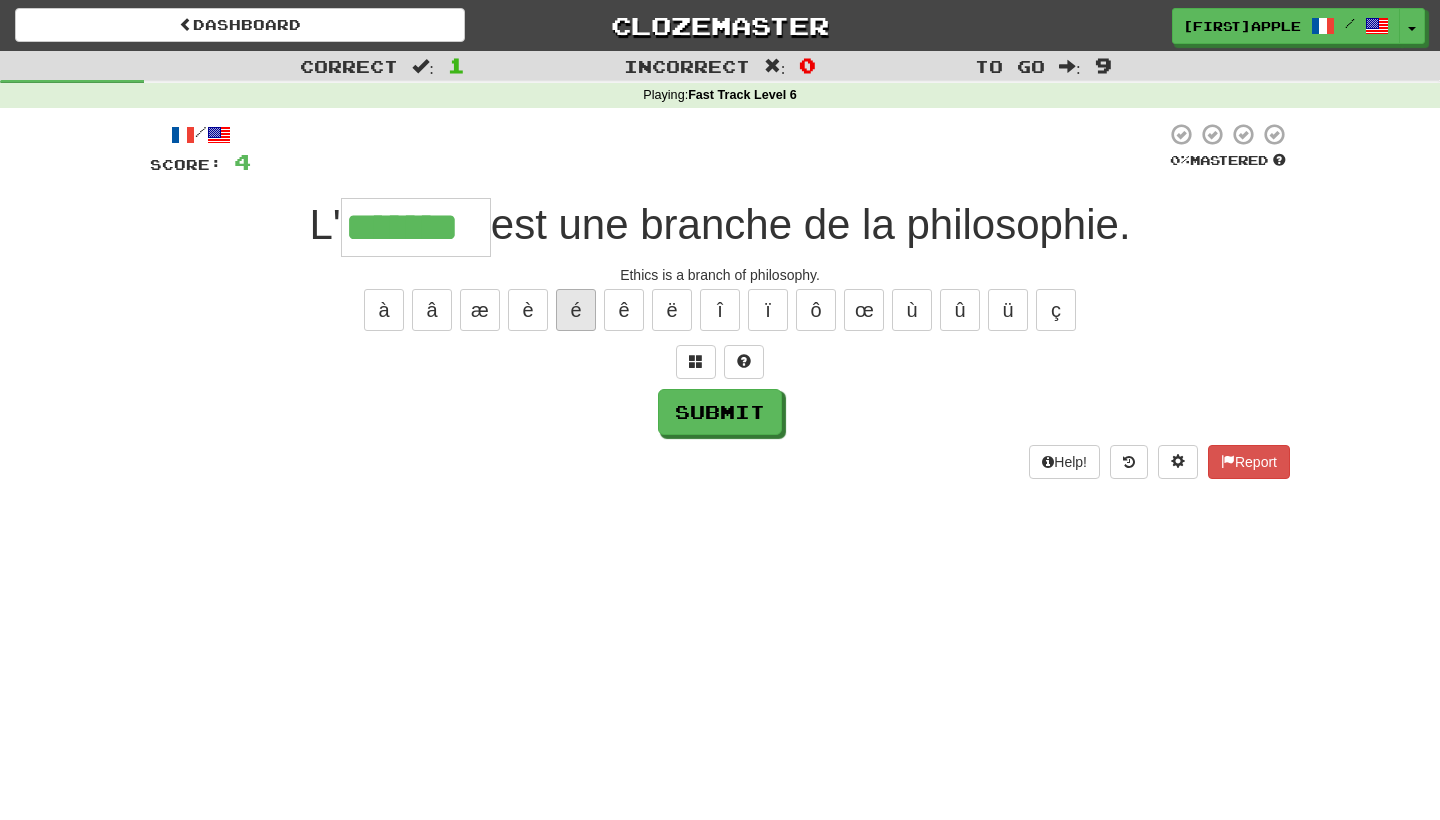type on "*******" 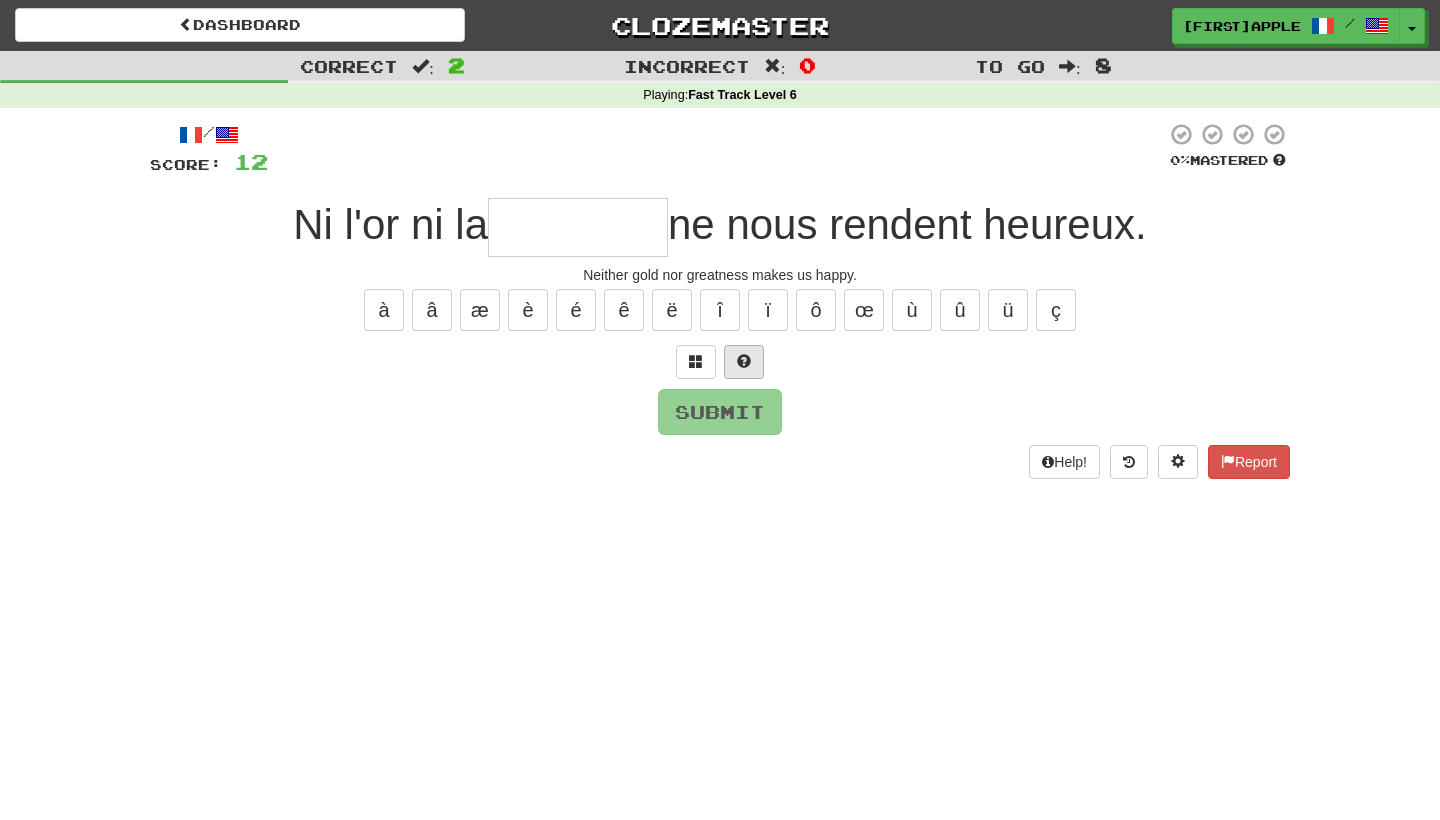 click at bounding box center (744, 361) 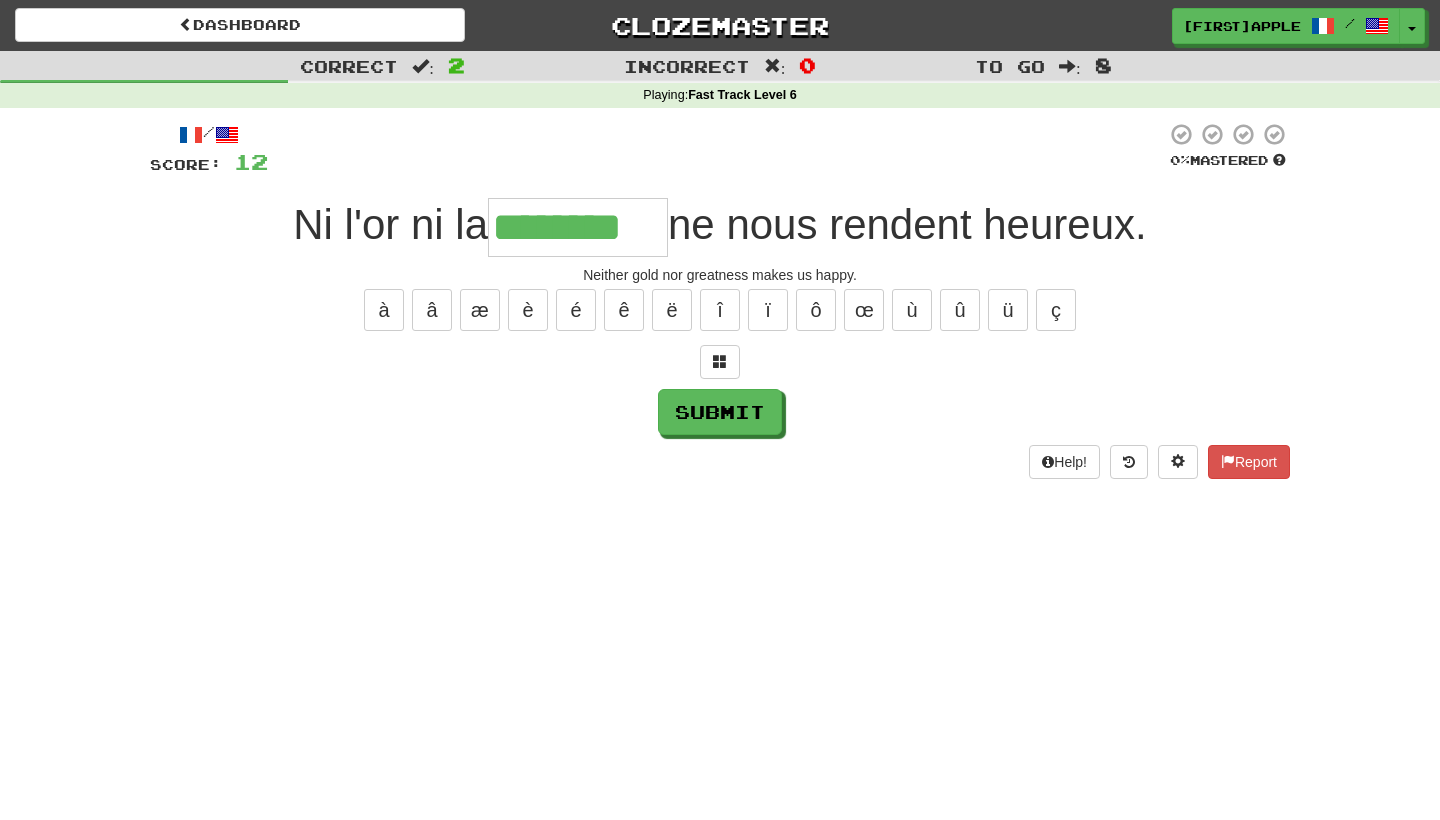 type on "********" 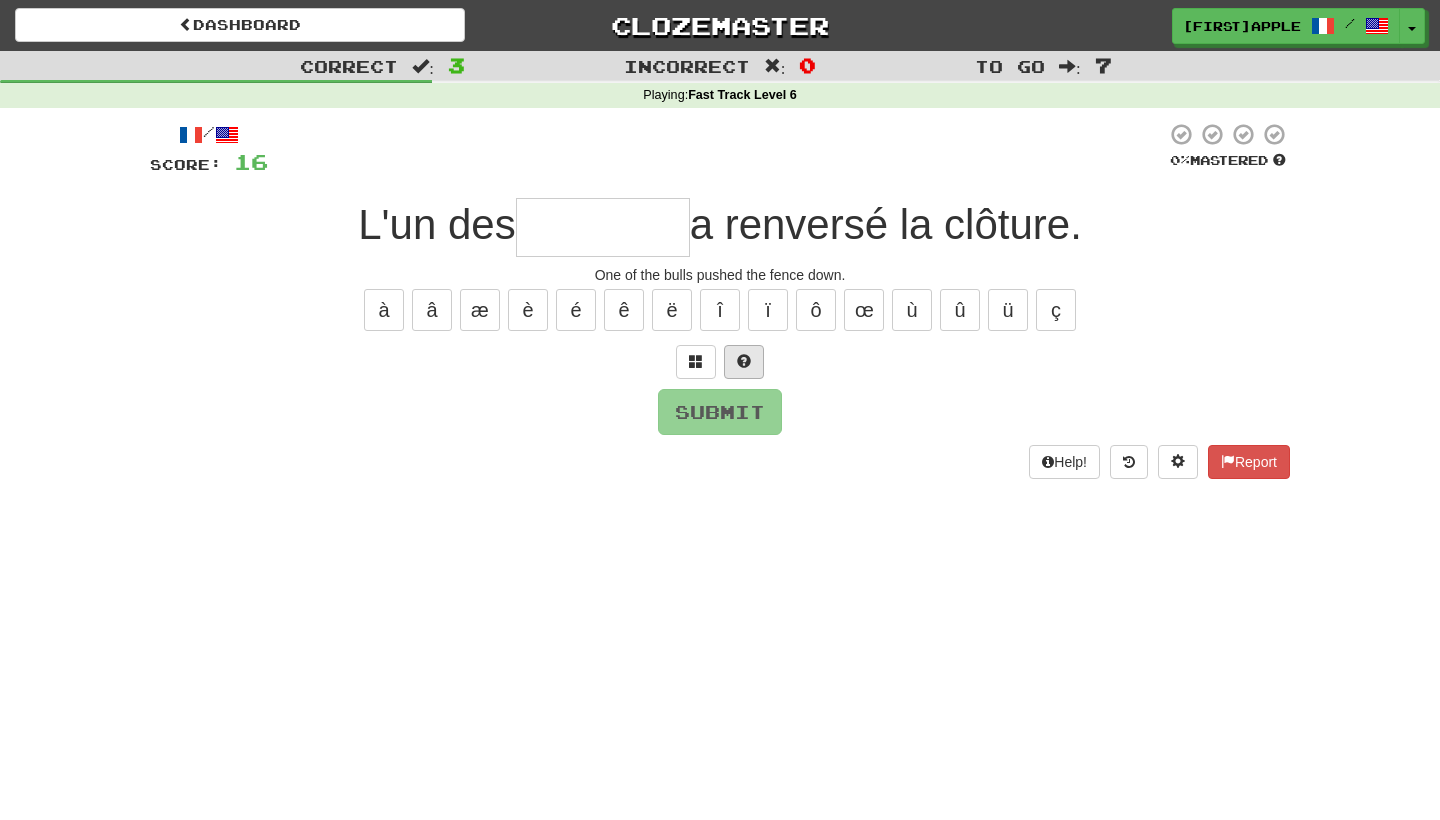 click at bounding box center (744, 361) 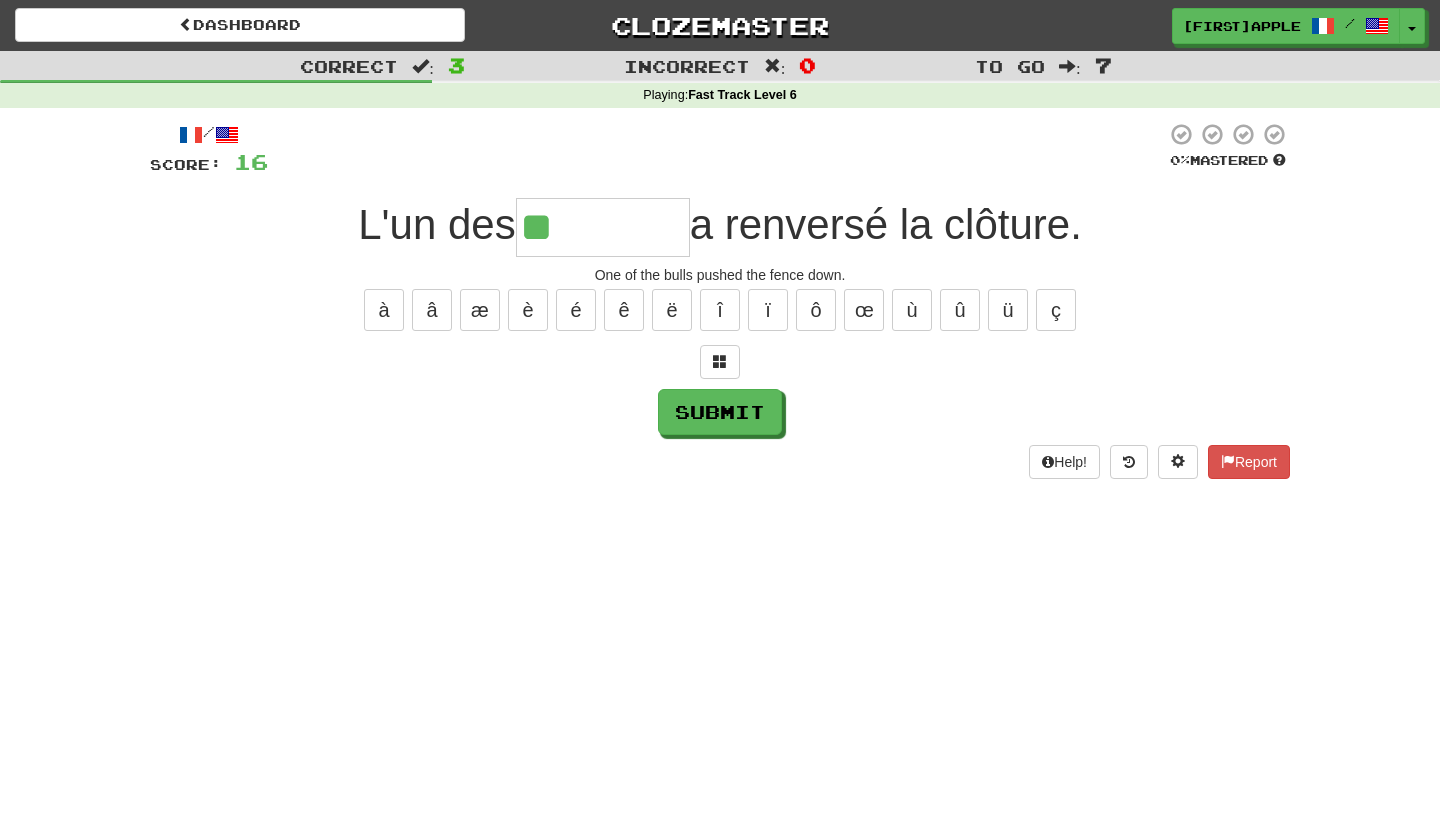 type on "********" 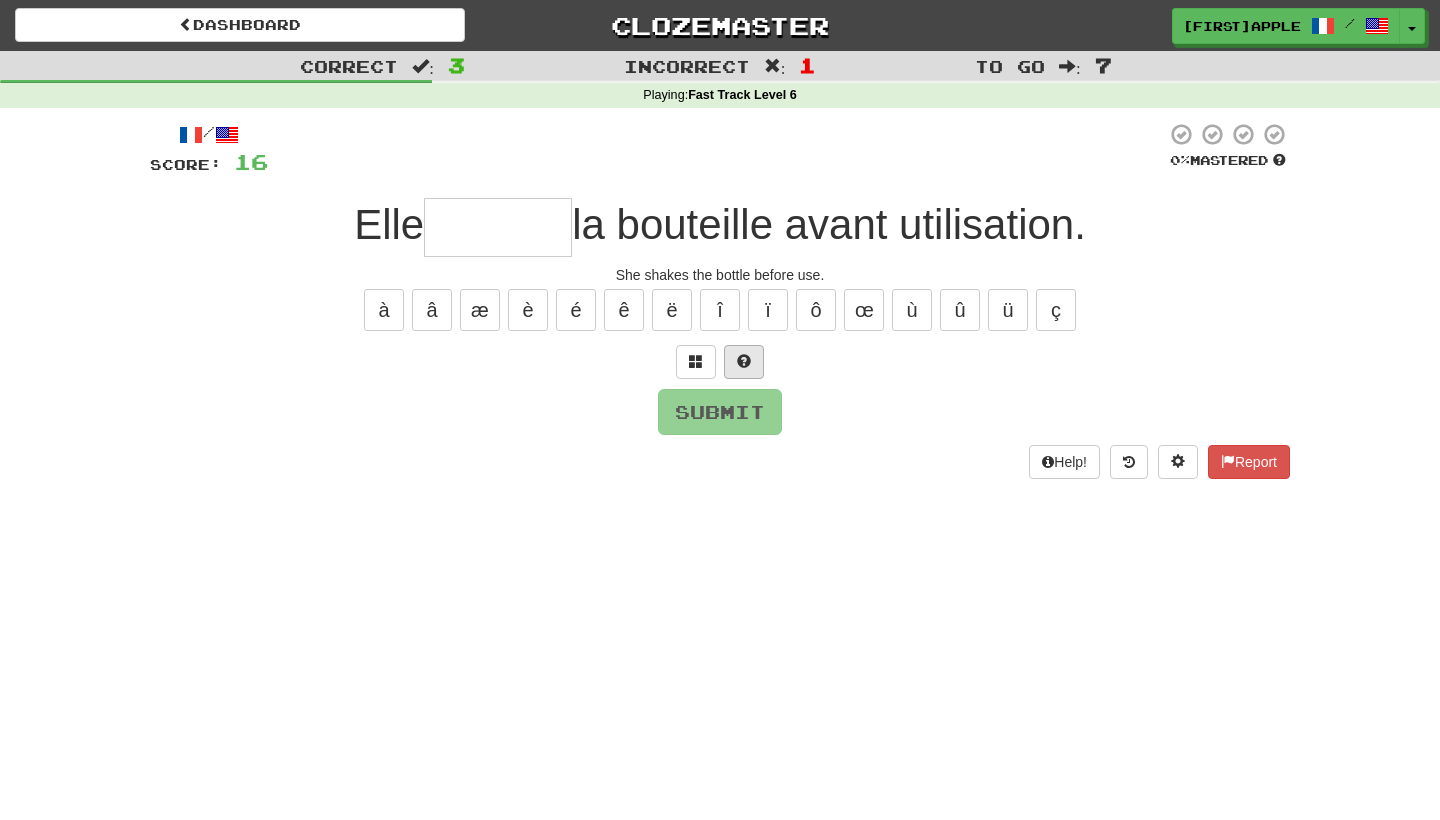 click at bounding box center [744, 361] 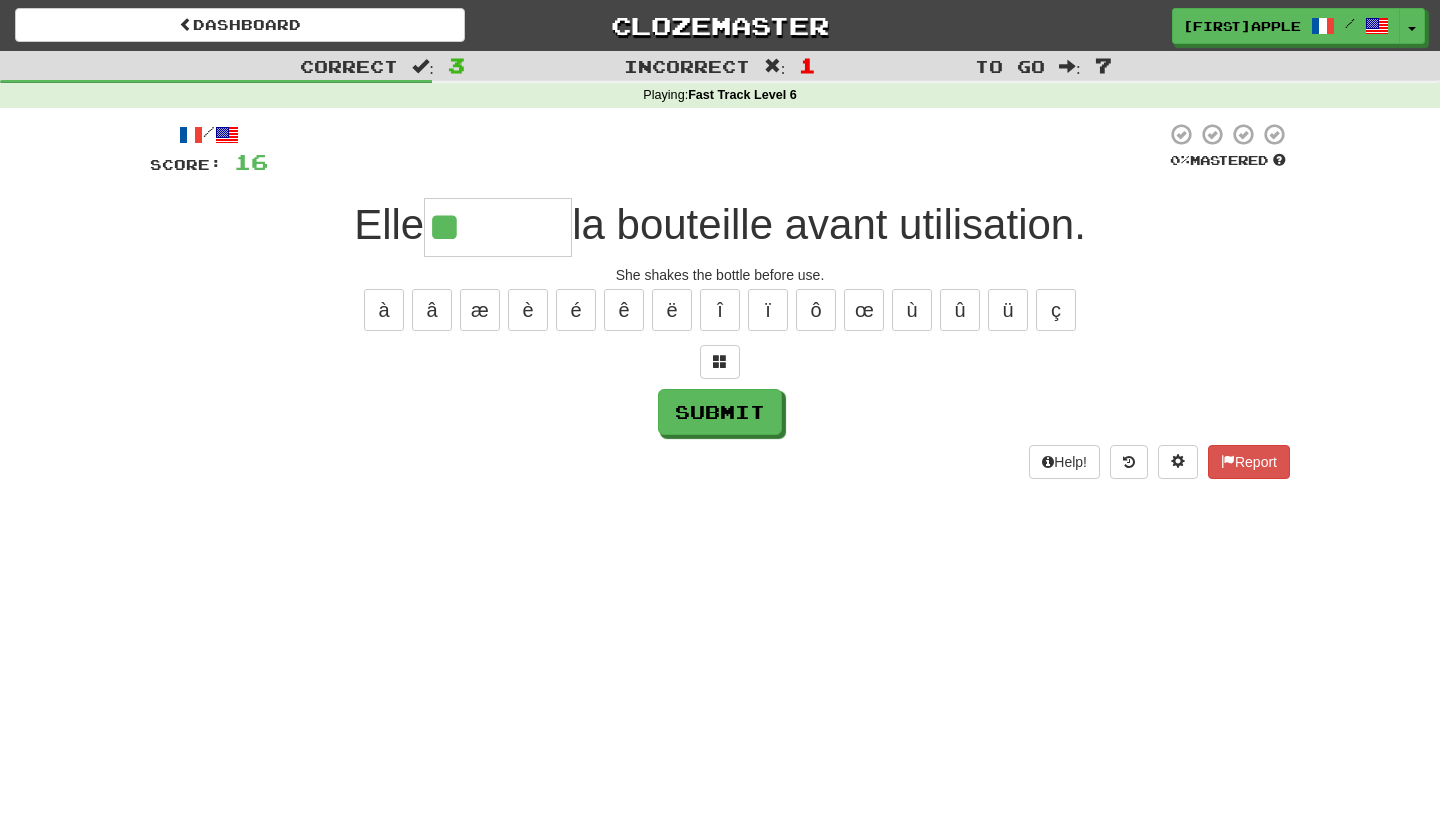 type on "******" 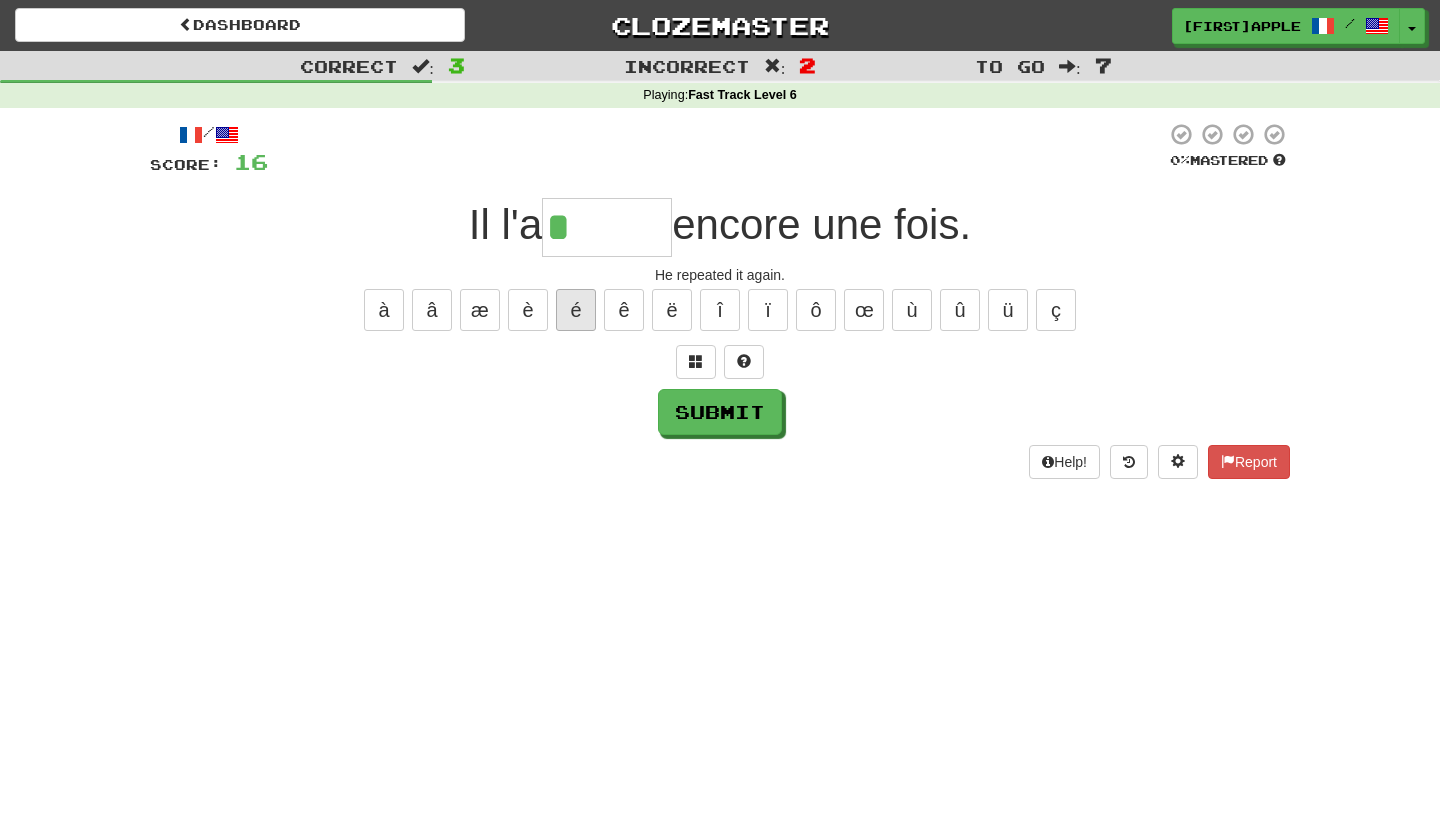 click on "é" at bounding box center [576, 310] 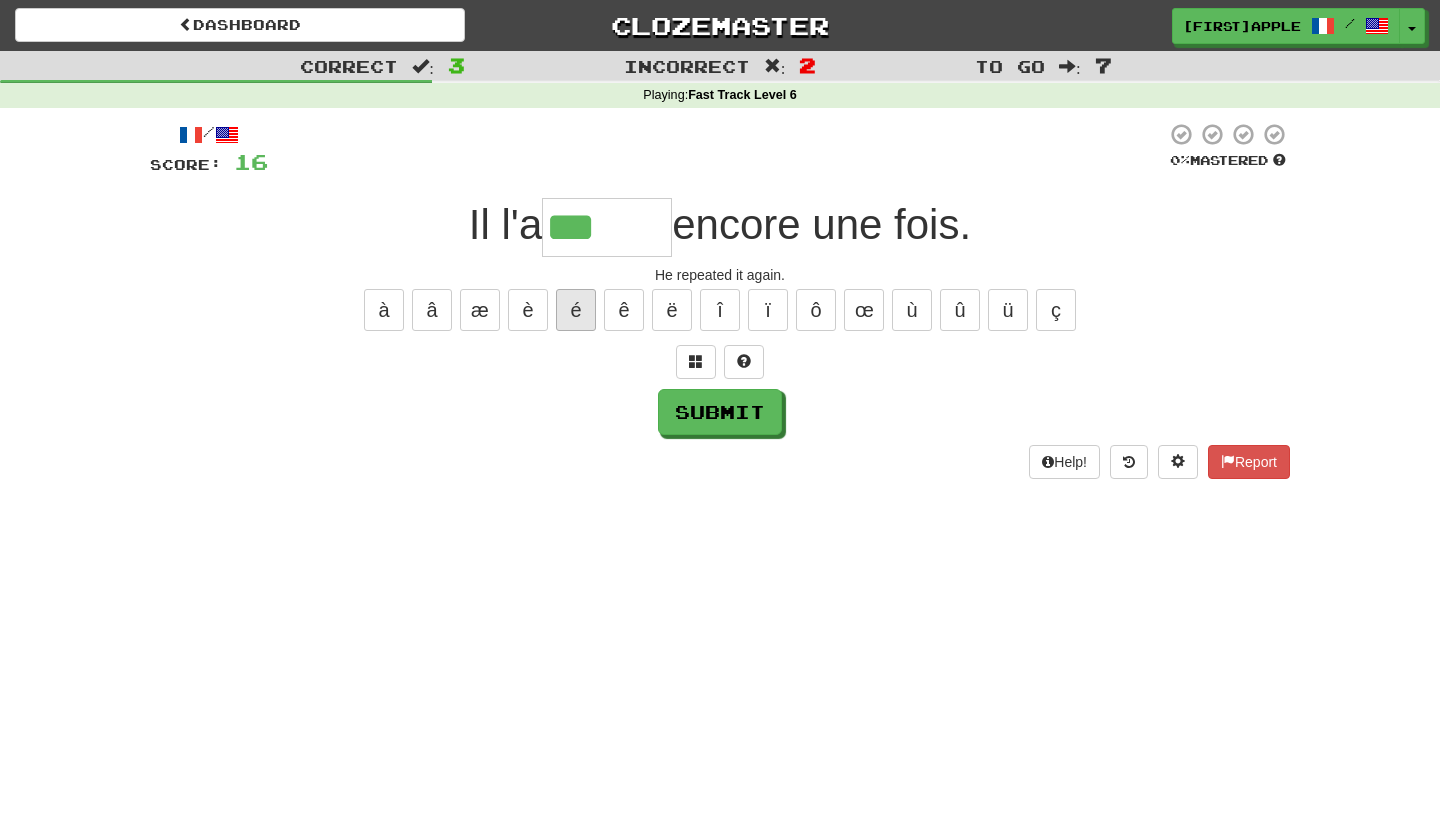 click on "é" at bounding box center (576, 310) 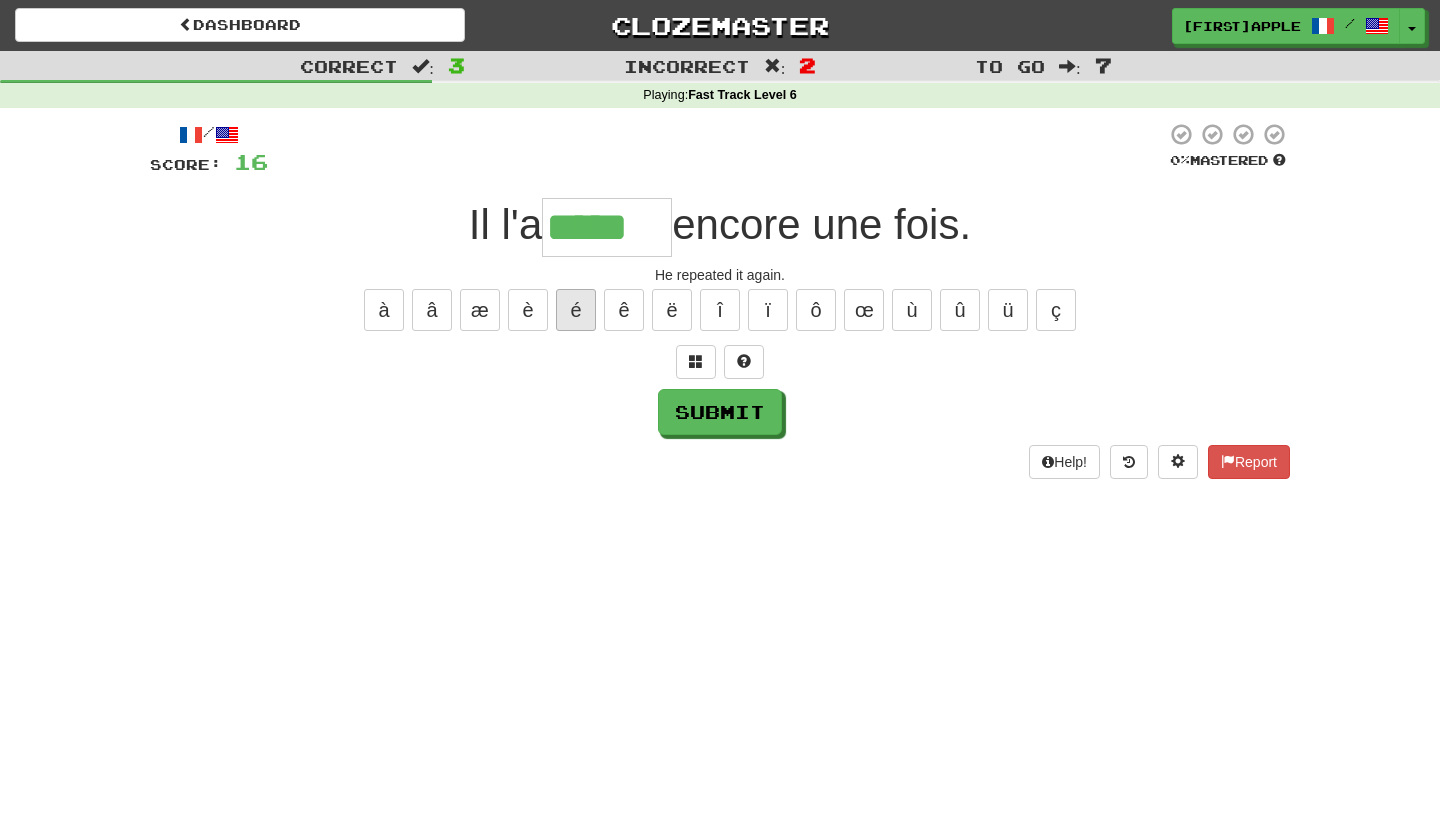 click on "é" at bounding box center (576, 310) 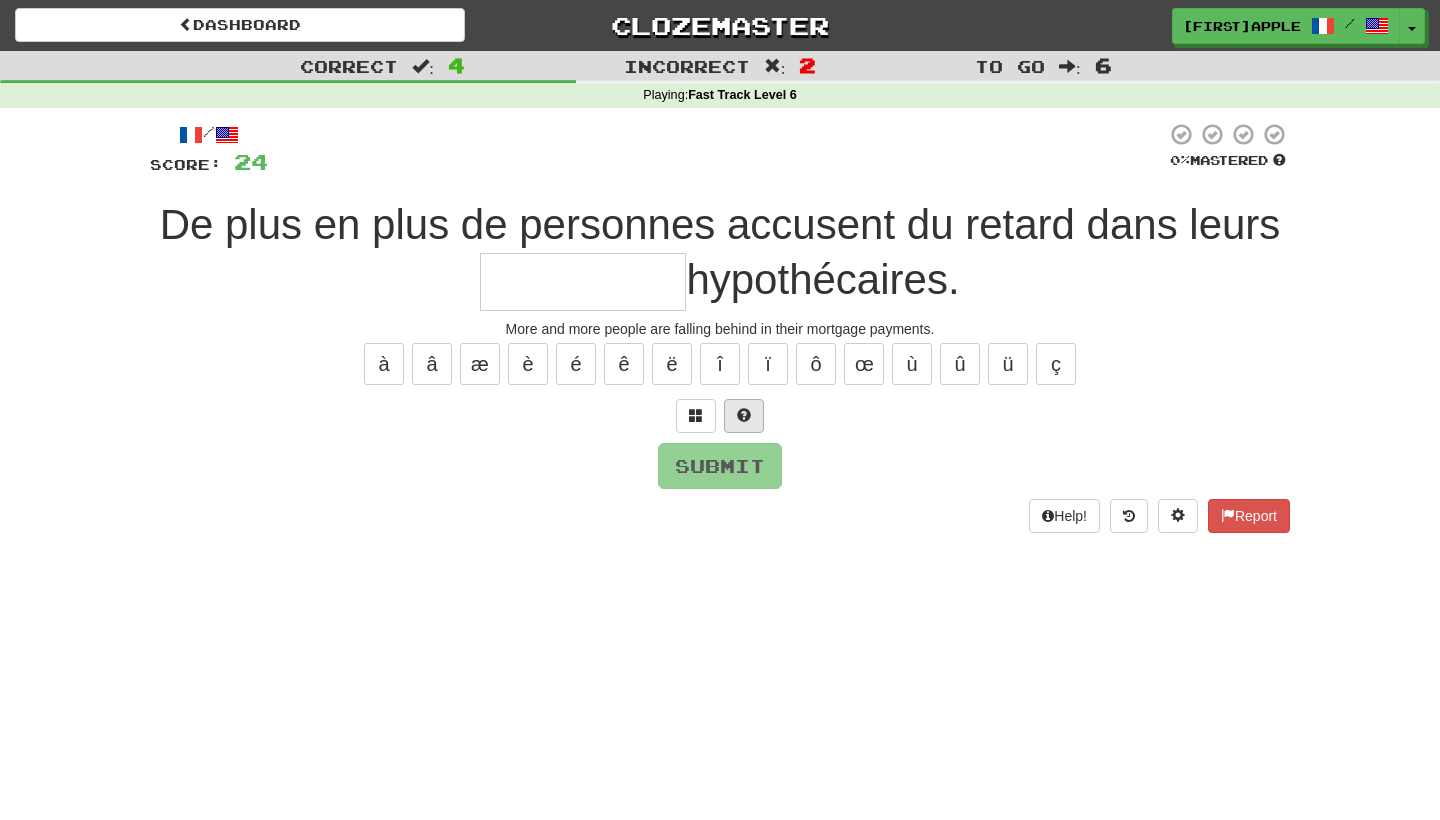 click at bounding box center (744, 416) 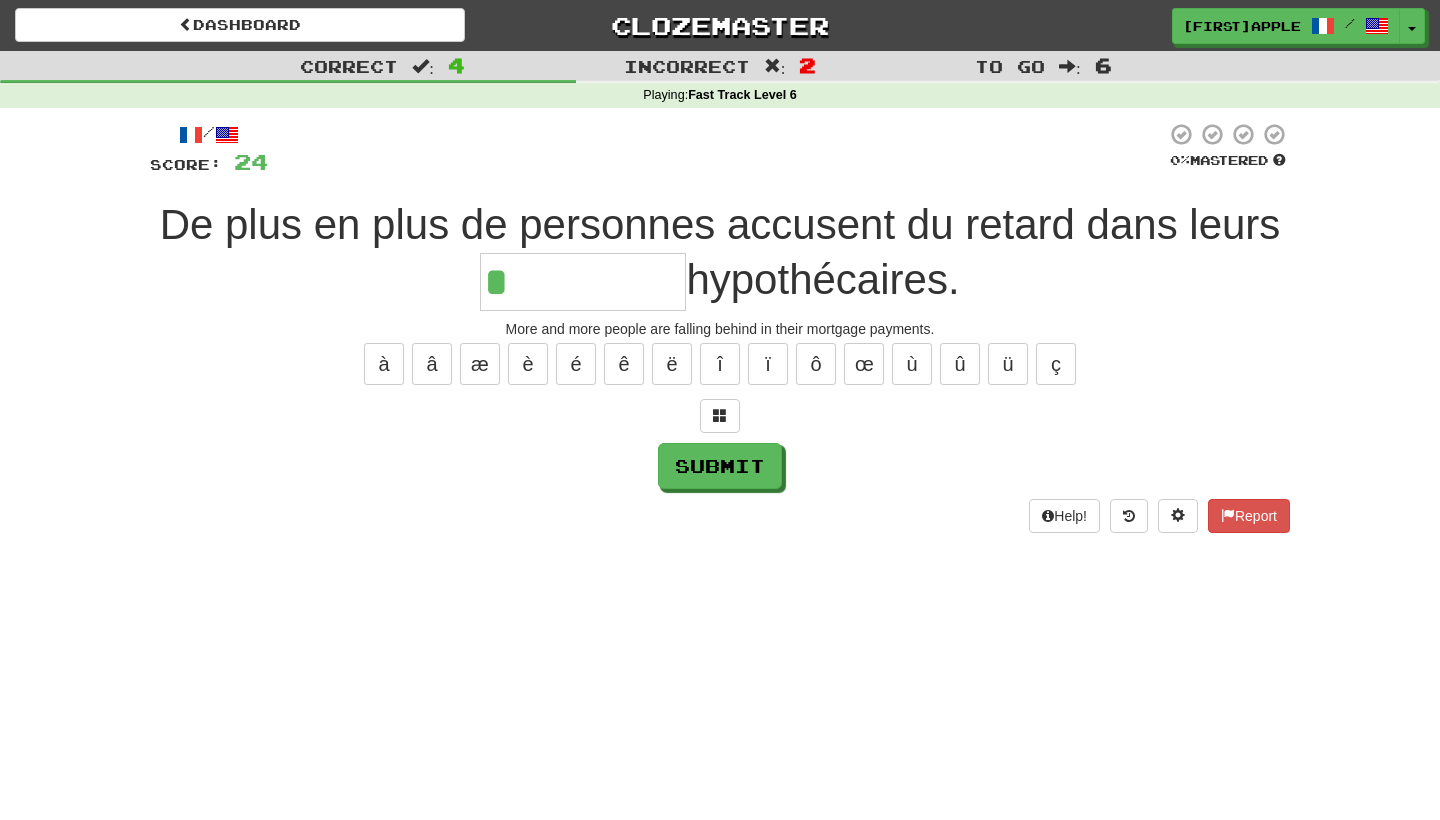 type on "*********" 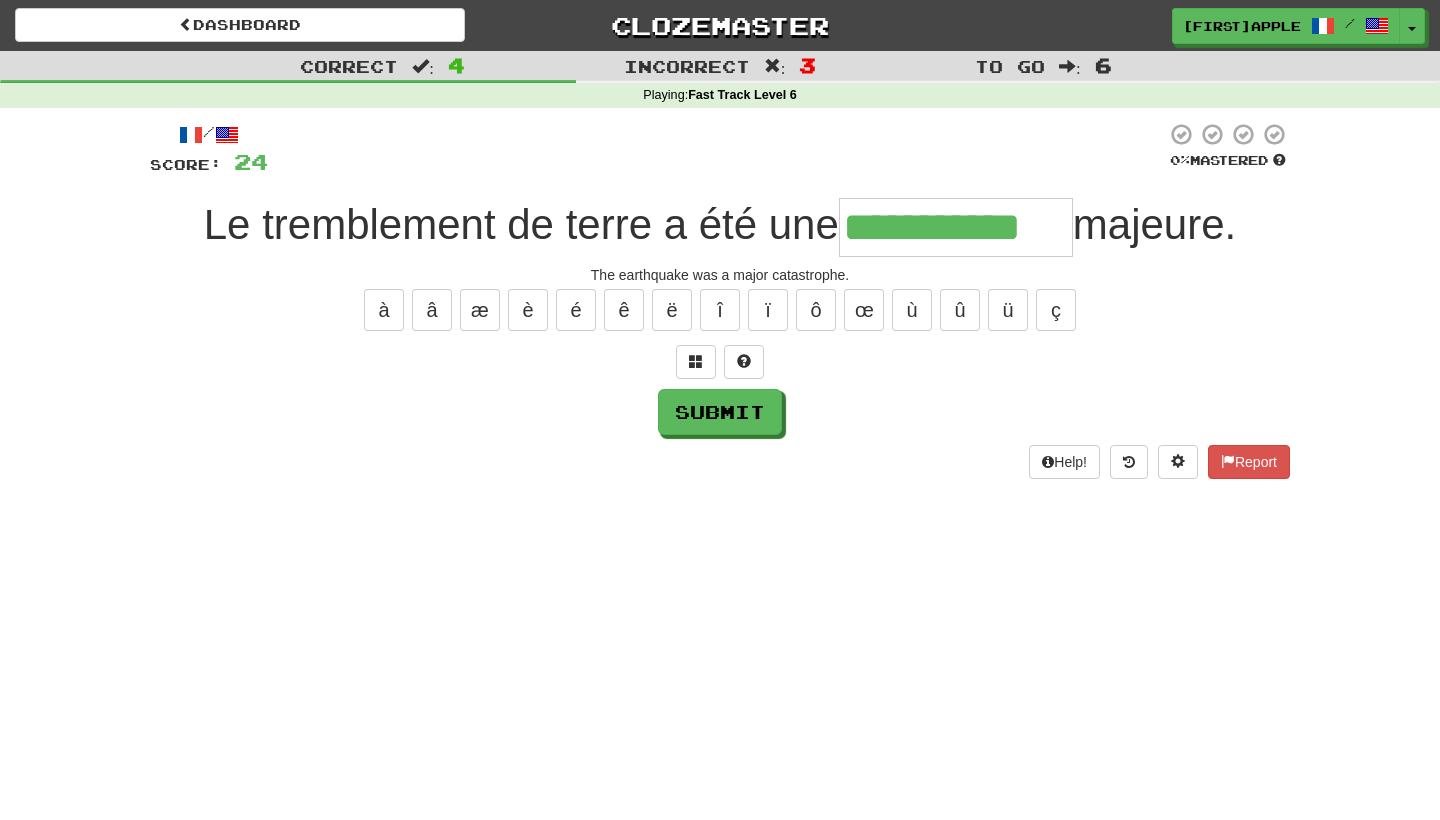 type on "**********" 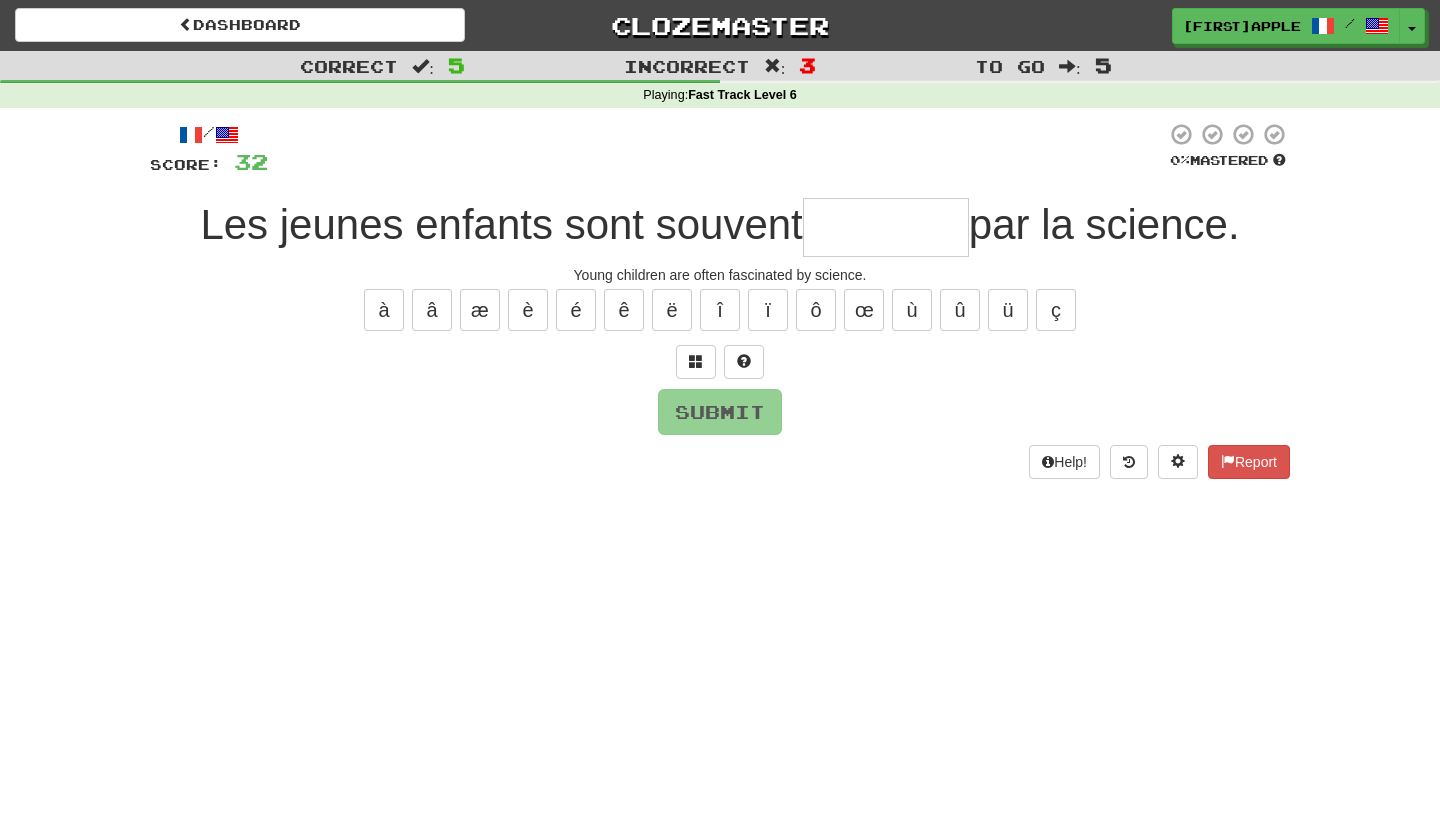 type on "********" 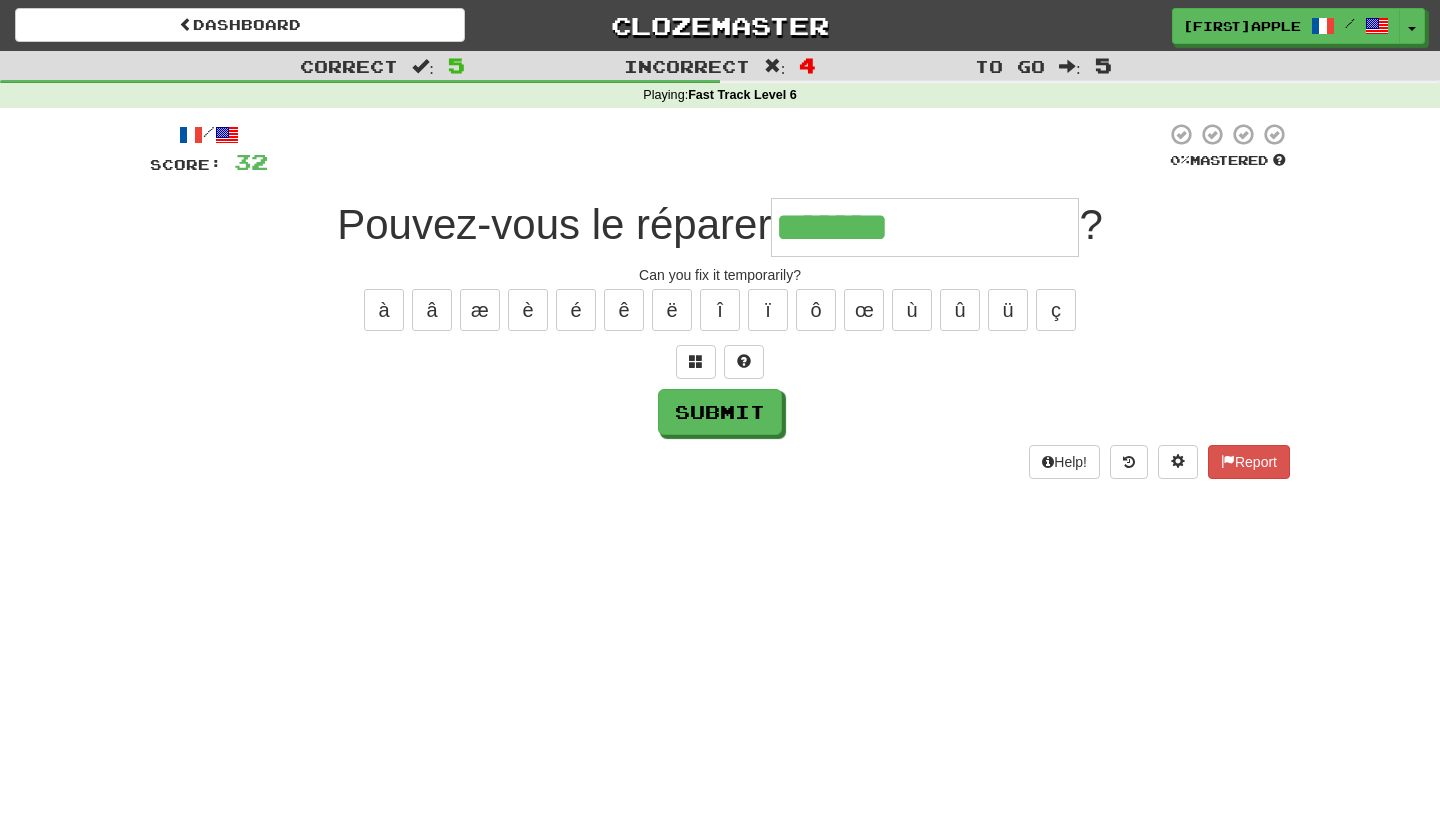 type on "**********" 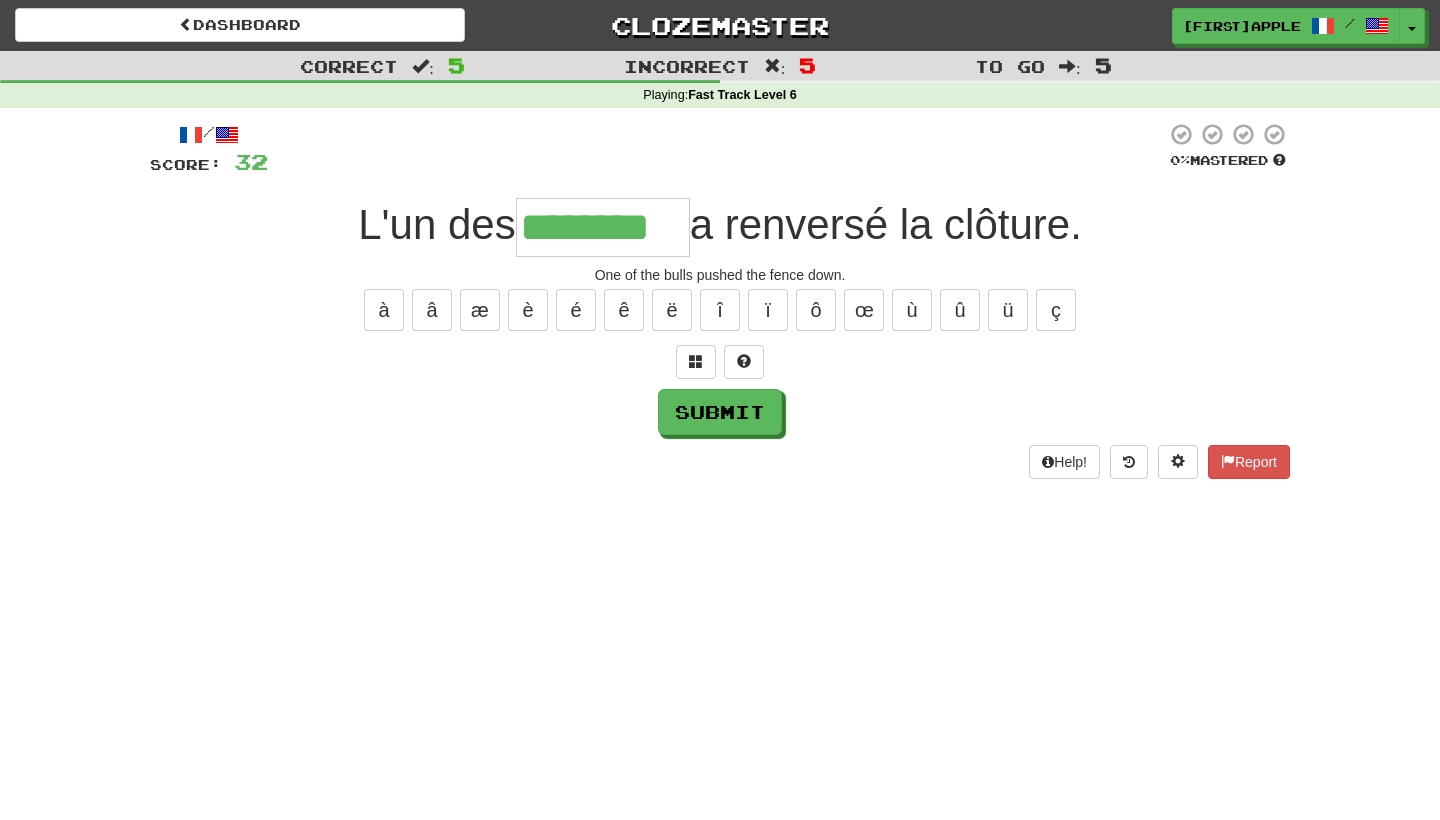 type on "********" 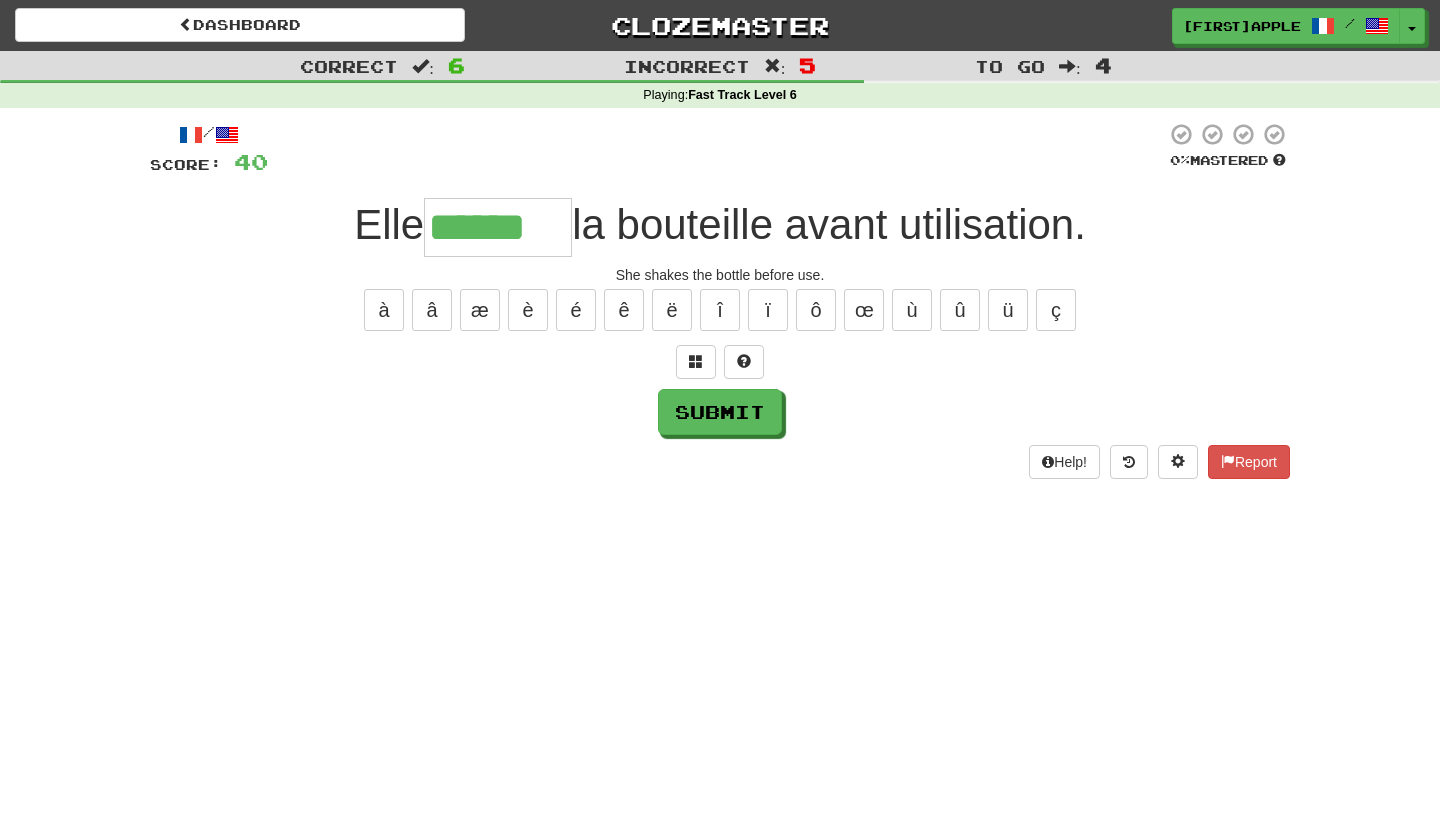 type on "******" 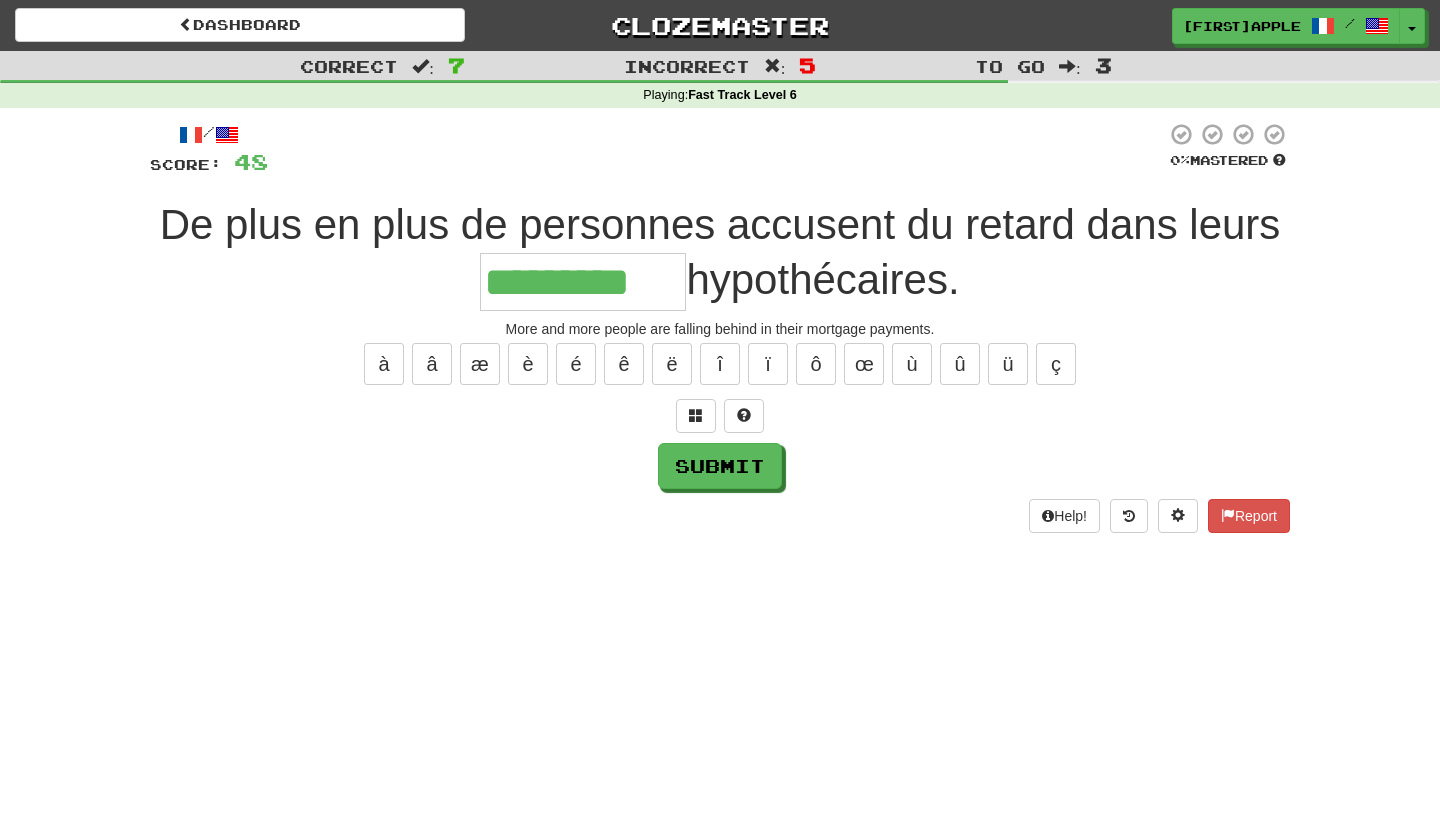 type on "*********" 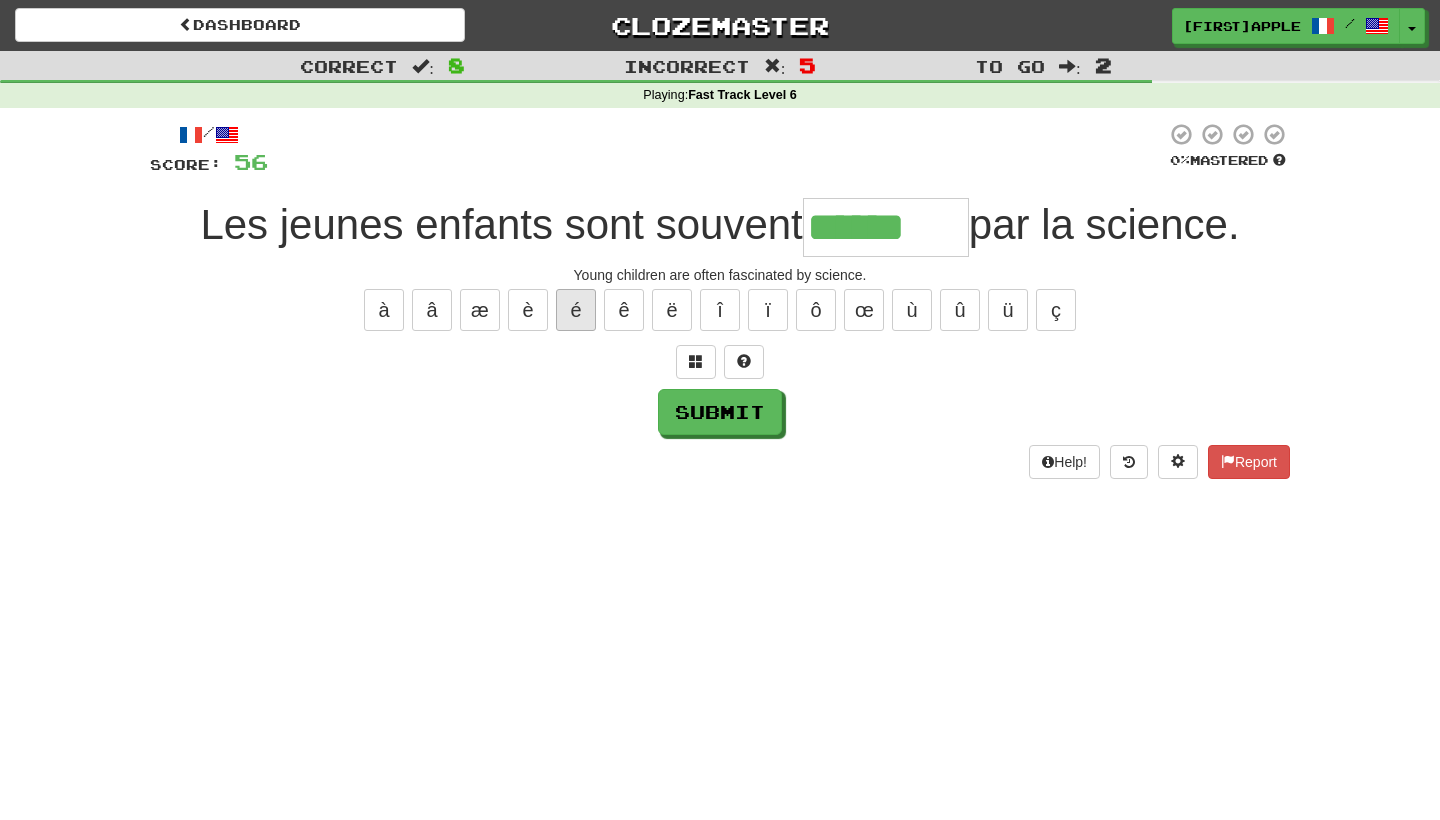 click on "é" at bounding box center [576, 310] 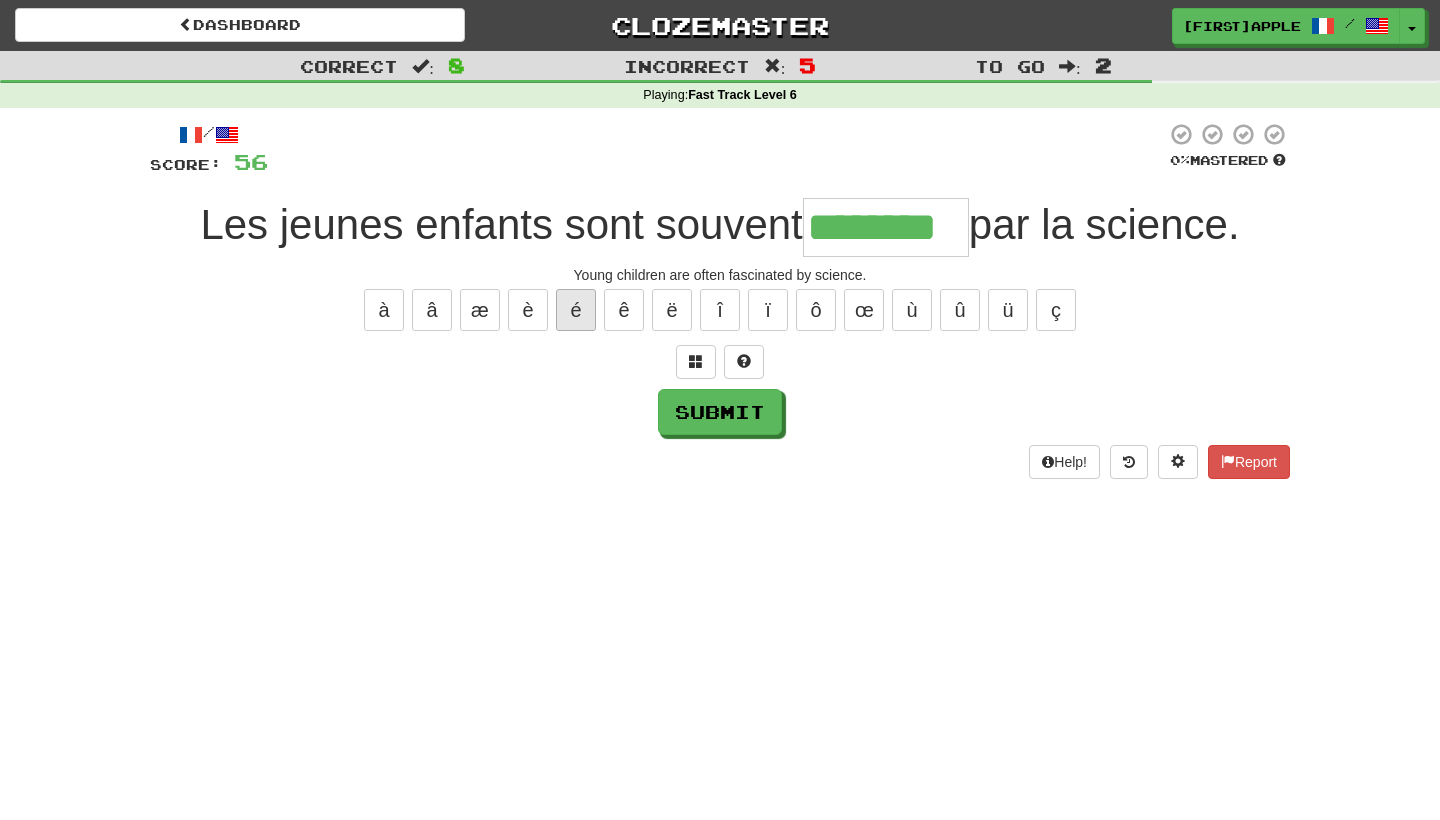 type on "********" 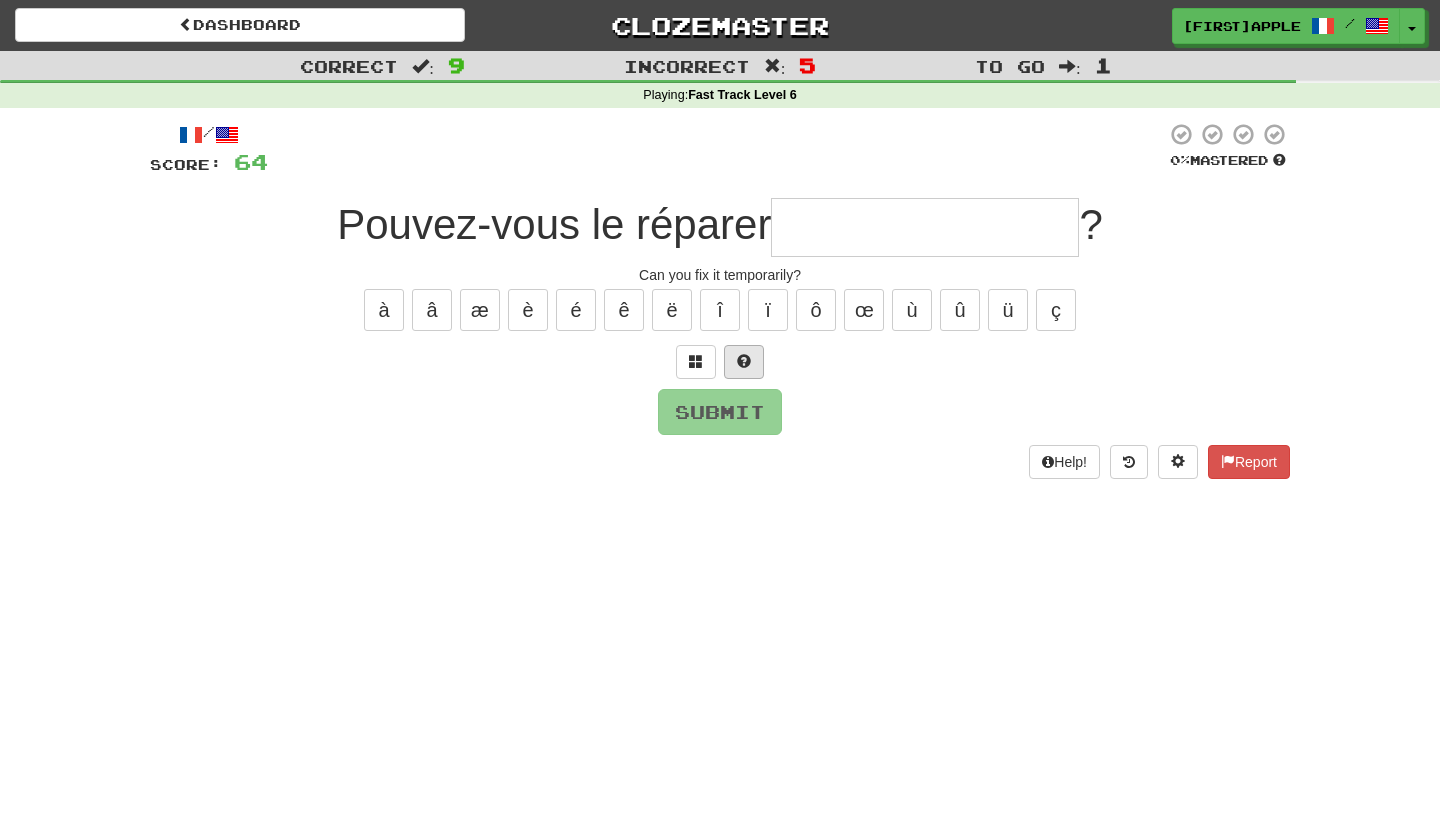 click at bounding box center (744, 362) 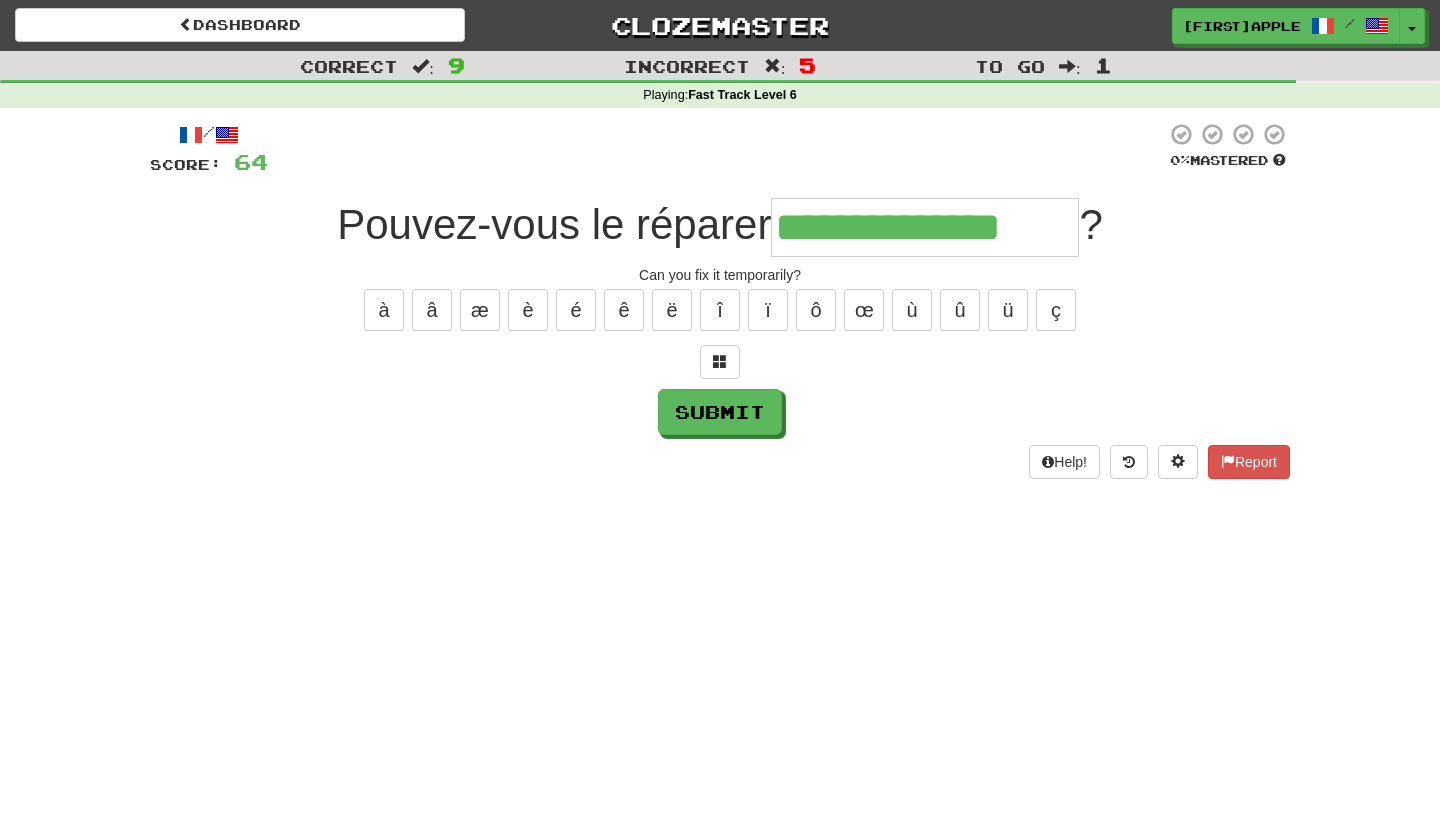 type on "**********" 